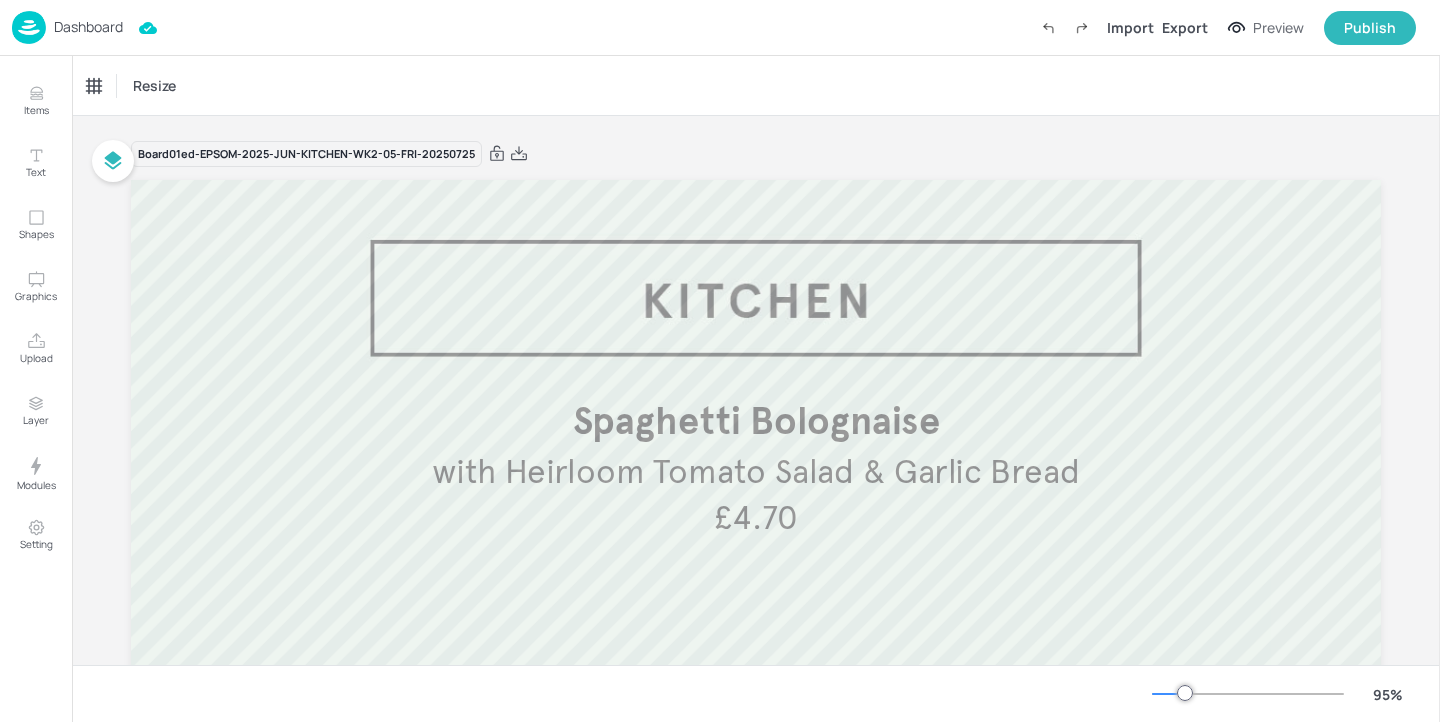 scroll, scrollTop: 0, scrollLeft: 0, axis: both 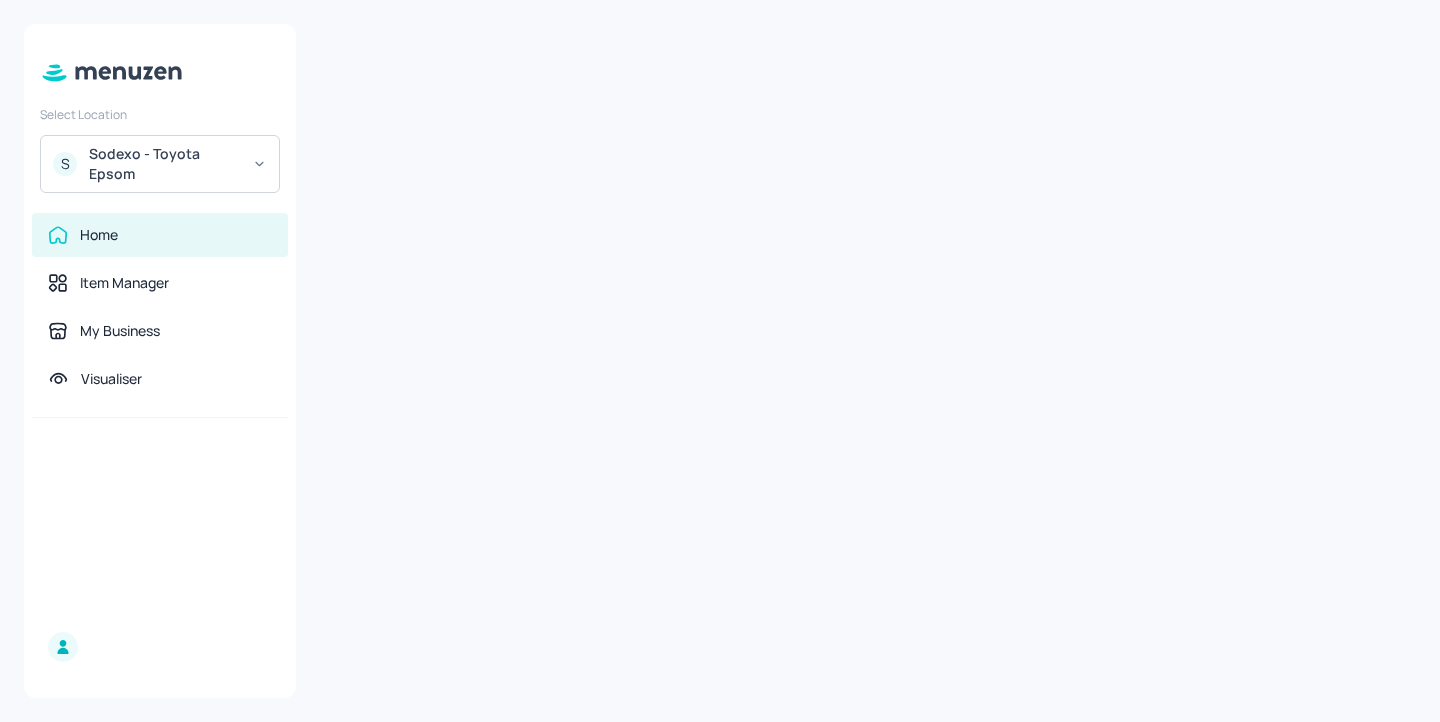 click on "S Sodexo - Toyota Epsom" at bounding box center (160, 164) 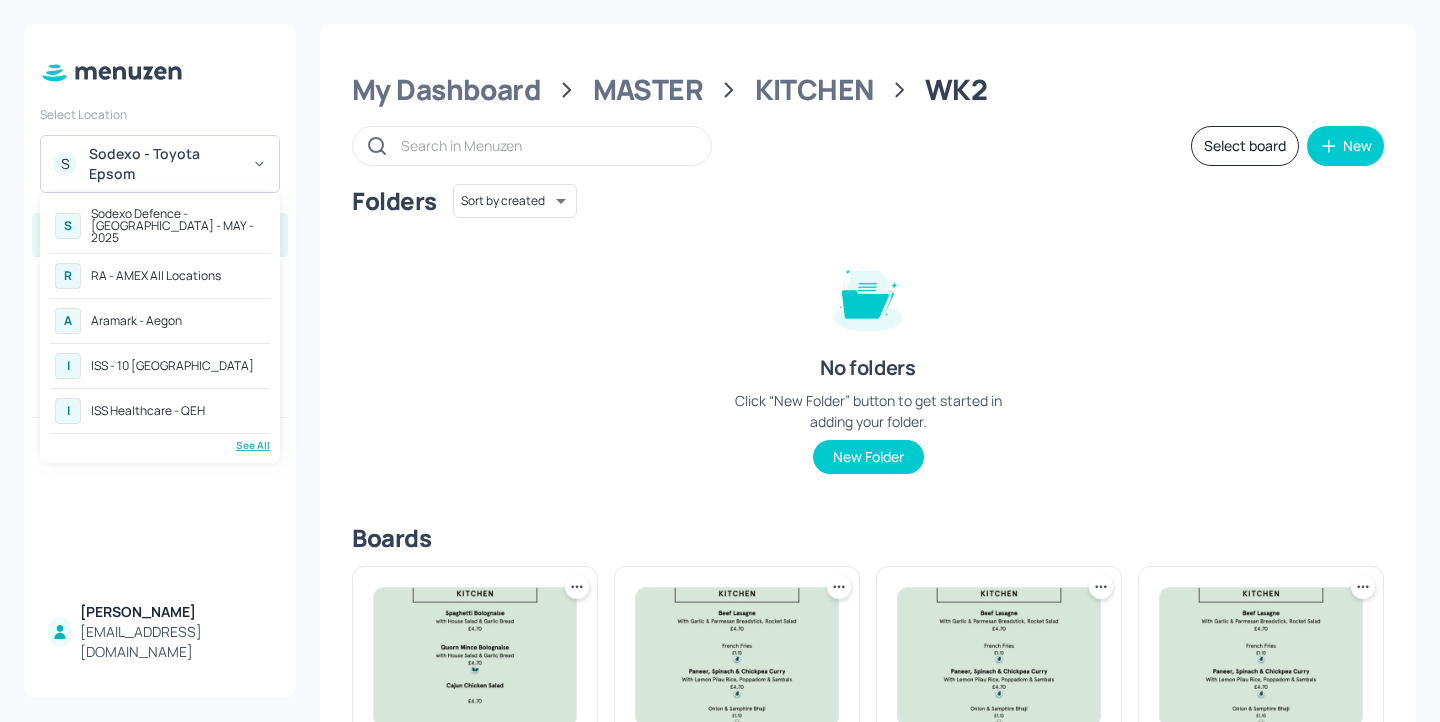 click on "See All" at bounding box center [160, 445] 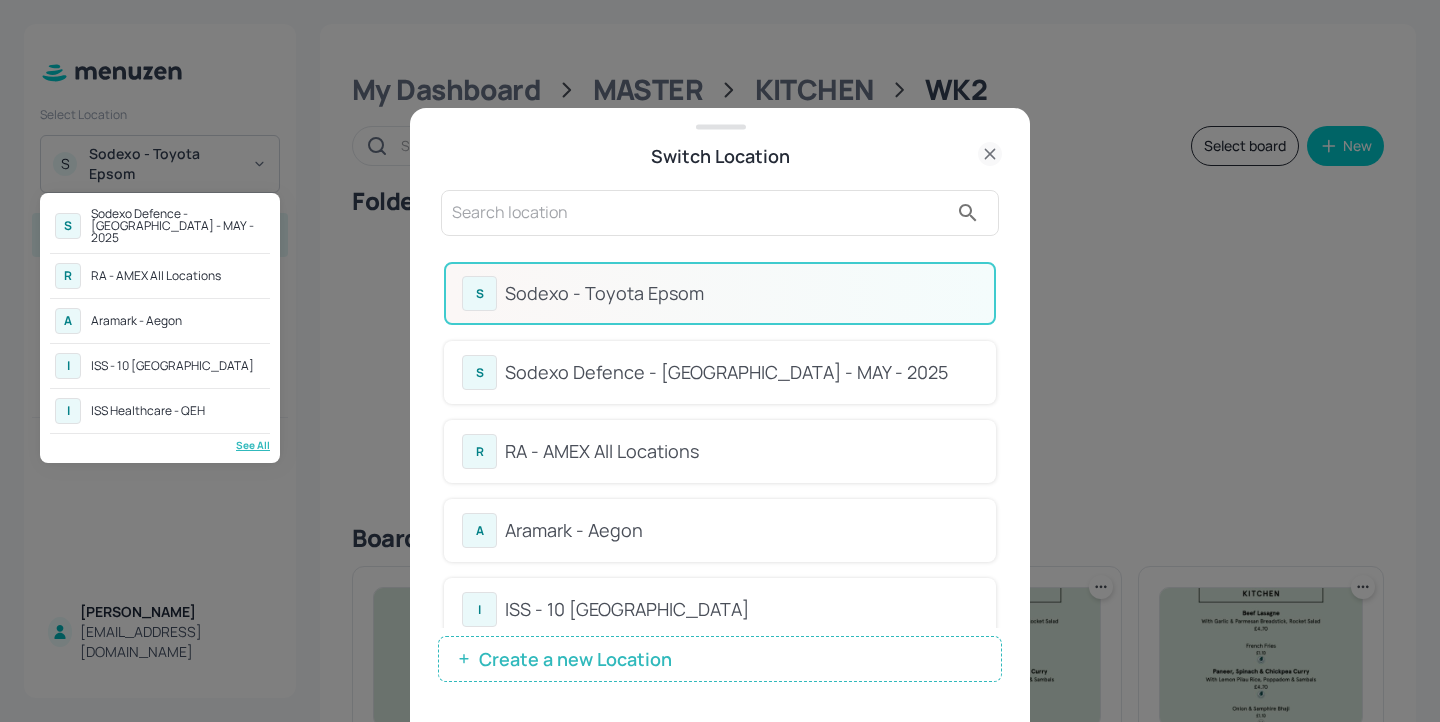 click at bounding box center [720, 361] 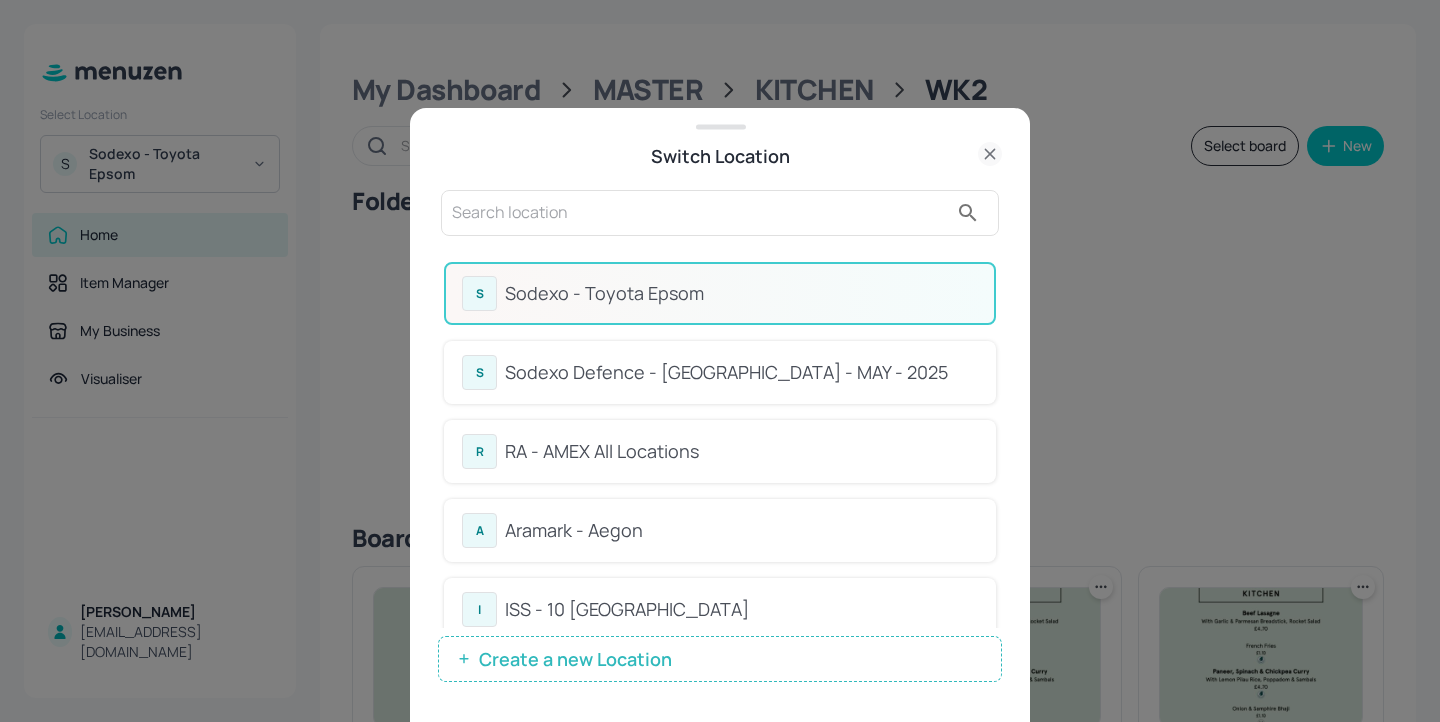 click at bounding box center (700, 213) 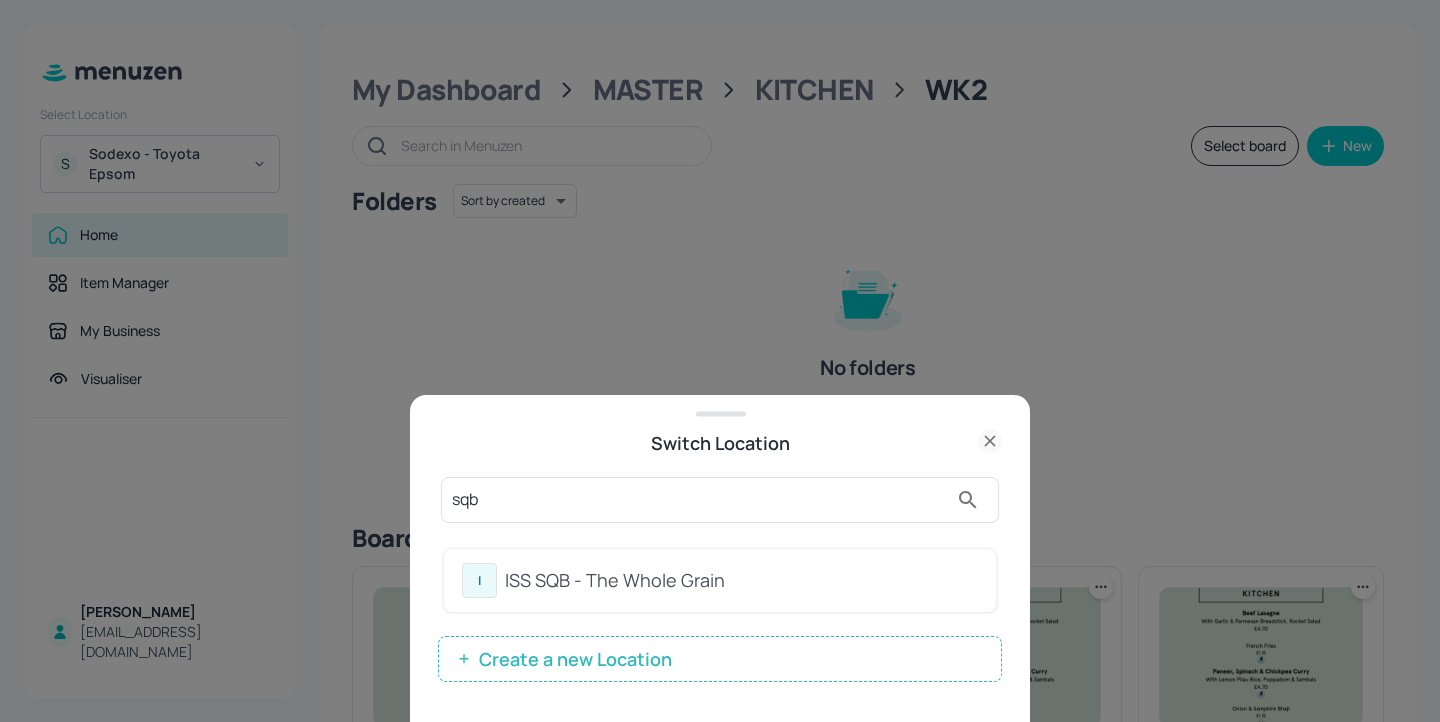 type on "sqb" 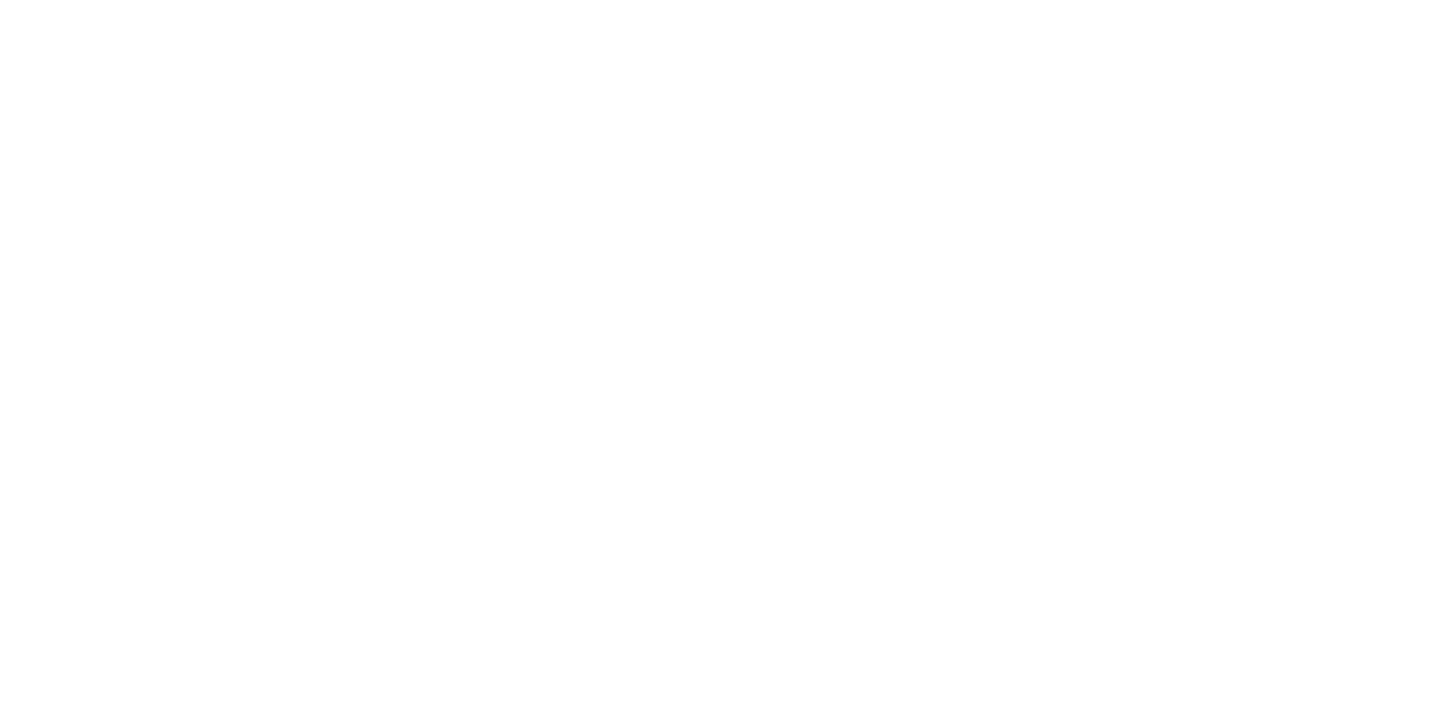 scroll, scrollTop: 0, scrollLeft: 0, axis: both 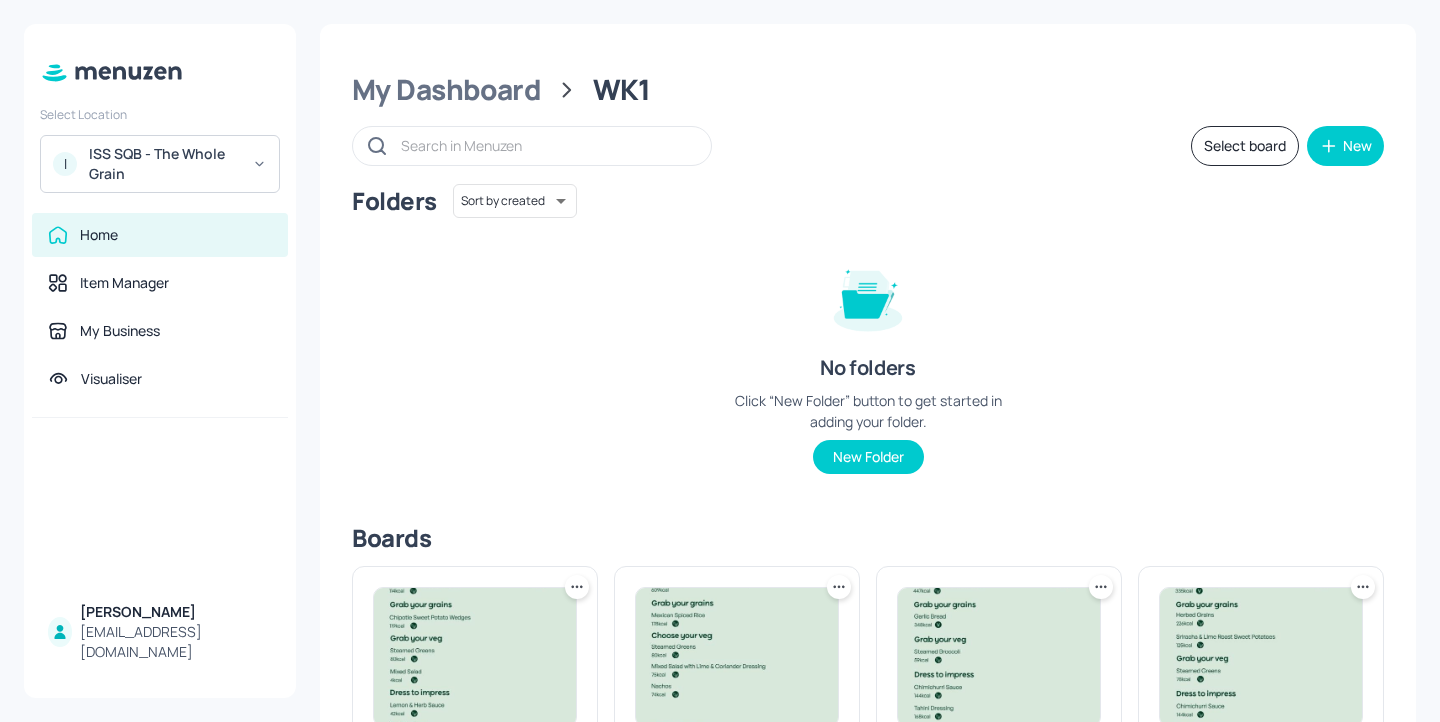 click on "I ISS SQB - The Whole Grain" at bounding box center (160, 164) 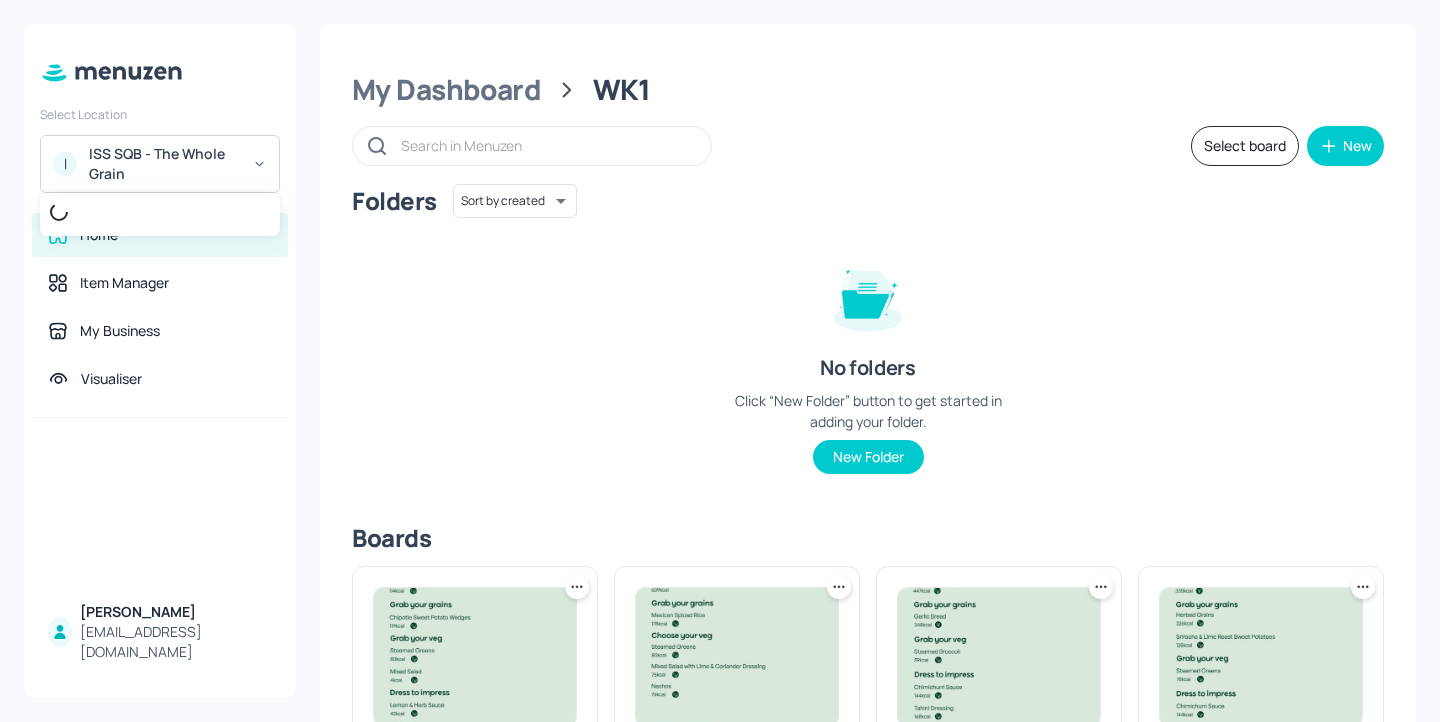 click at bounding box center (720, 361) 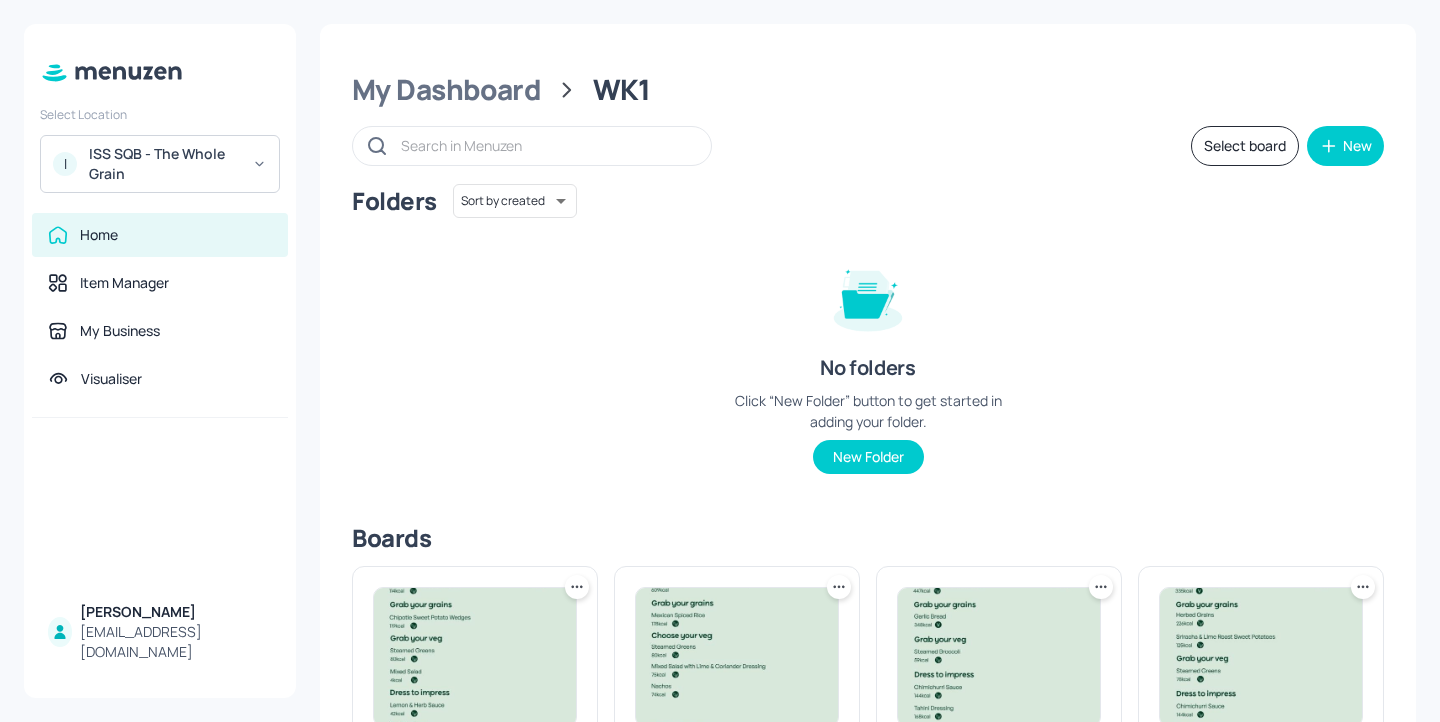 click on "ISS SQB - The Whole Grain" at bounding box center (164, 164) 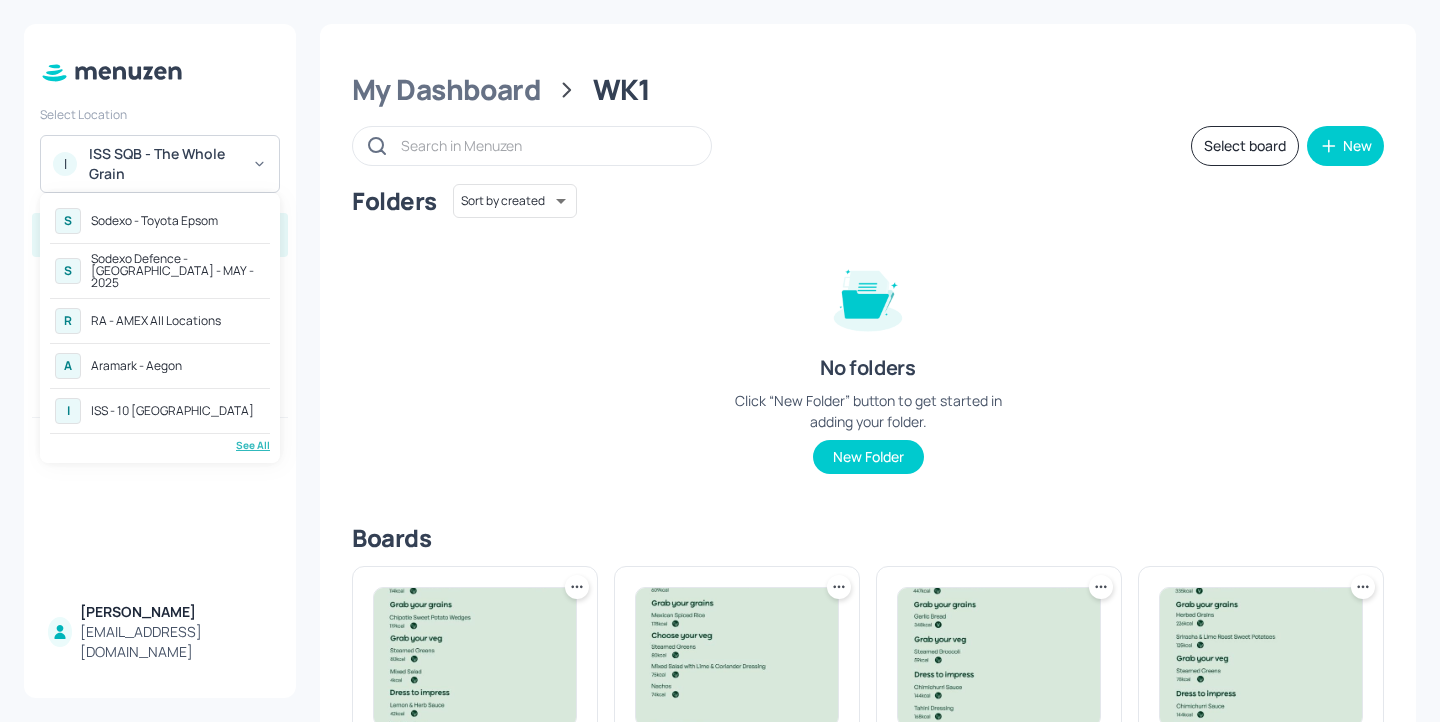click at bounding box center (160, 433) 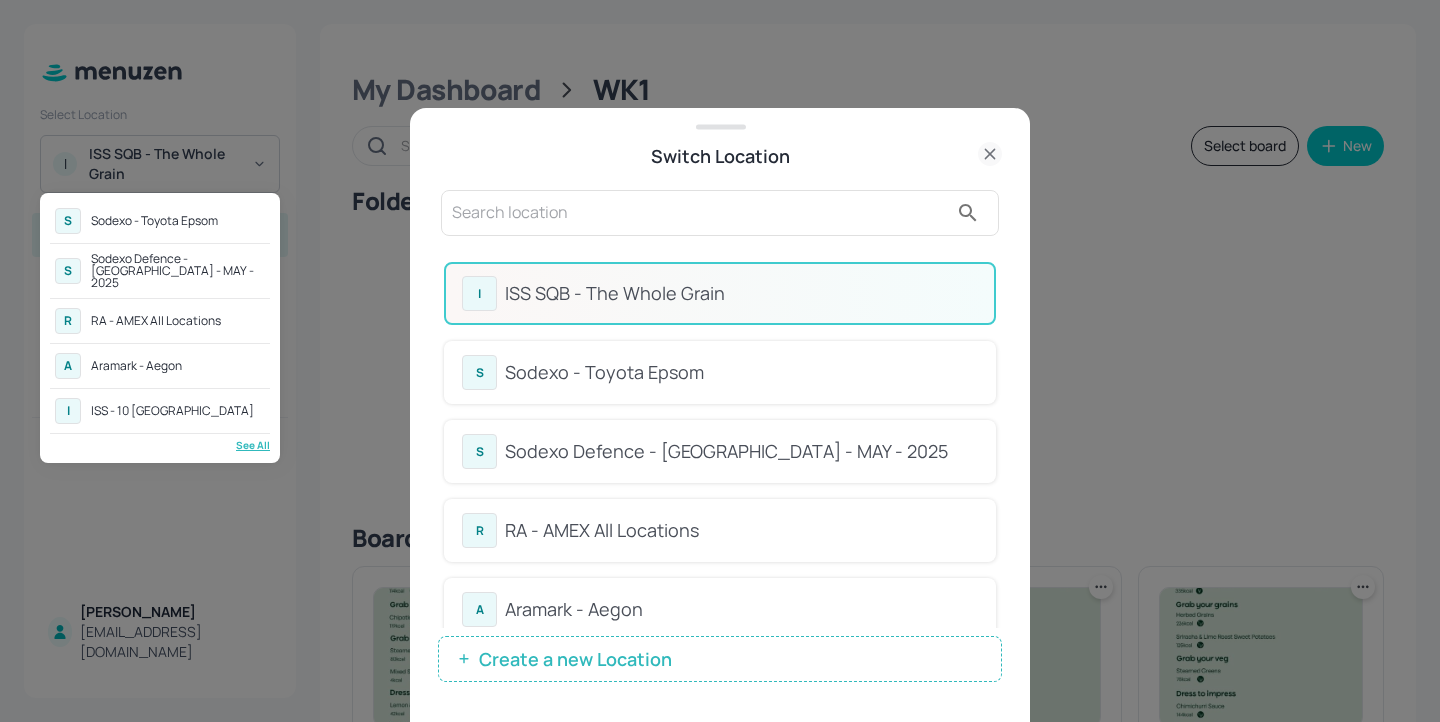 click at bounding box center [720, 361] 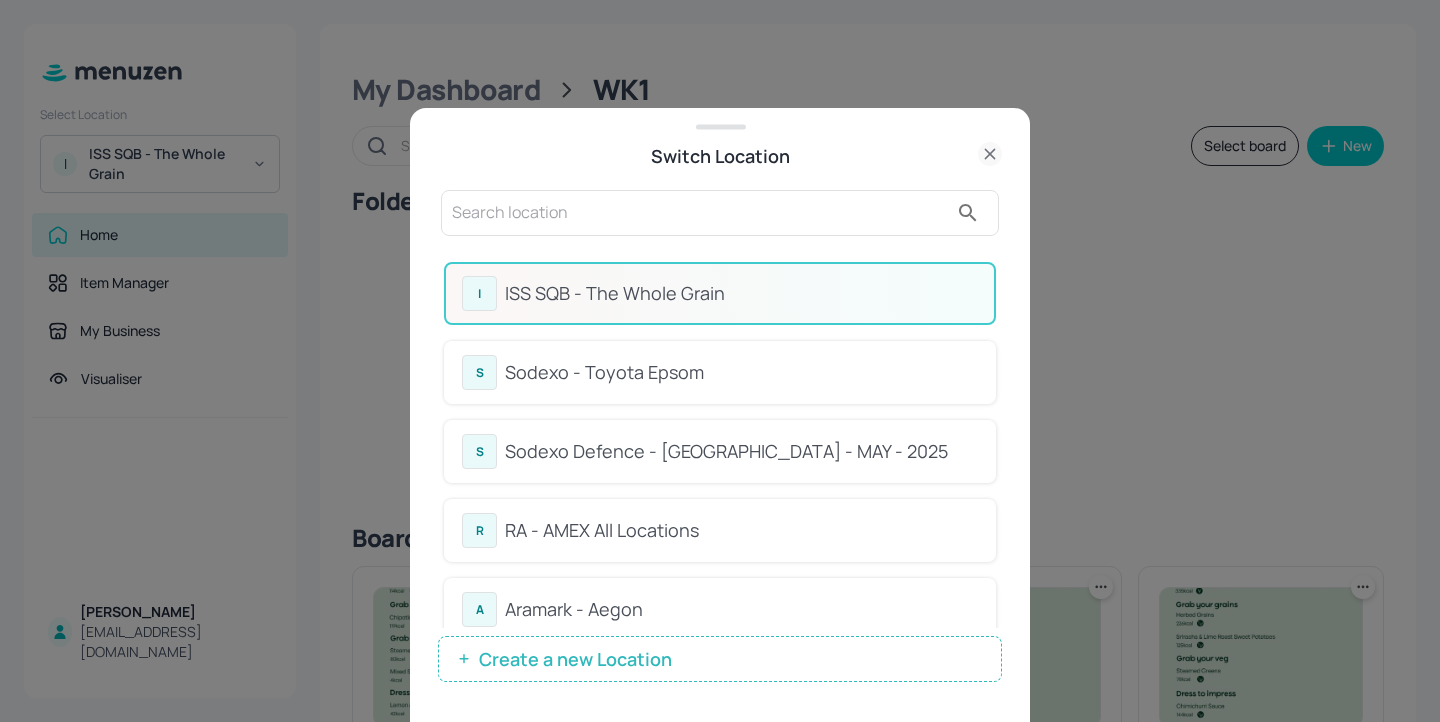click at bounding box center [700, 213] 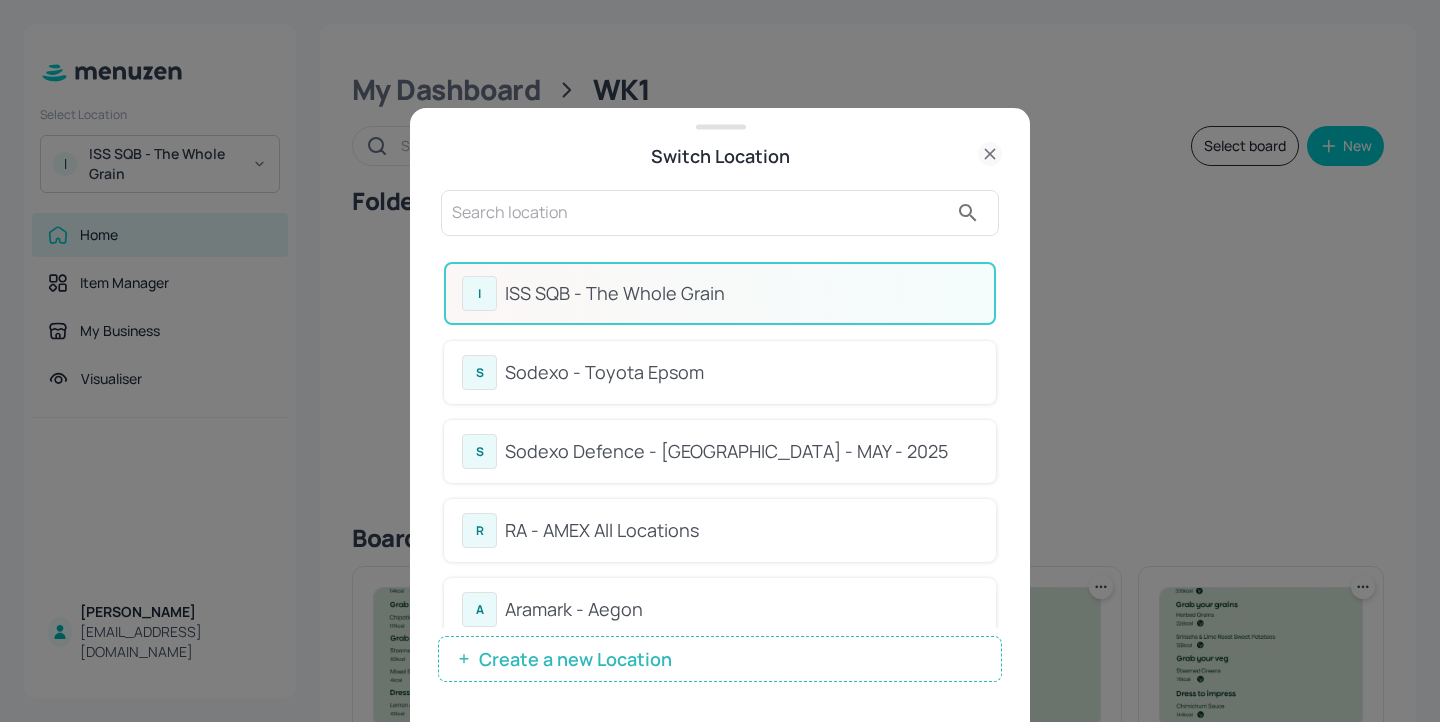 click on "ISS SQB - The Whole Grain" at bounding box center (741, 293) 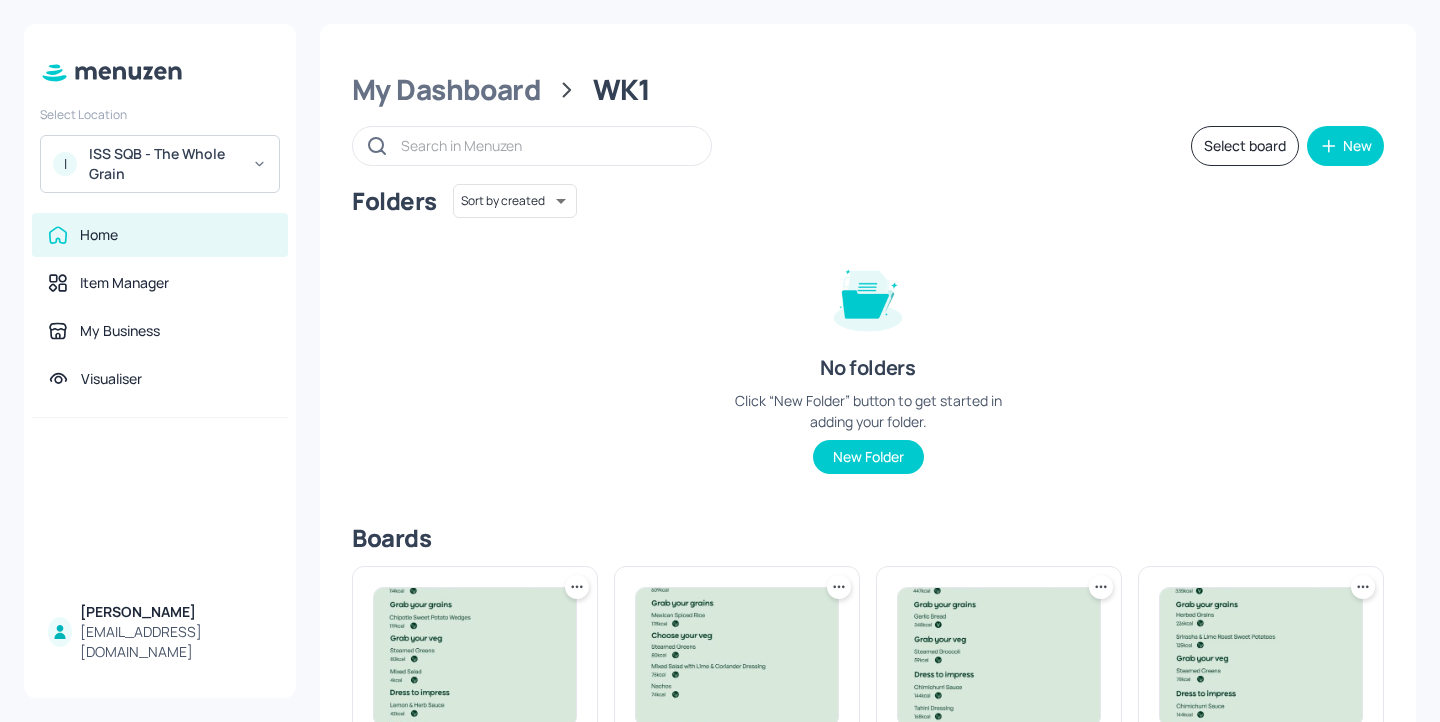 click on "I ISS SQB - The Whole Grain" at bounding box center (160, 164) 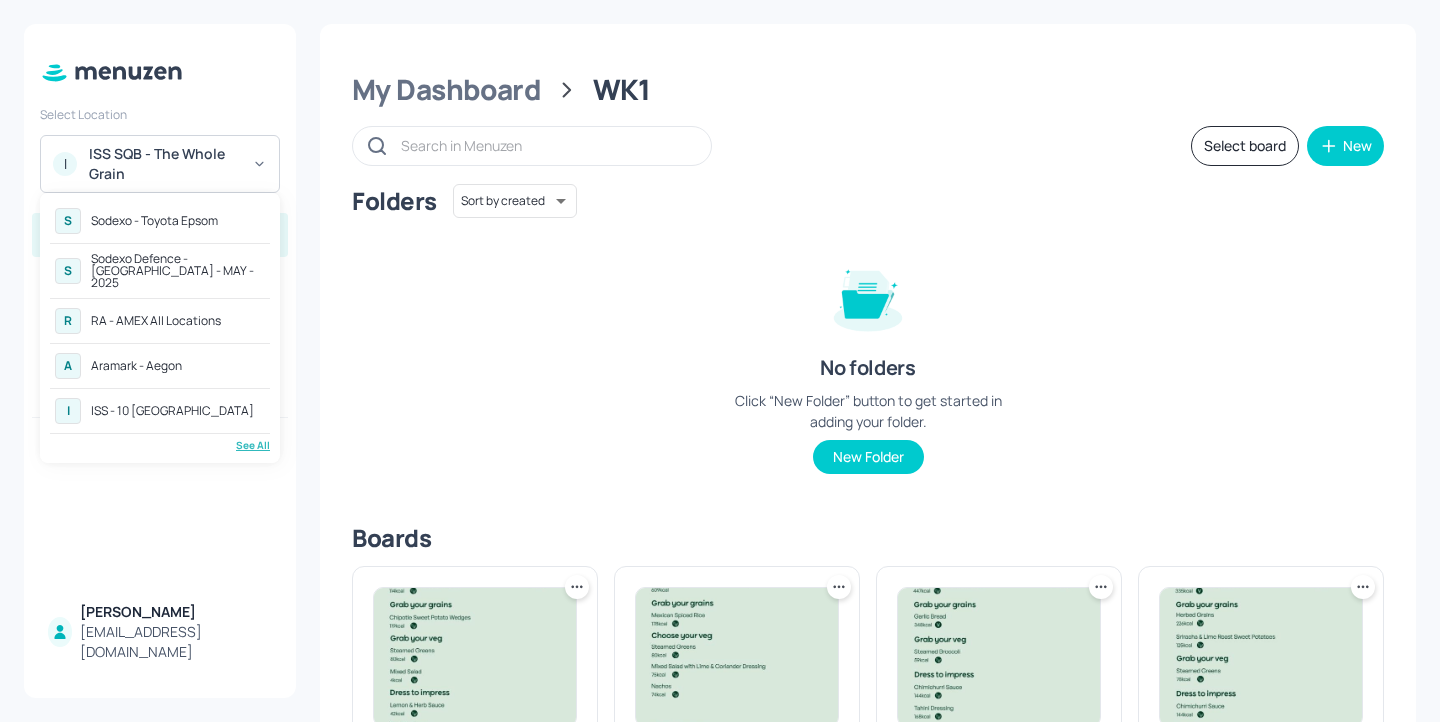 click at bounding box center [720, 361] 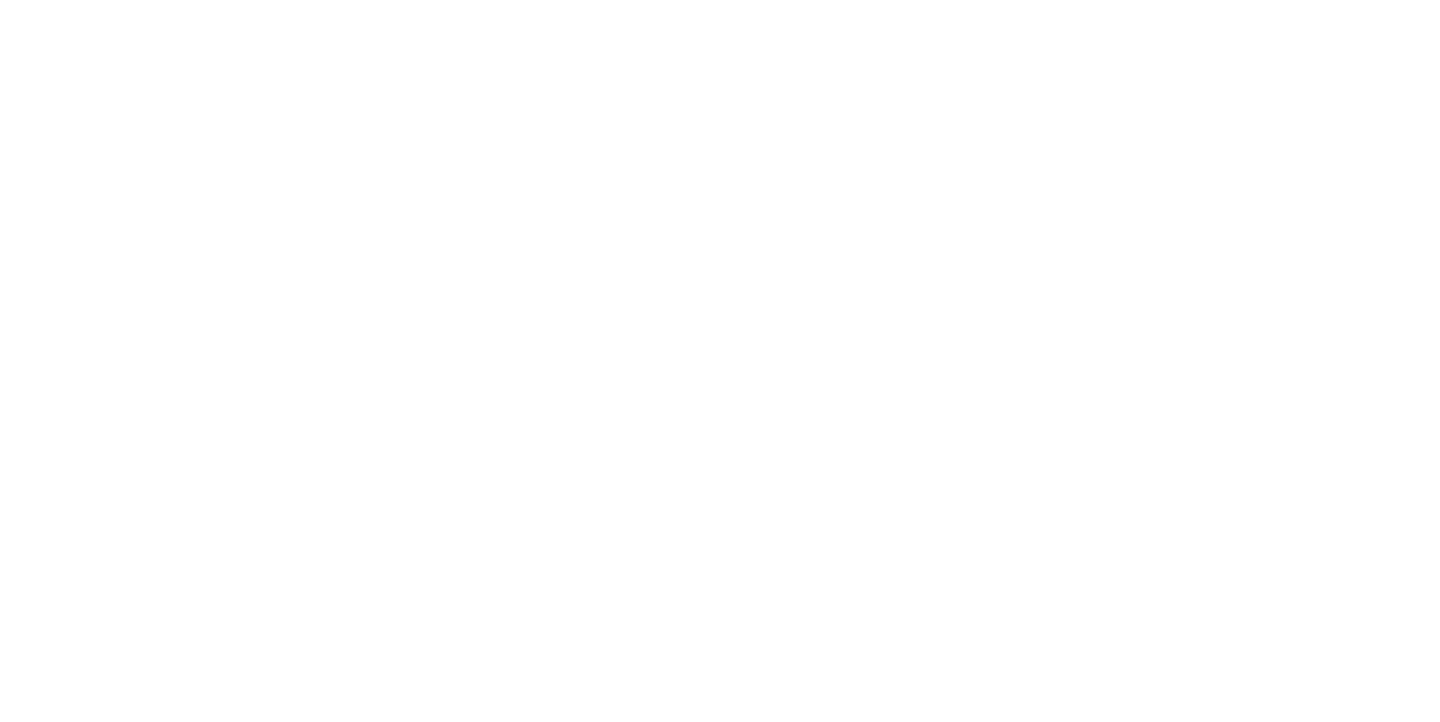 scroll, scrollTop: 0, scrollLeft: 0, axis: both 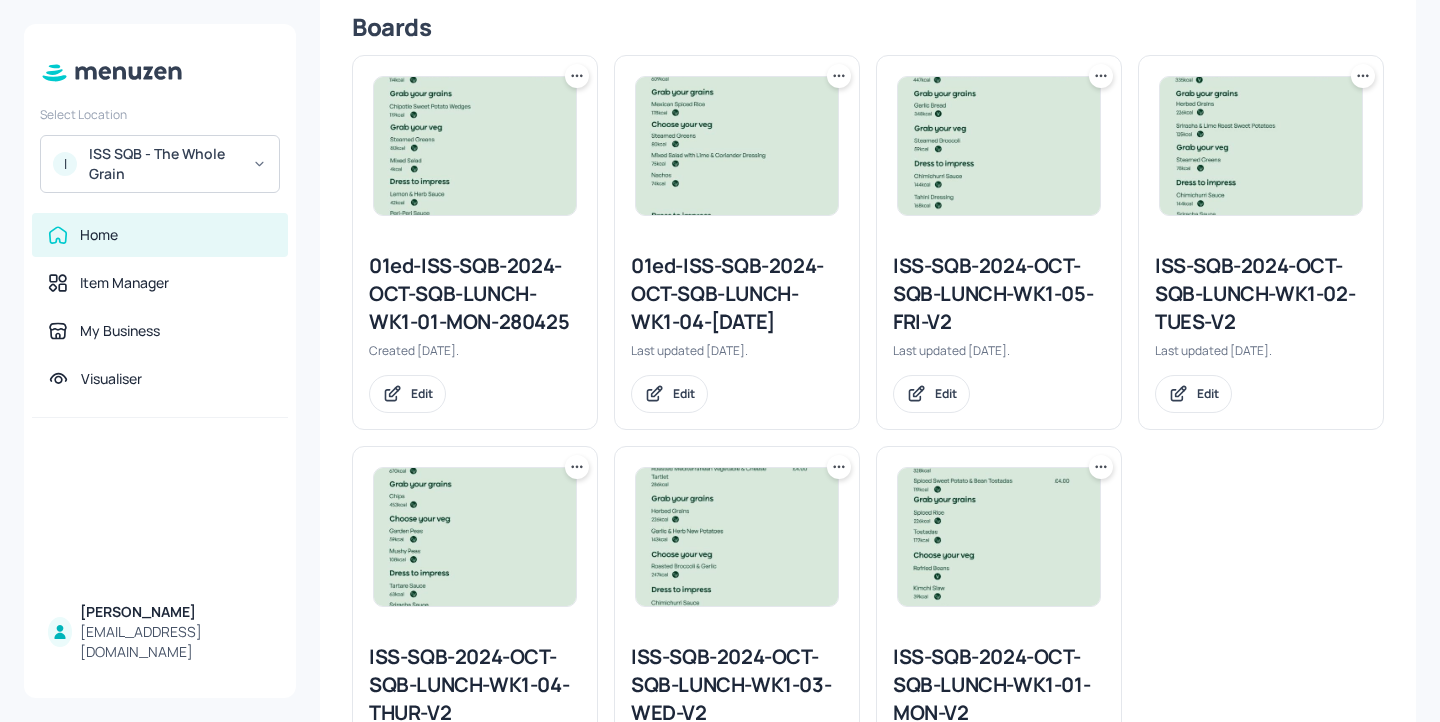 click on "ISS-SQB-2024-OCT-SQB-LUNCH-WK1-05-FRI-V2" at bounding box center (999, 294) 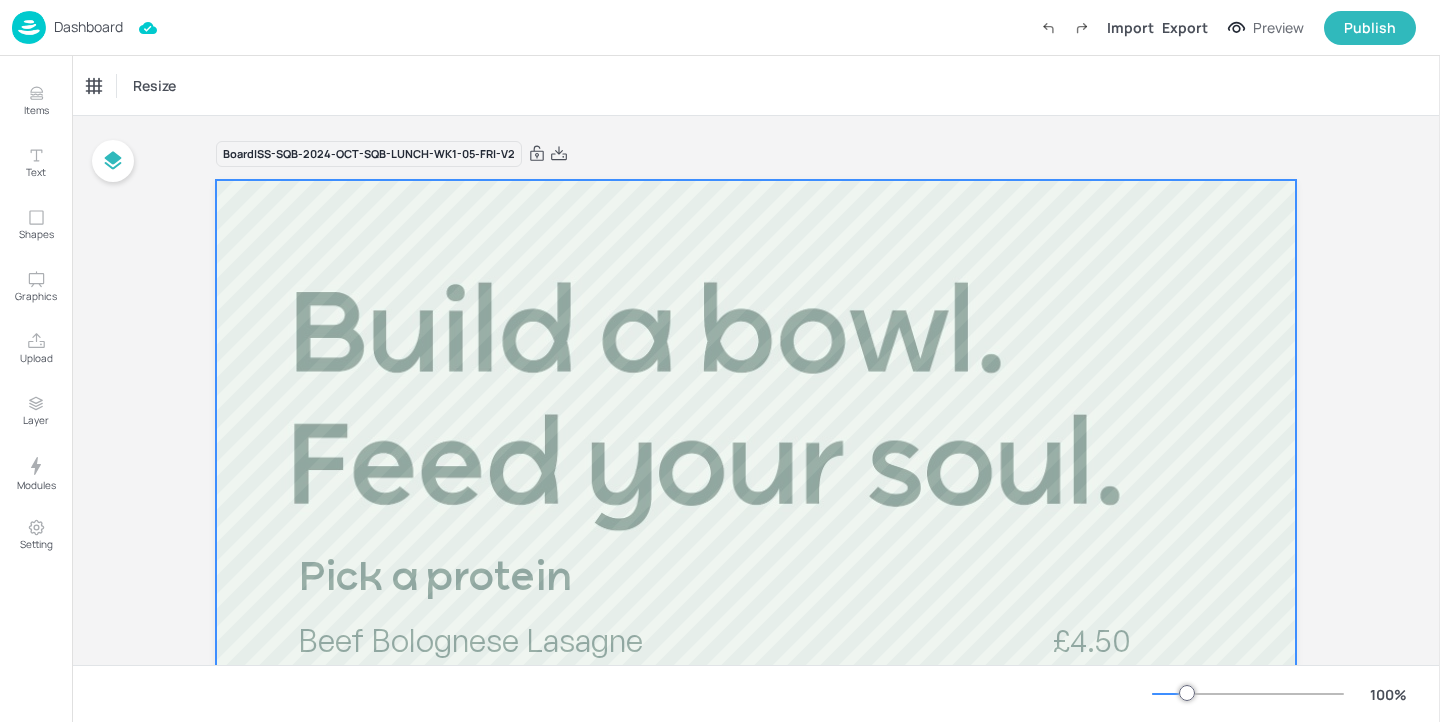 scroll, scrollTop: 287, scrollLeft: 0, axis: vertical 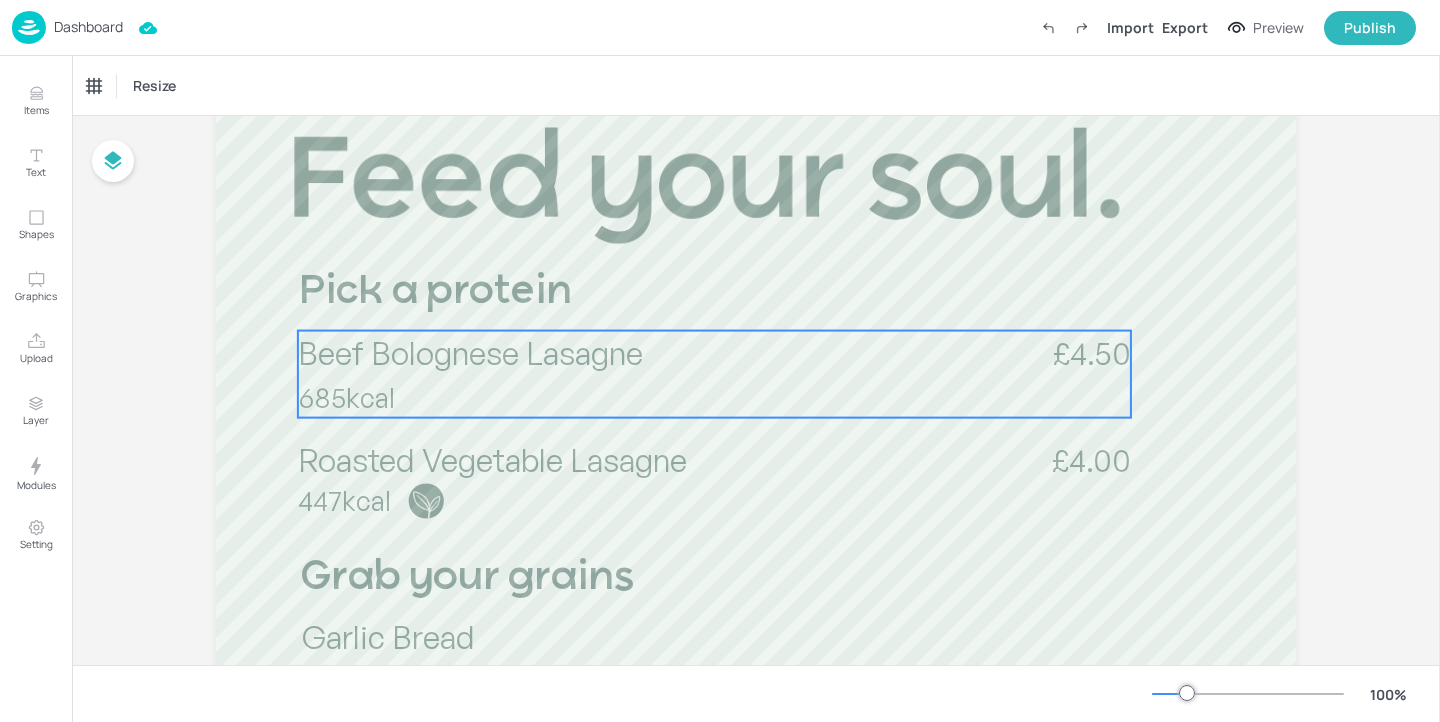 click on "685kcal" at bounding box center [437, 398] 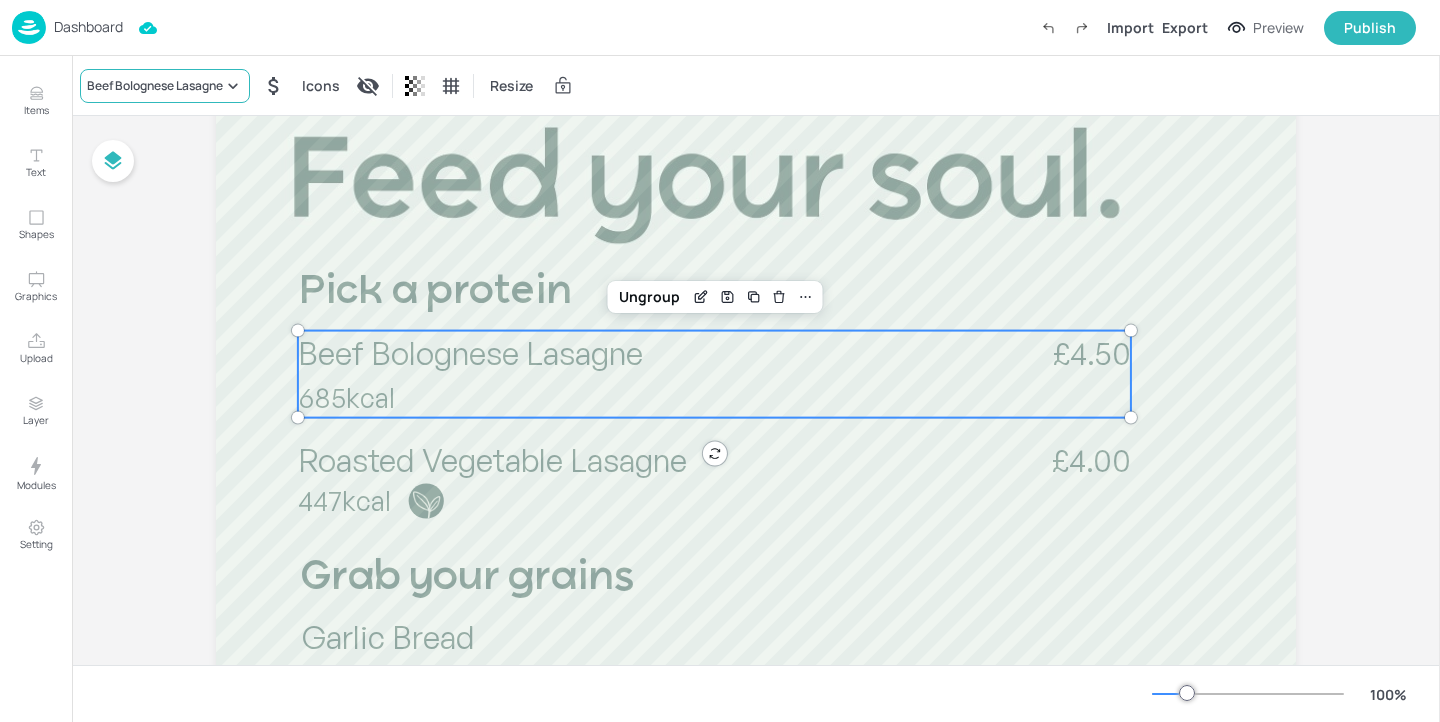 click on "Beef Bolognese Lasagne" at bounding box center [155, 86] 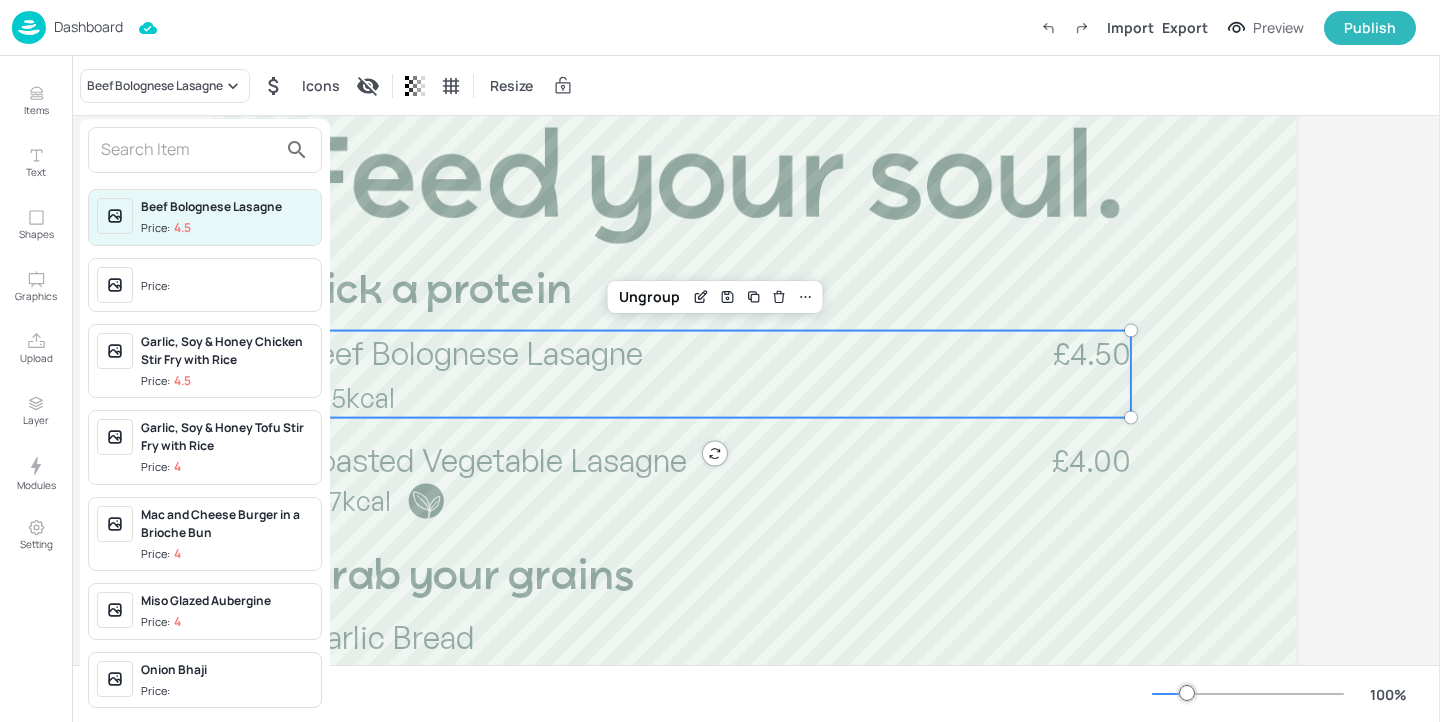 click at bounding box center (189, 150) 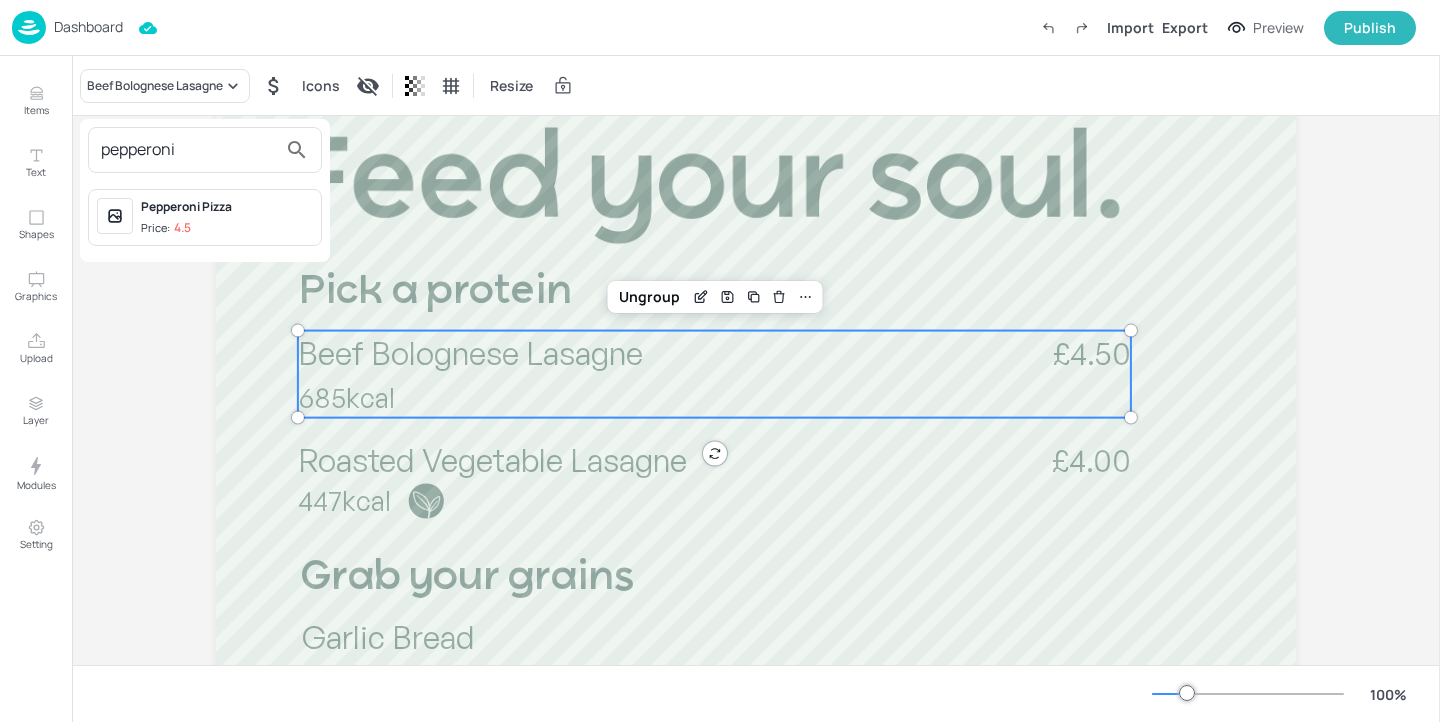 type on "pepperoni" 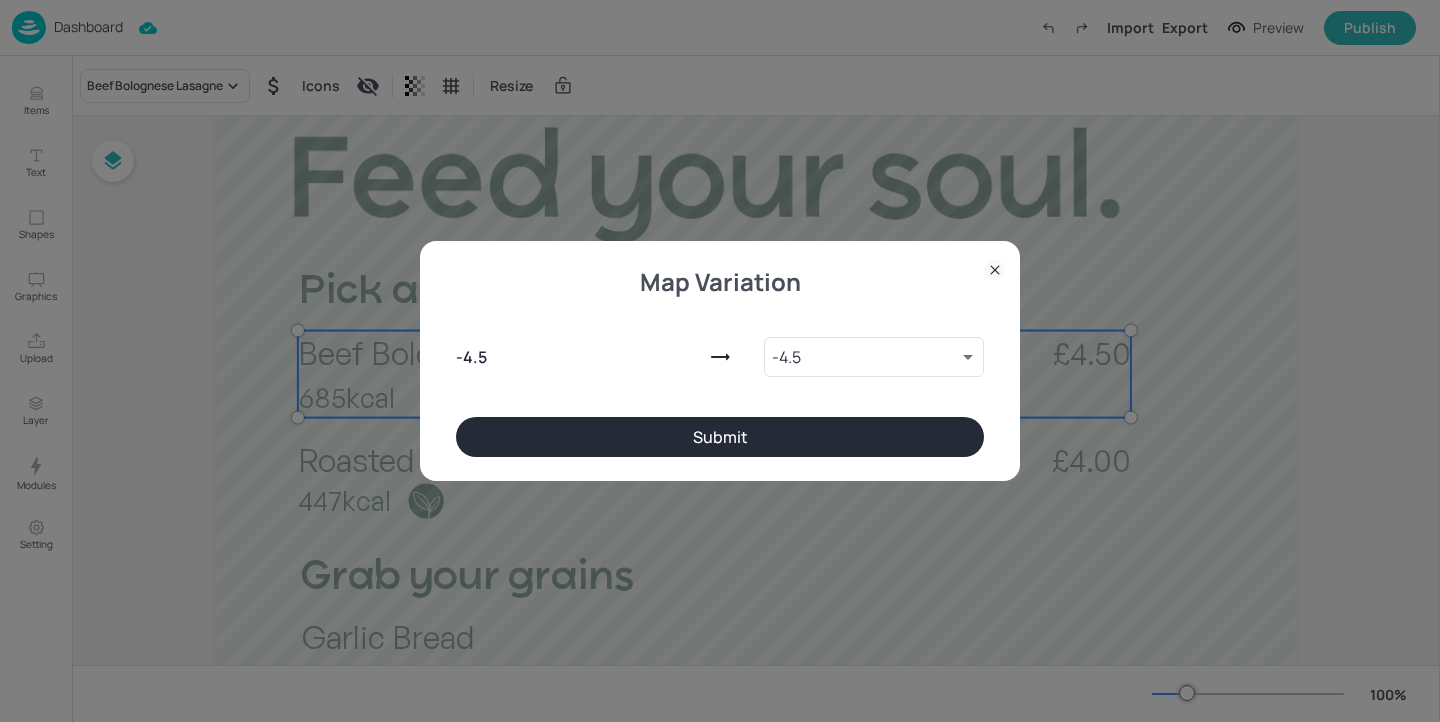 click on "Submit" at bounding box center (720, 437) 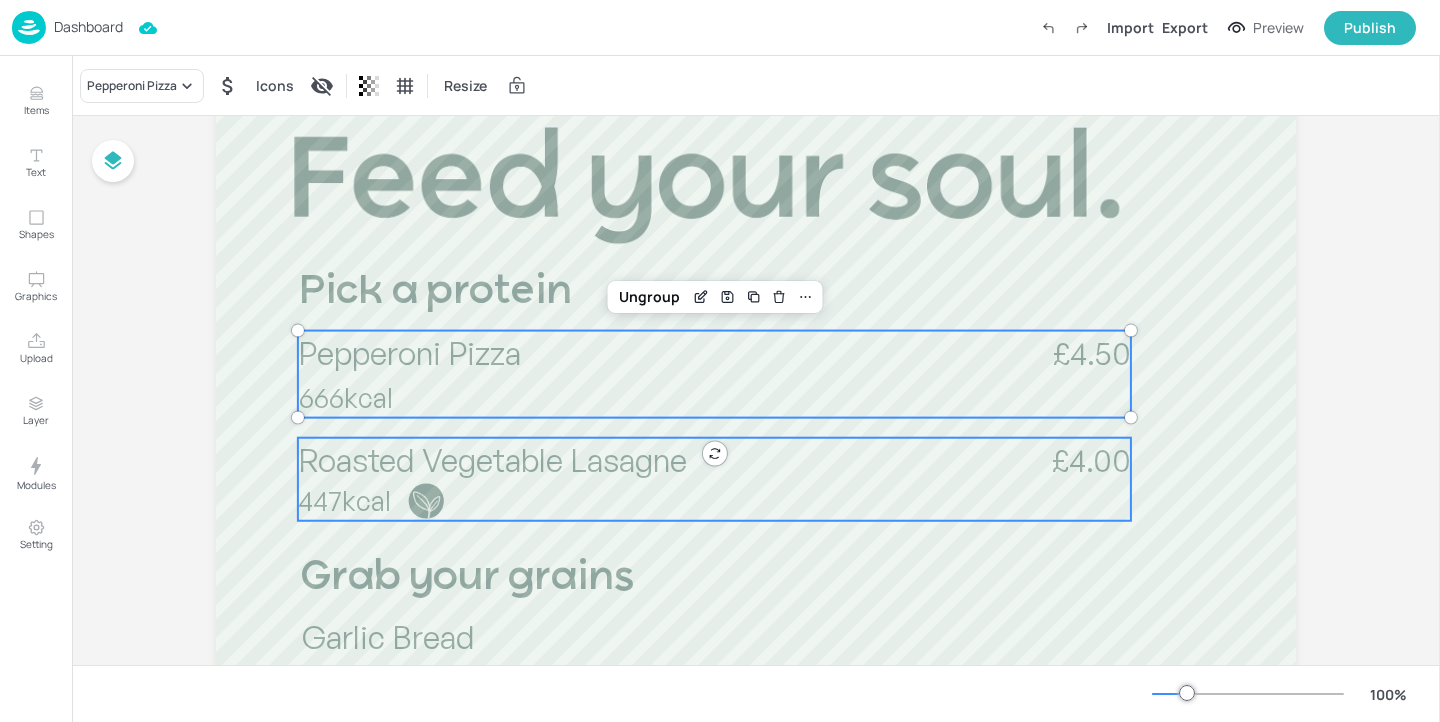 click on "447kcal" at bounding box center [436, 501] 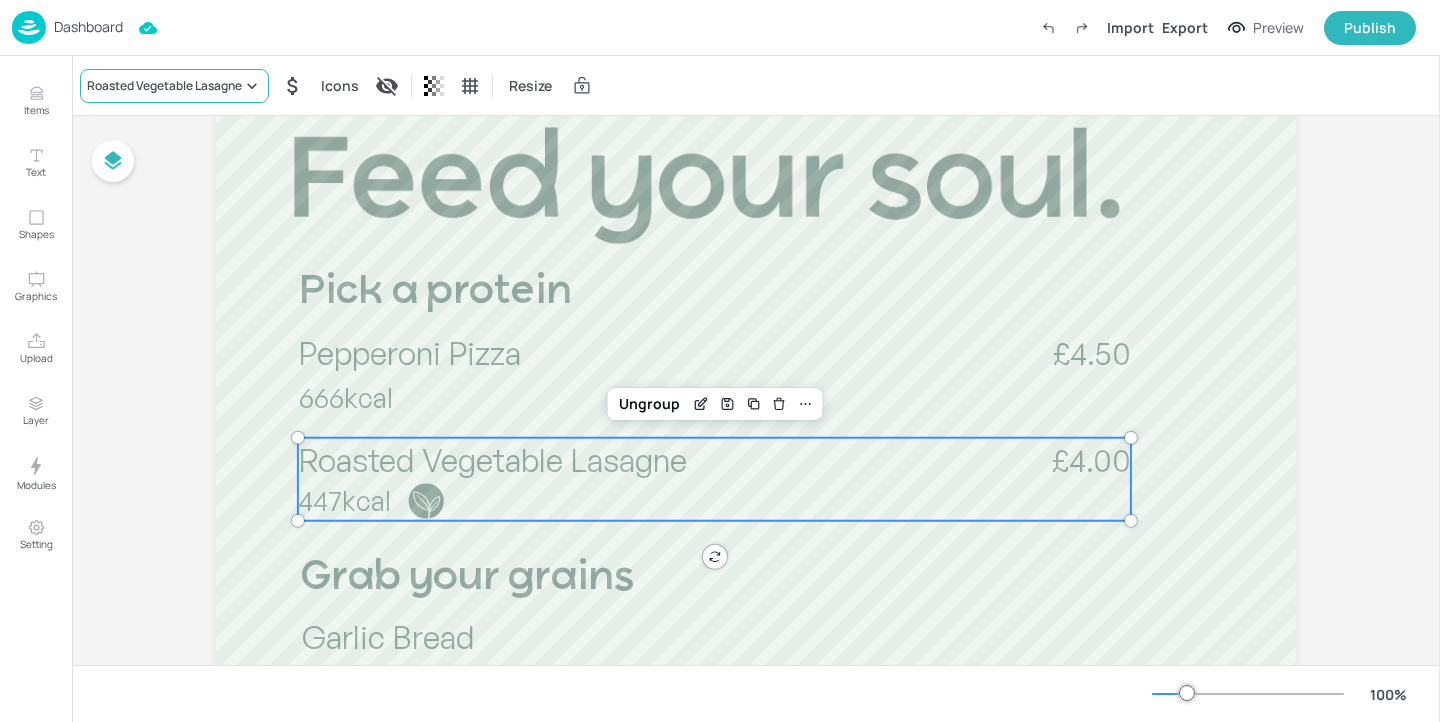 click on "Roasted Vegetable Lasagne" at bounding box center (164, 86) 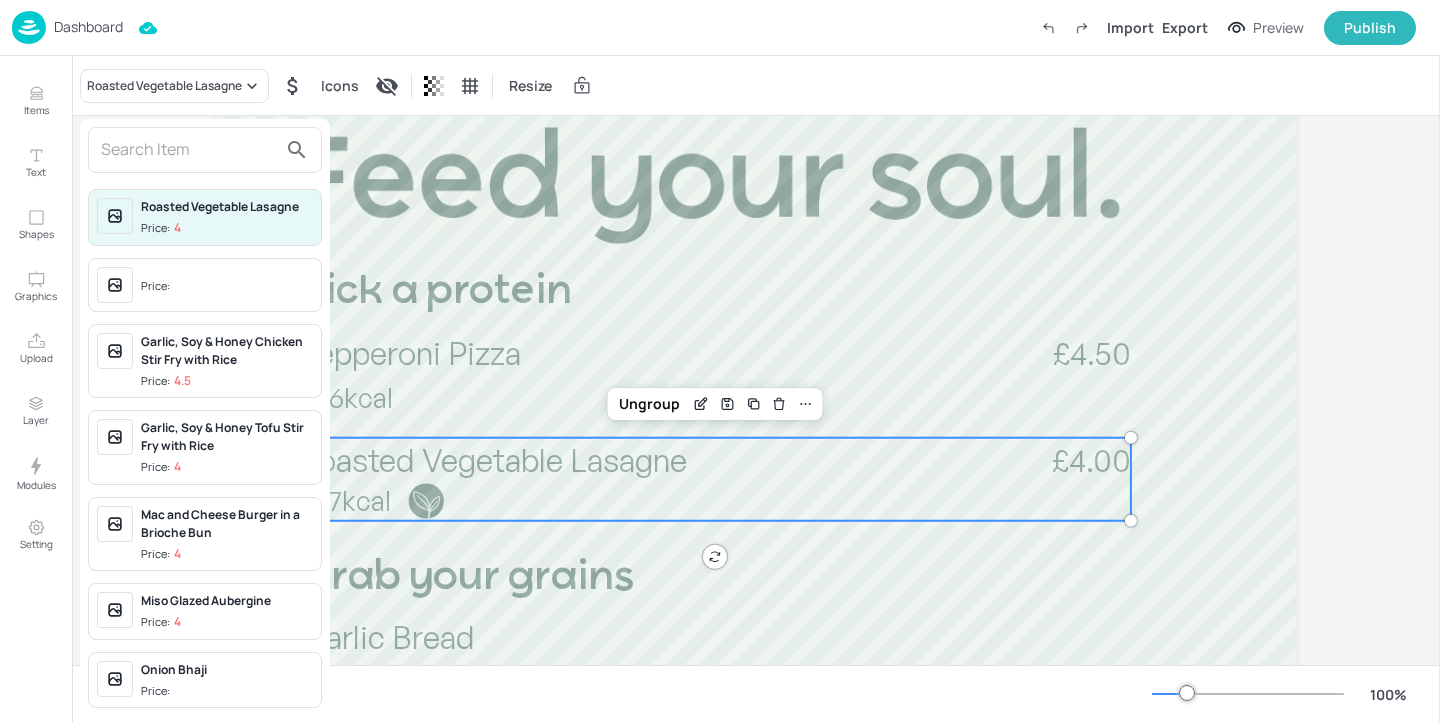 click at bounding box center (189, 150) 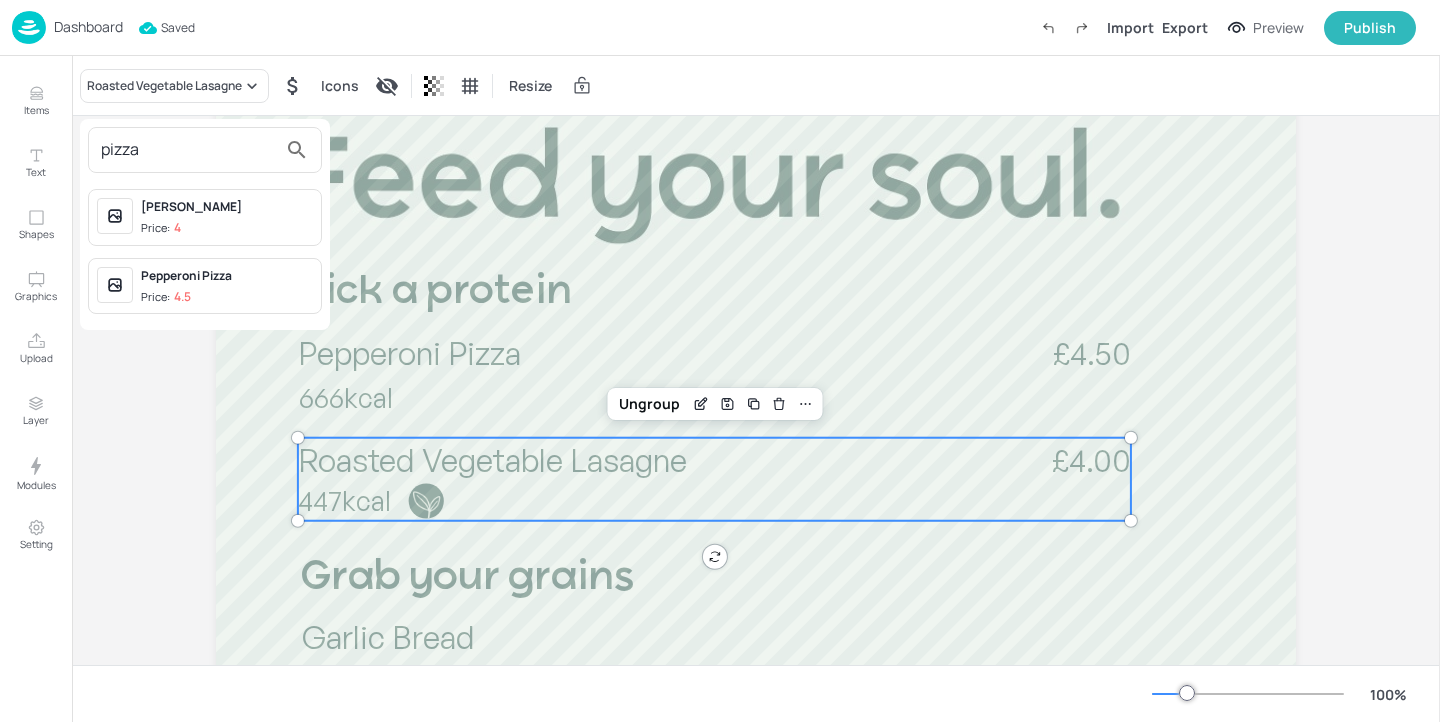 type on "pizza" 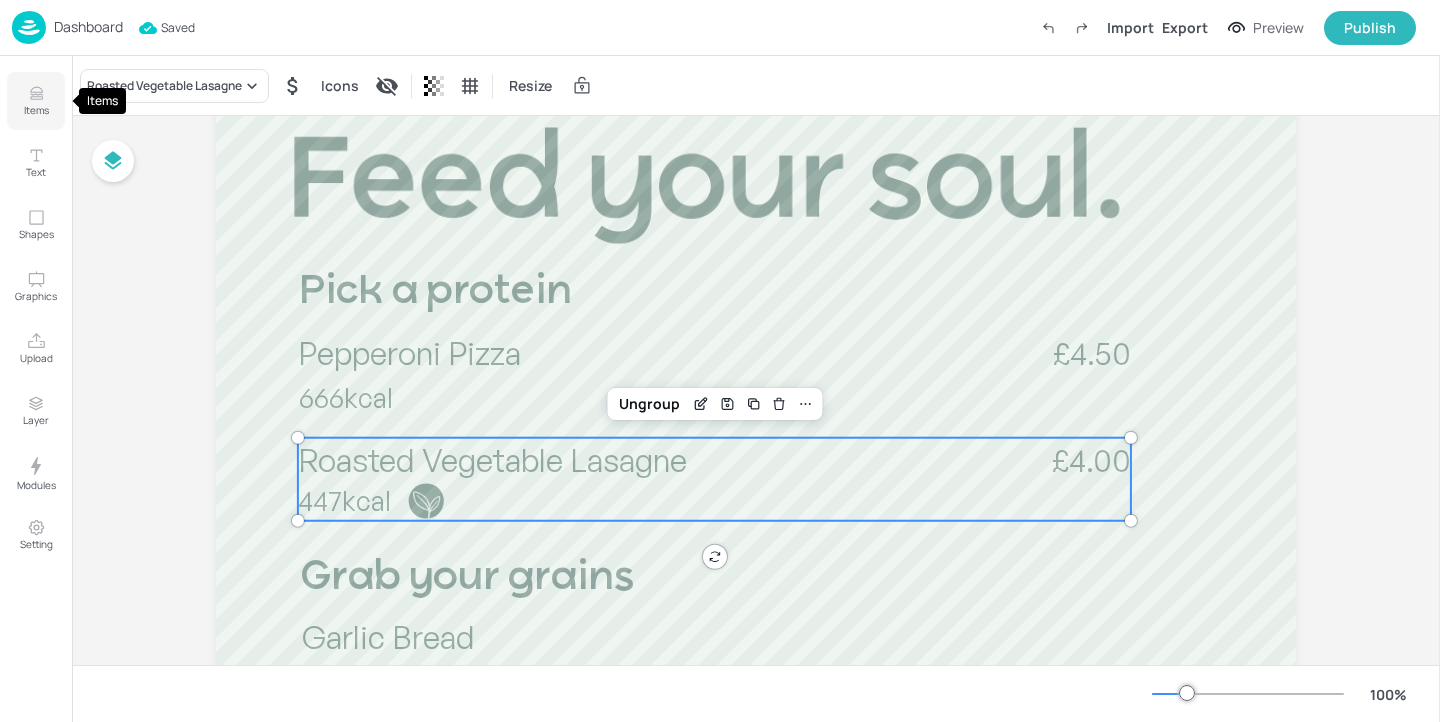 click on "Items" at bounding box center [36, 110] 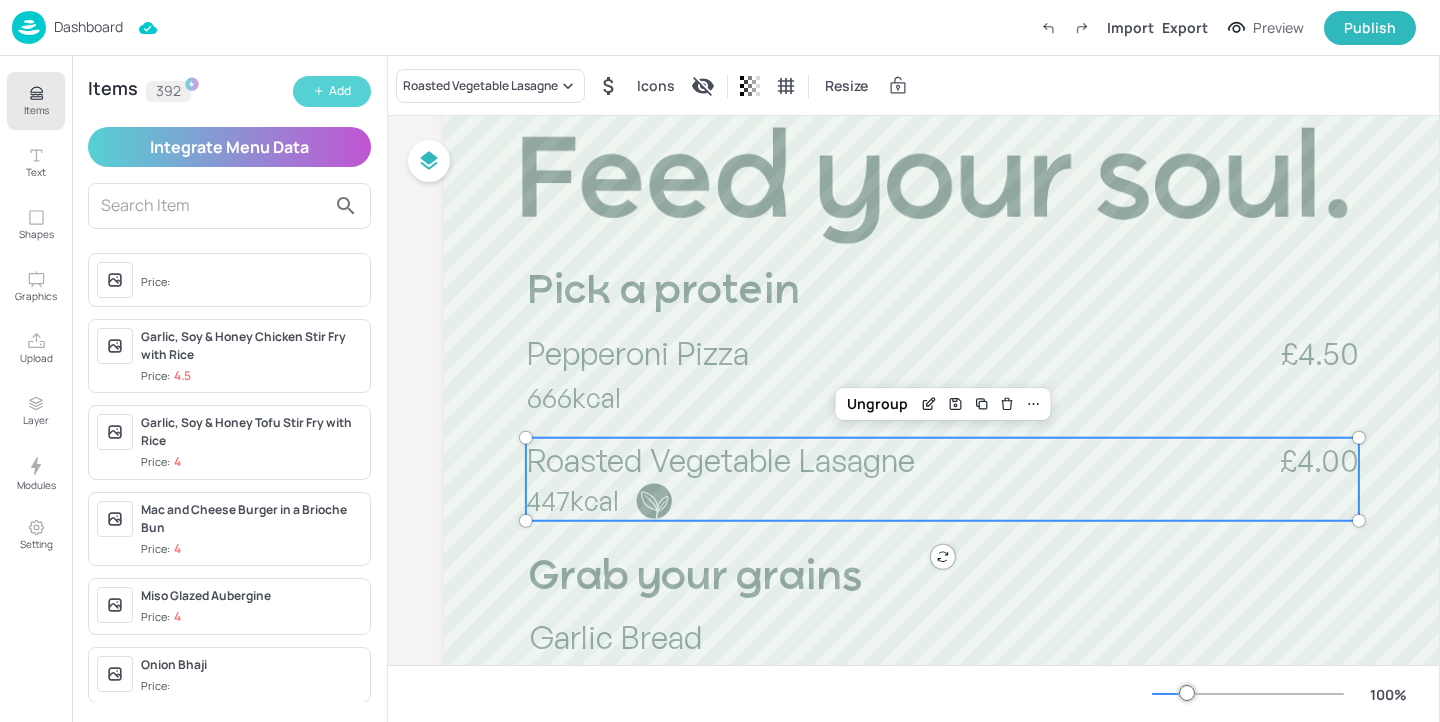 click on "Add" at bounding box center [340, 91] 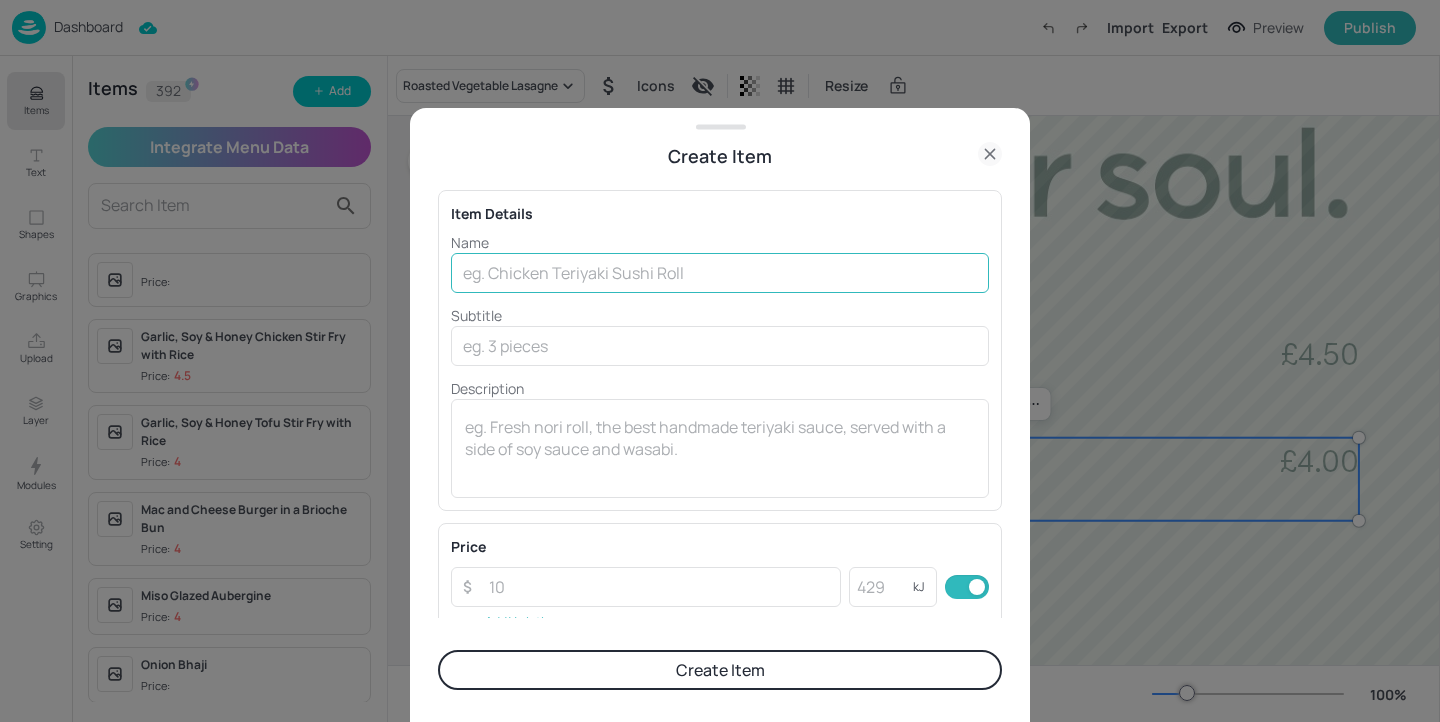 click at bounding box center [720, 273] 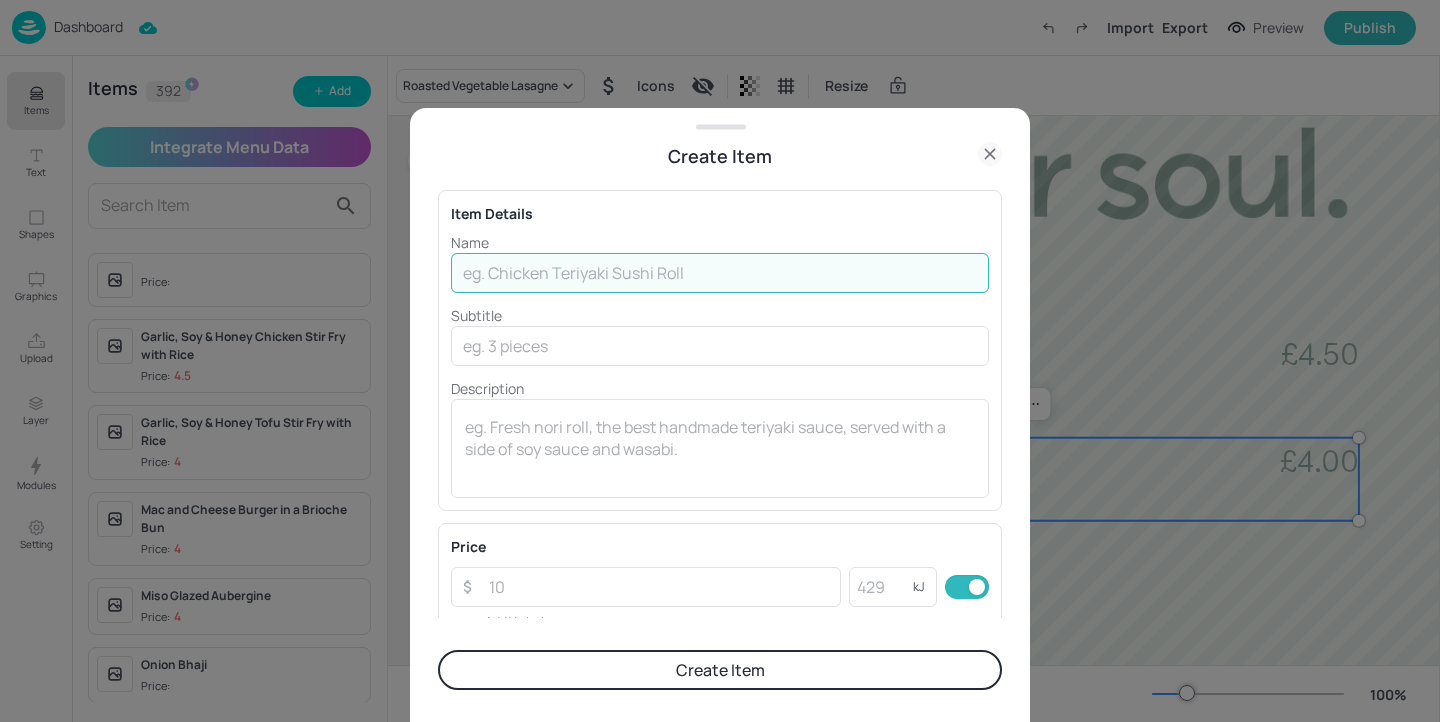paste on "Mozzarella and basil Pizza" 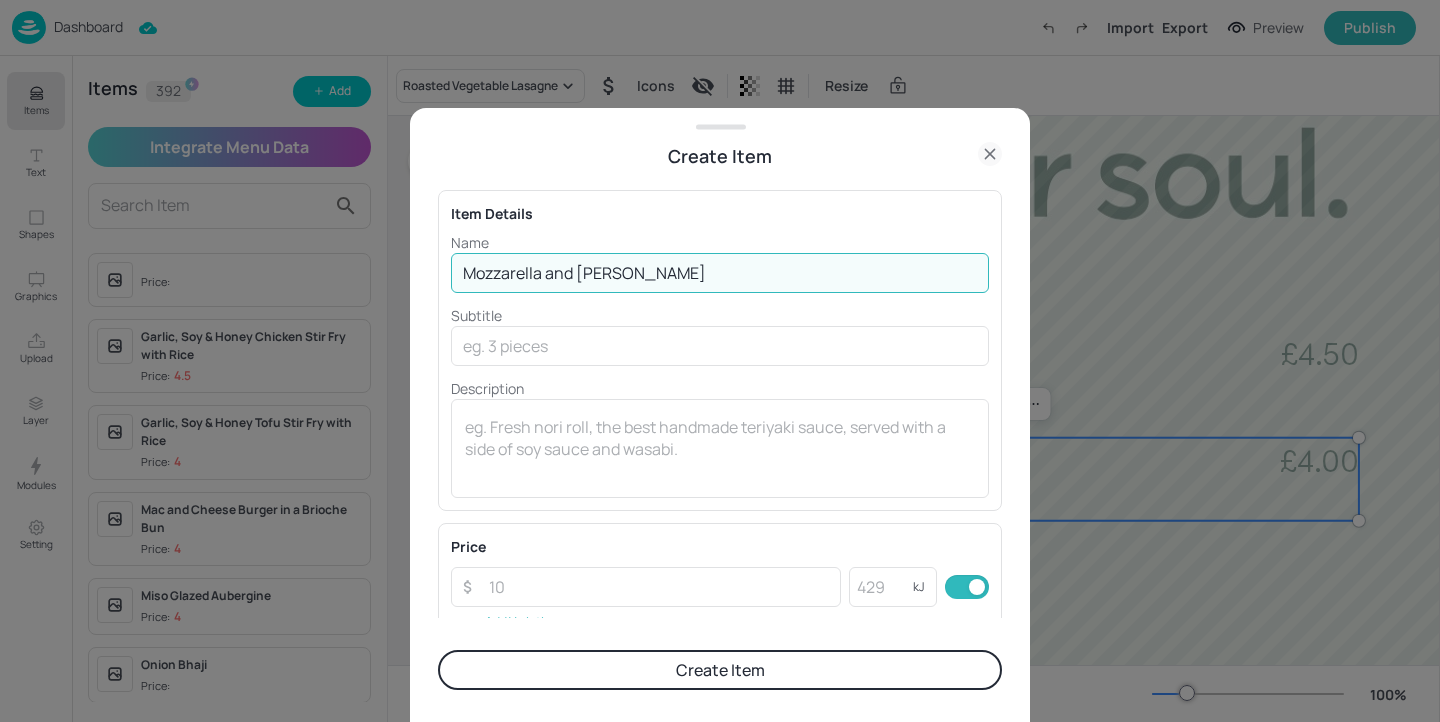 drag, startPoint x: 582, startPoint y: 272, endPoint x: 548, endPoint y: 272, distance: 34 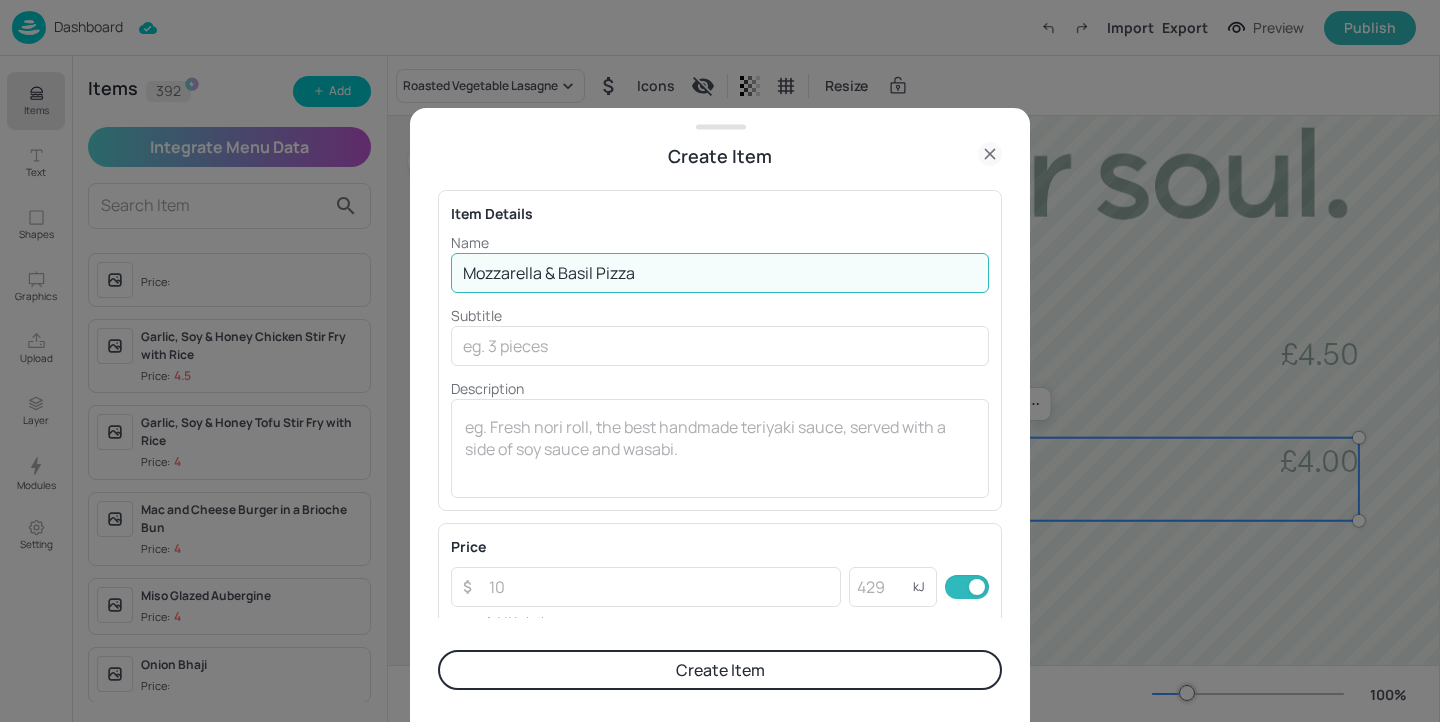 click on "Mozzarella & Basil Pizza" at bounding box center (720, 273) 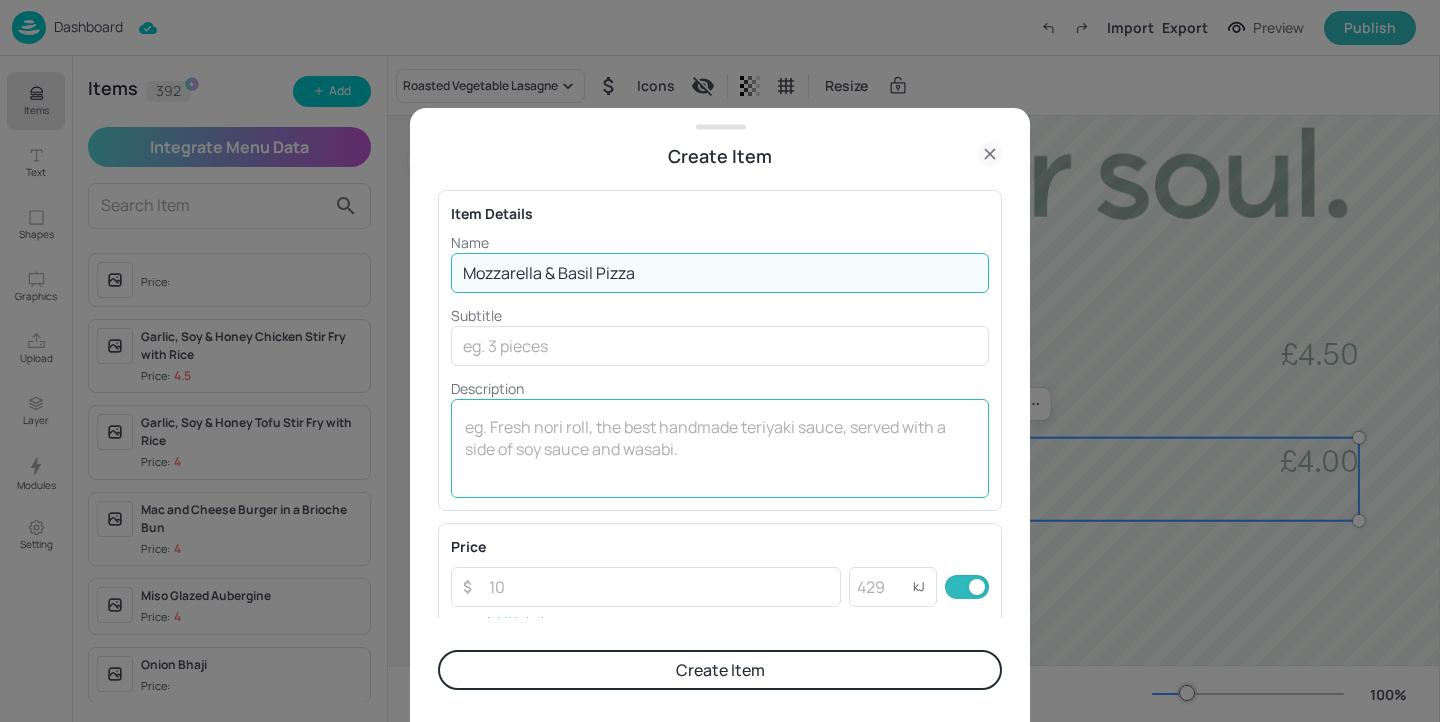 type on "Mozzarella & Basil Pizza" 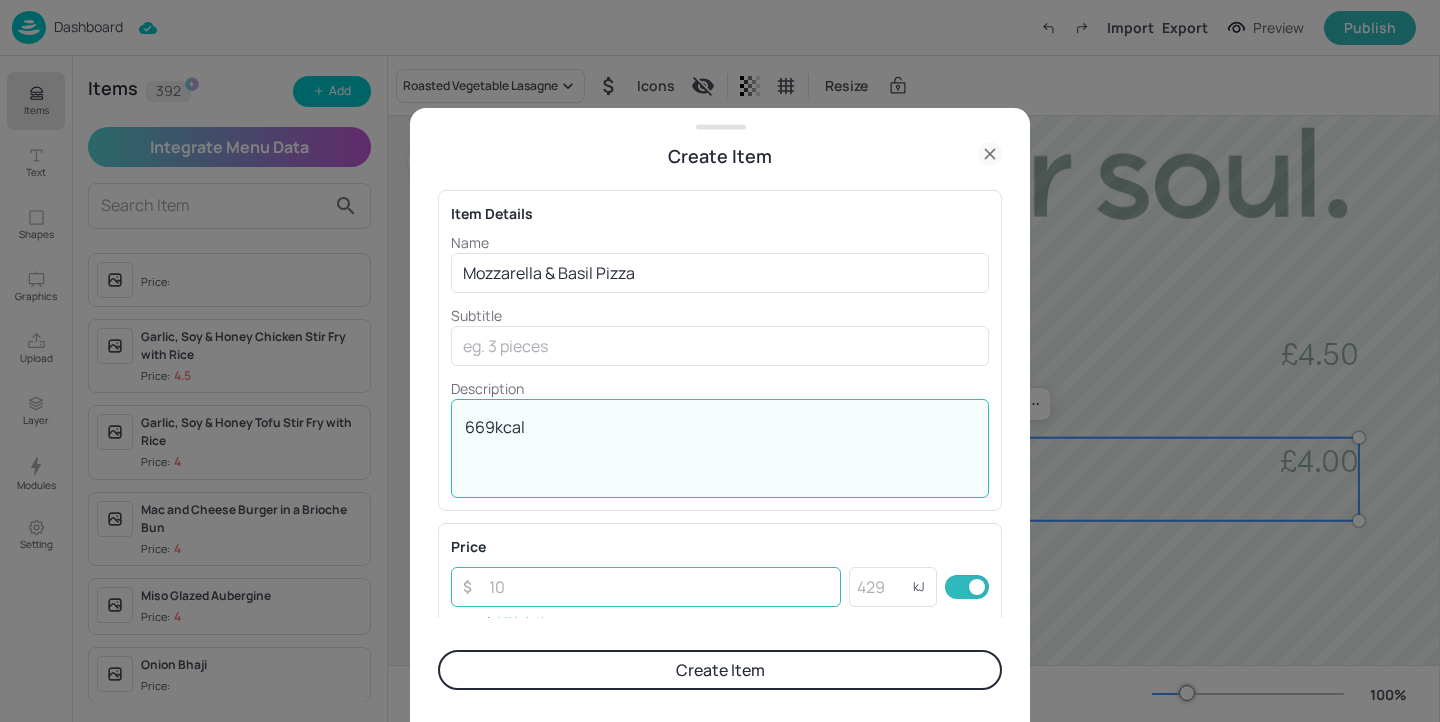 type on "669kcal" 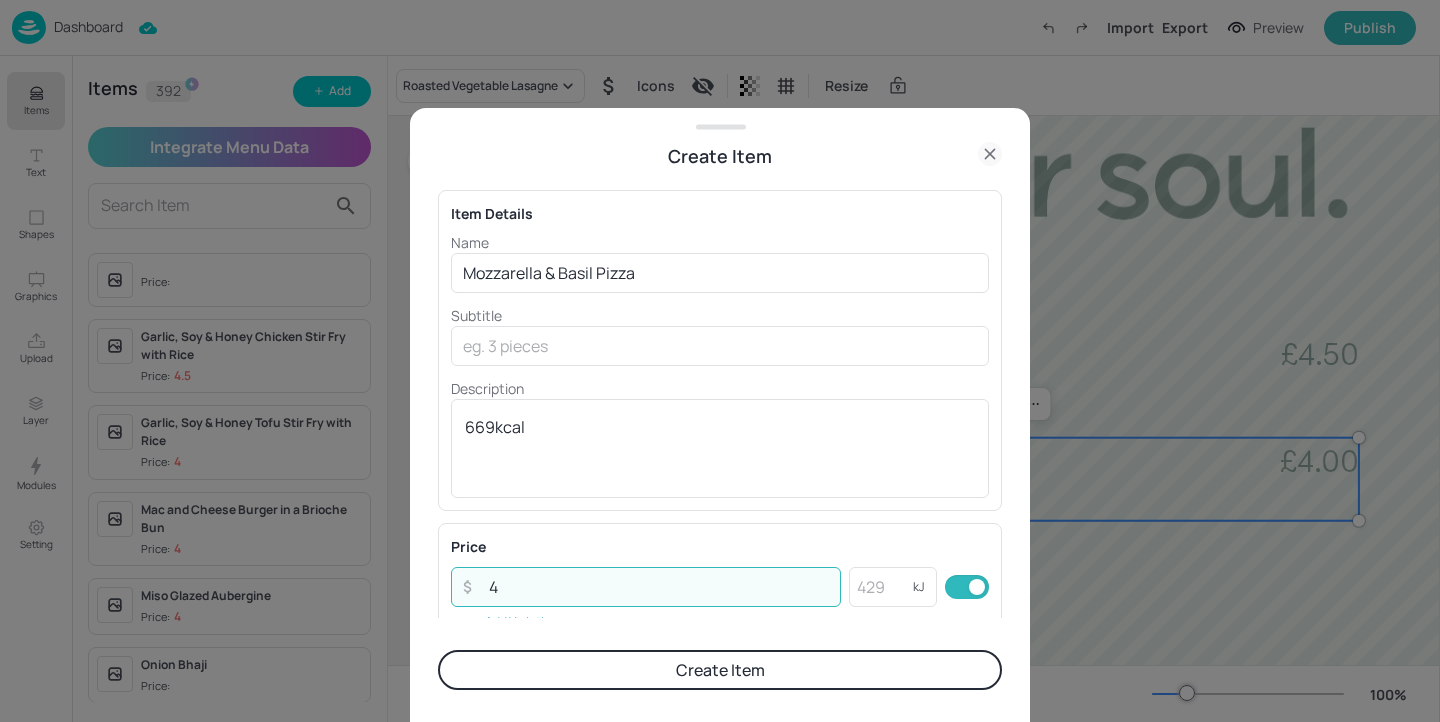 type on "4" 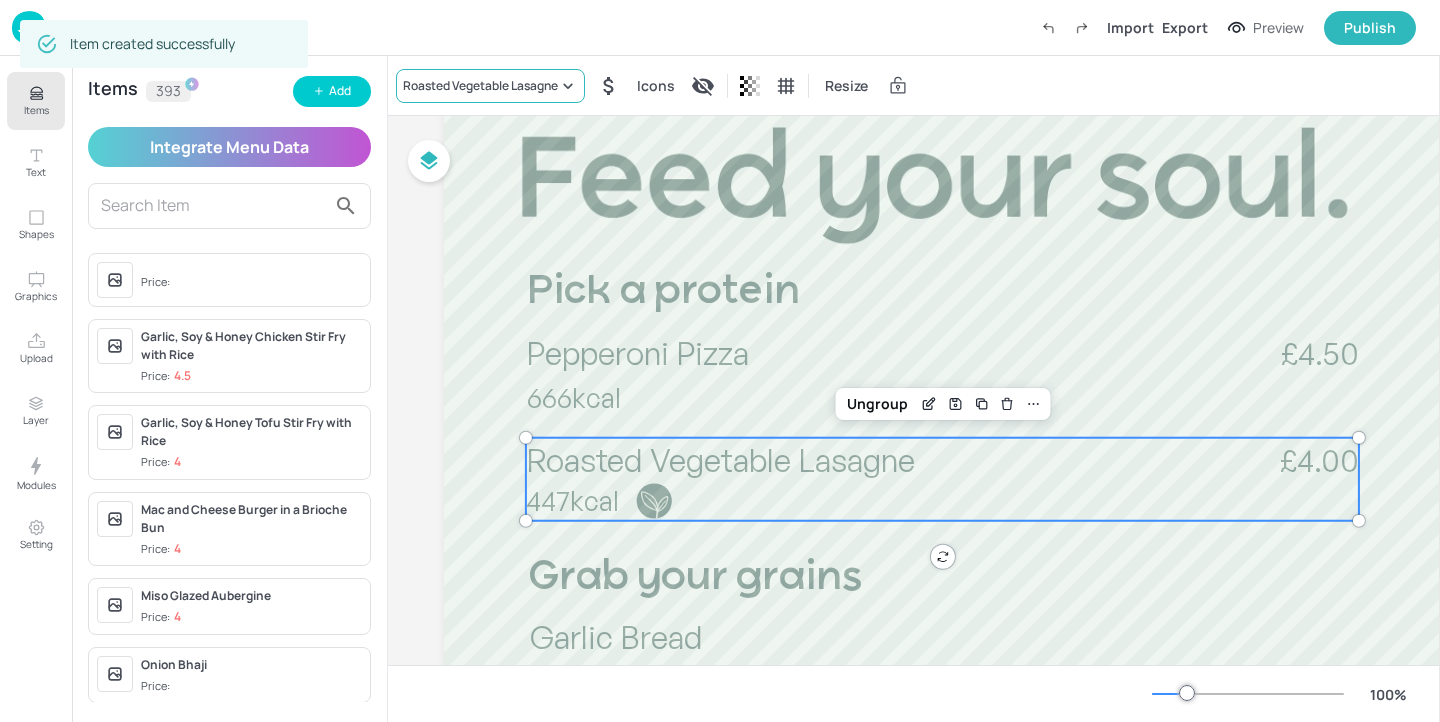click on "Roasted Vegetable Lasagne" at bounding box center [490, 86] 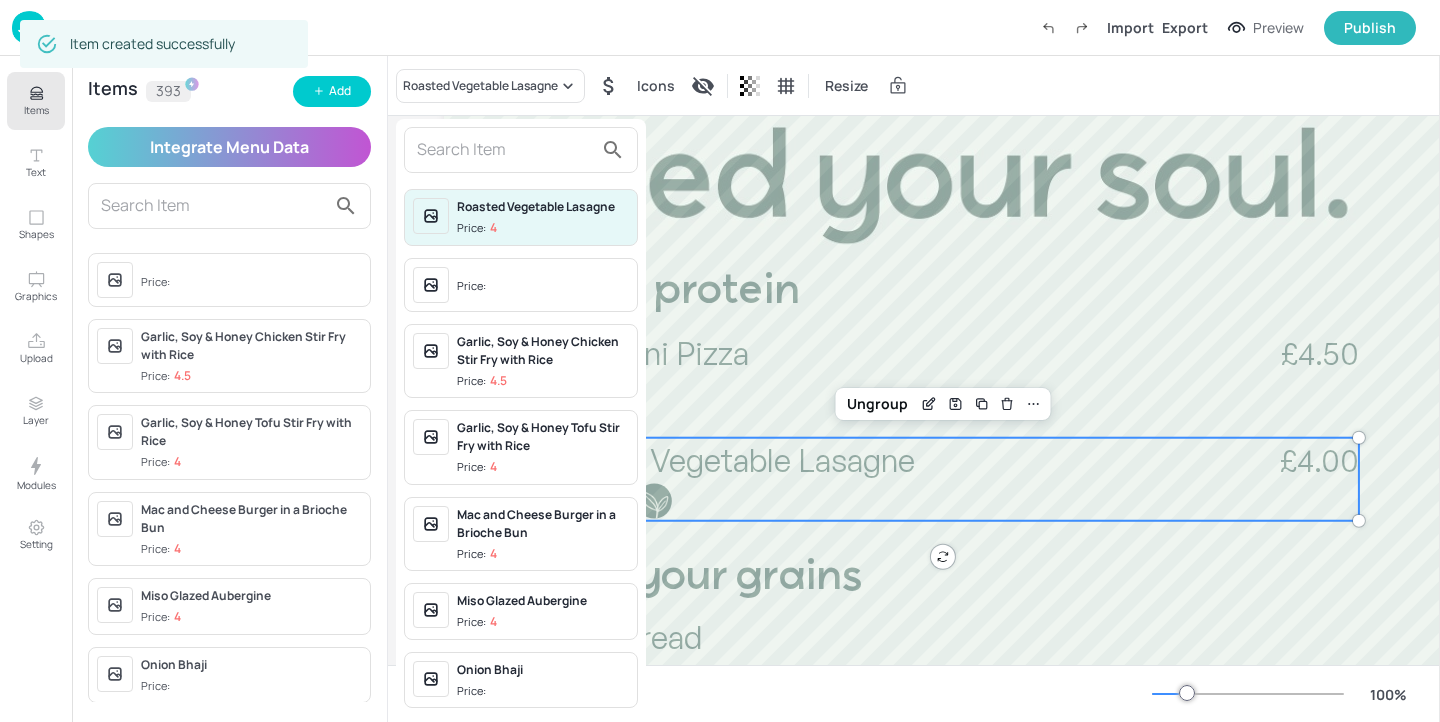 click at bounding box center [505, 150] 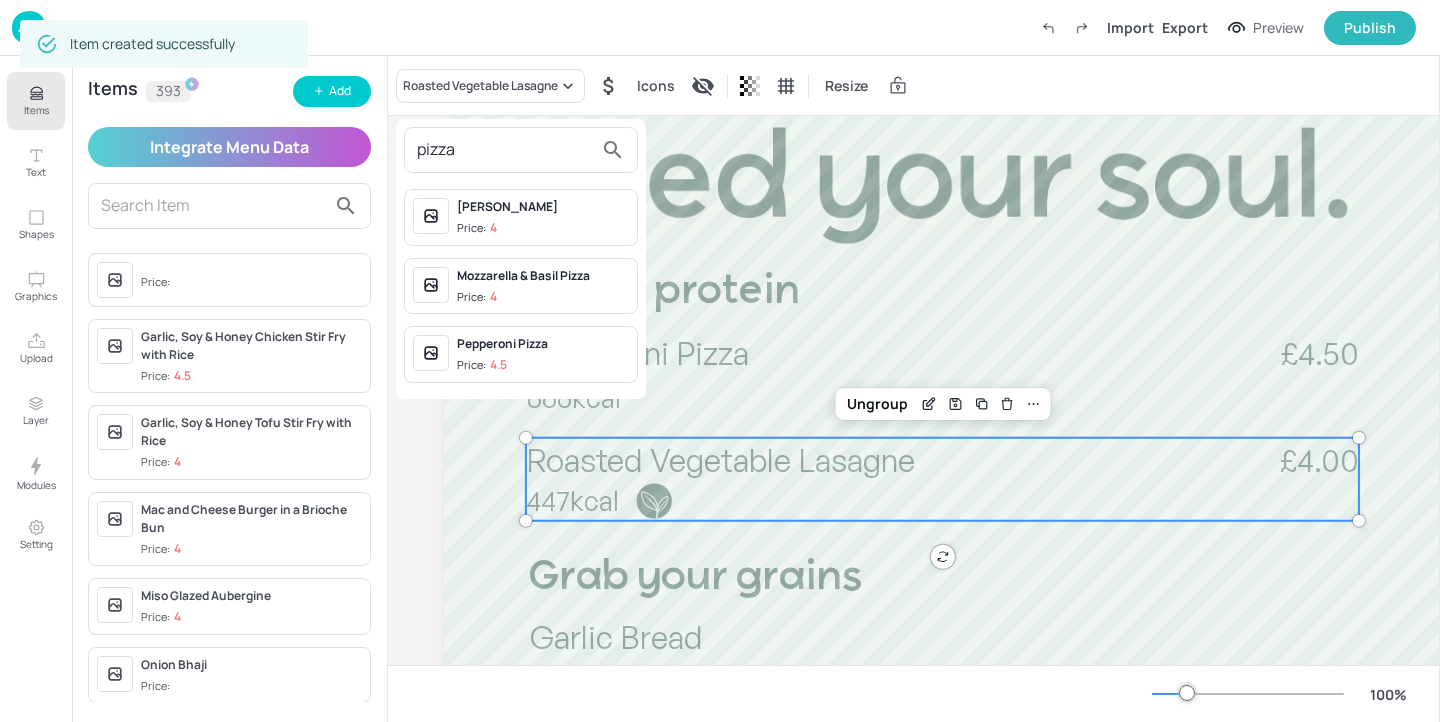 type on "pizza" 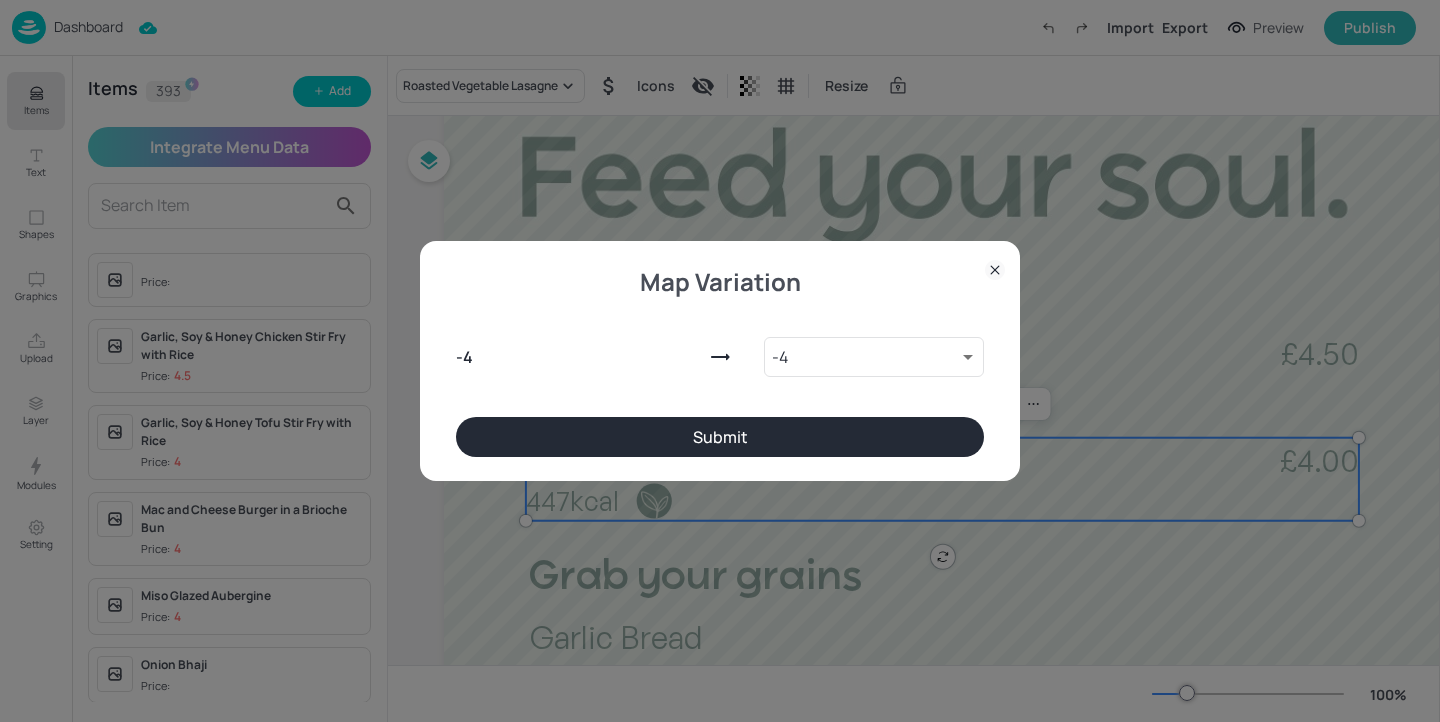 click on "Submit" at bounding box center [720, 437] 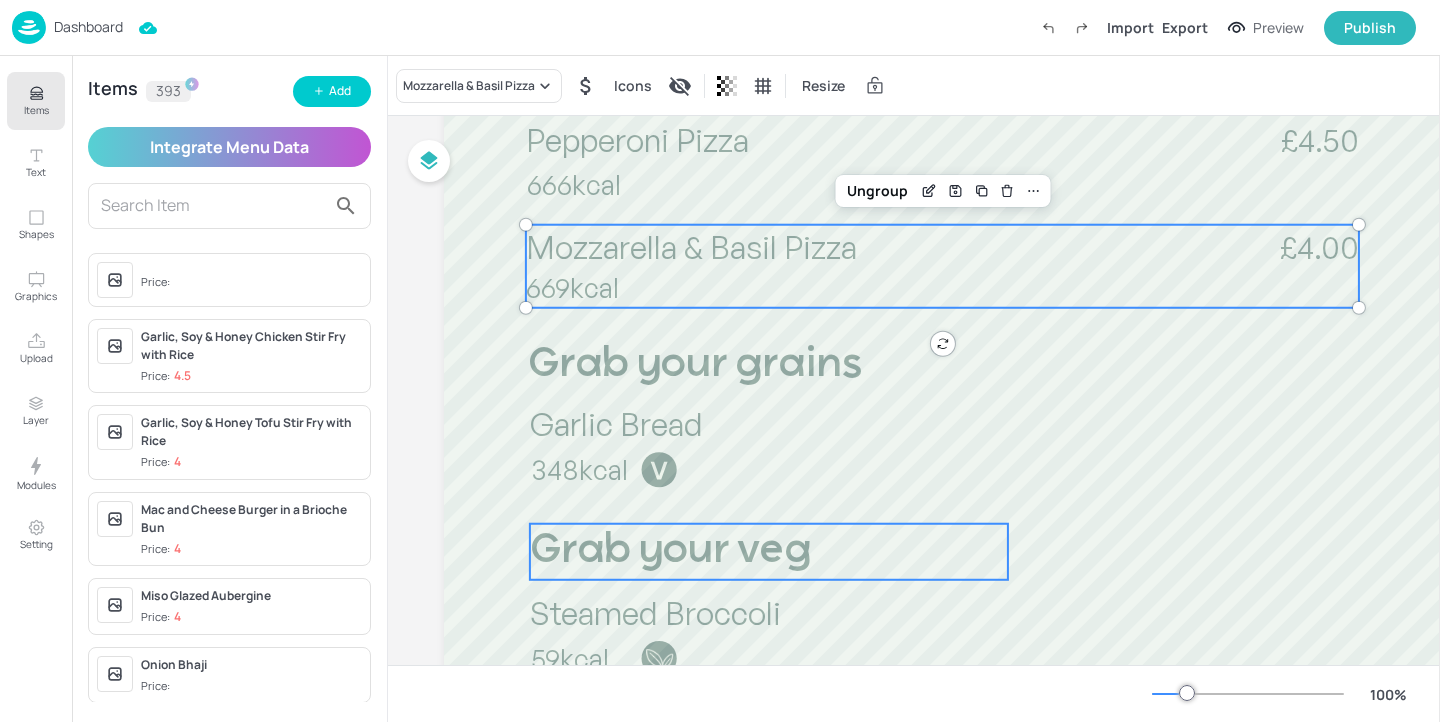 scroll, scrollTop: 541, scrollLeft: 0, axis: vertical 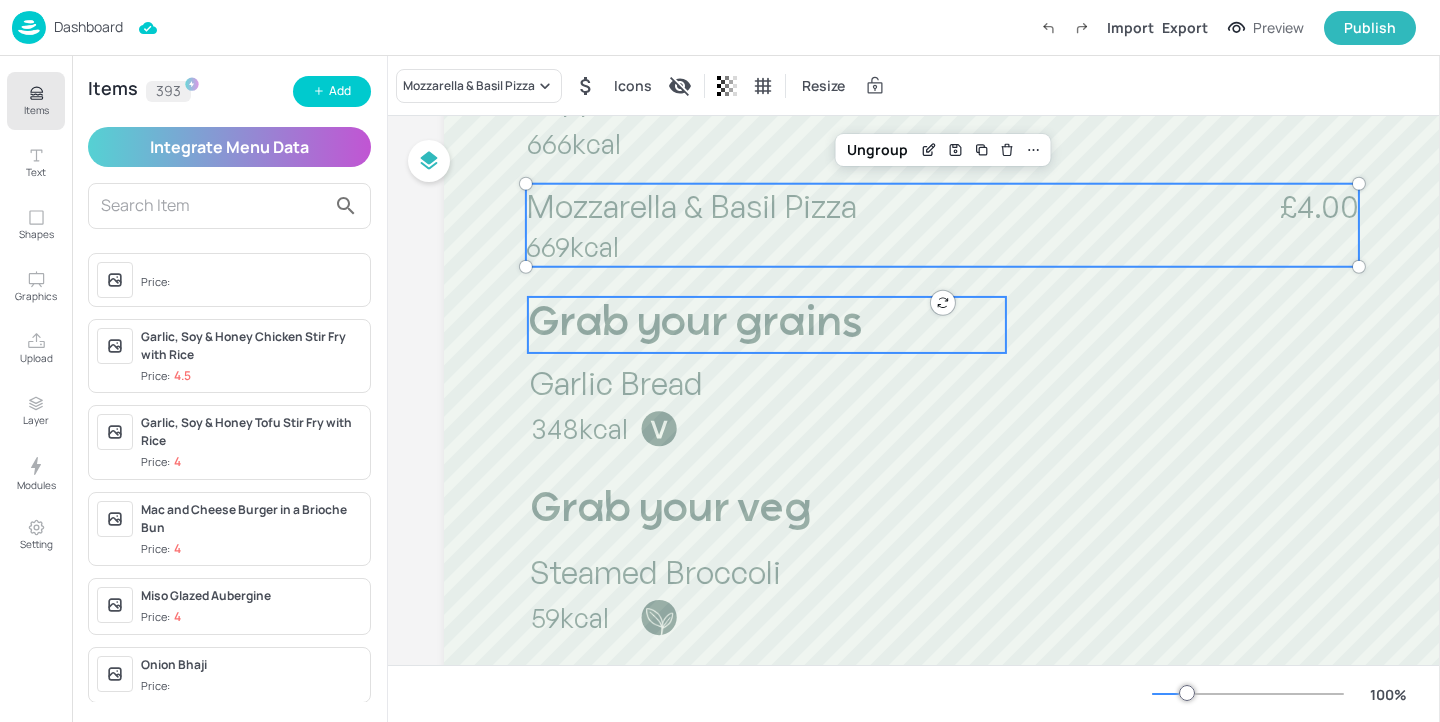 click on "Grab your grains" at bounding box center (695, 324) 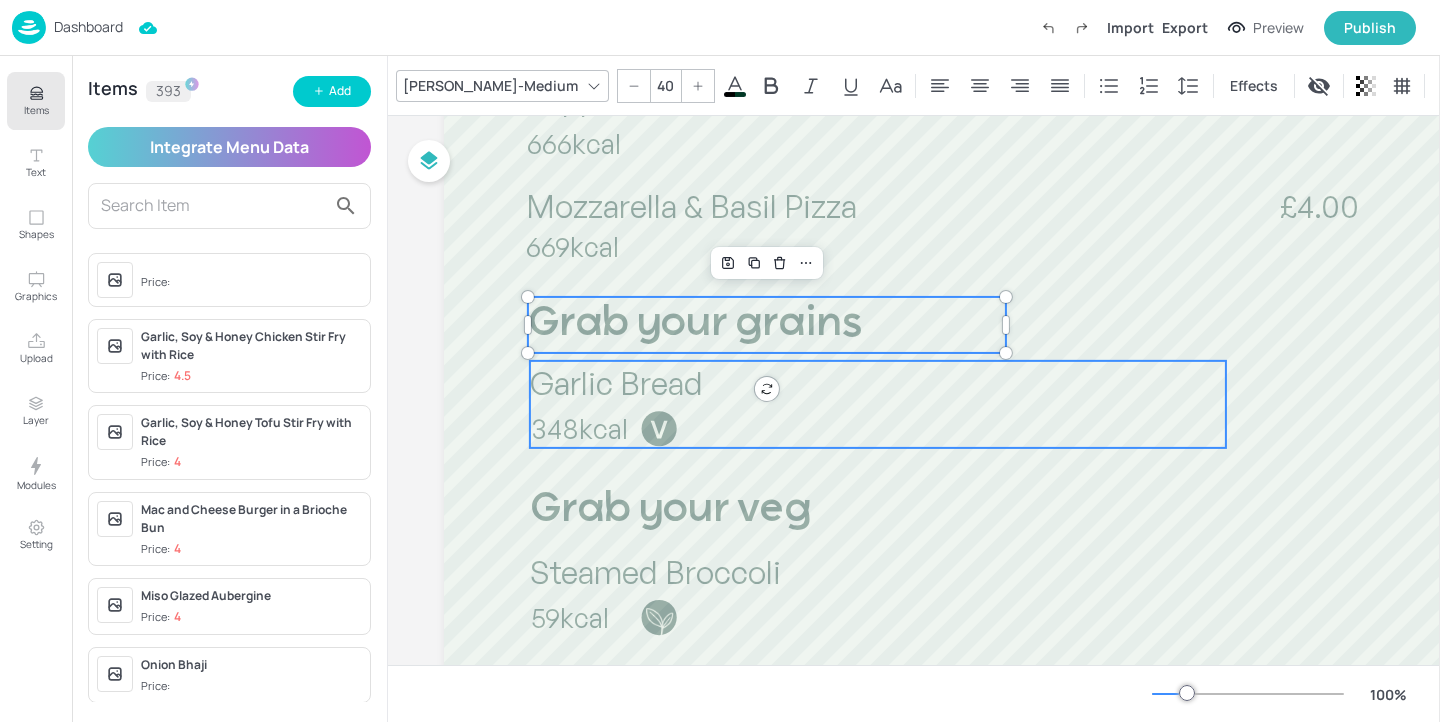 click on "Garlic Bread" at bounding box center (878, 383) 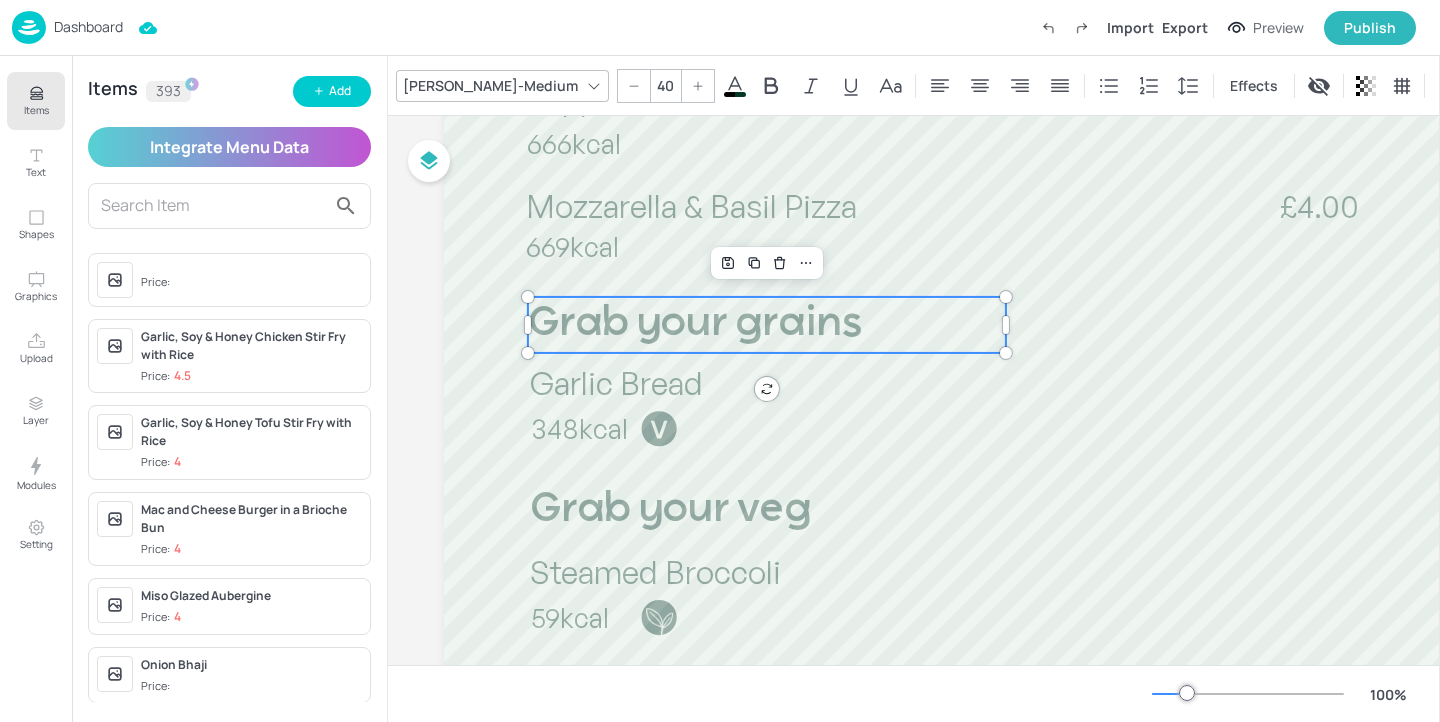 click on "Grab your grains" at bounding box center [695, 324] 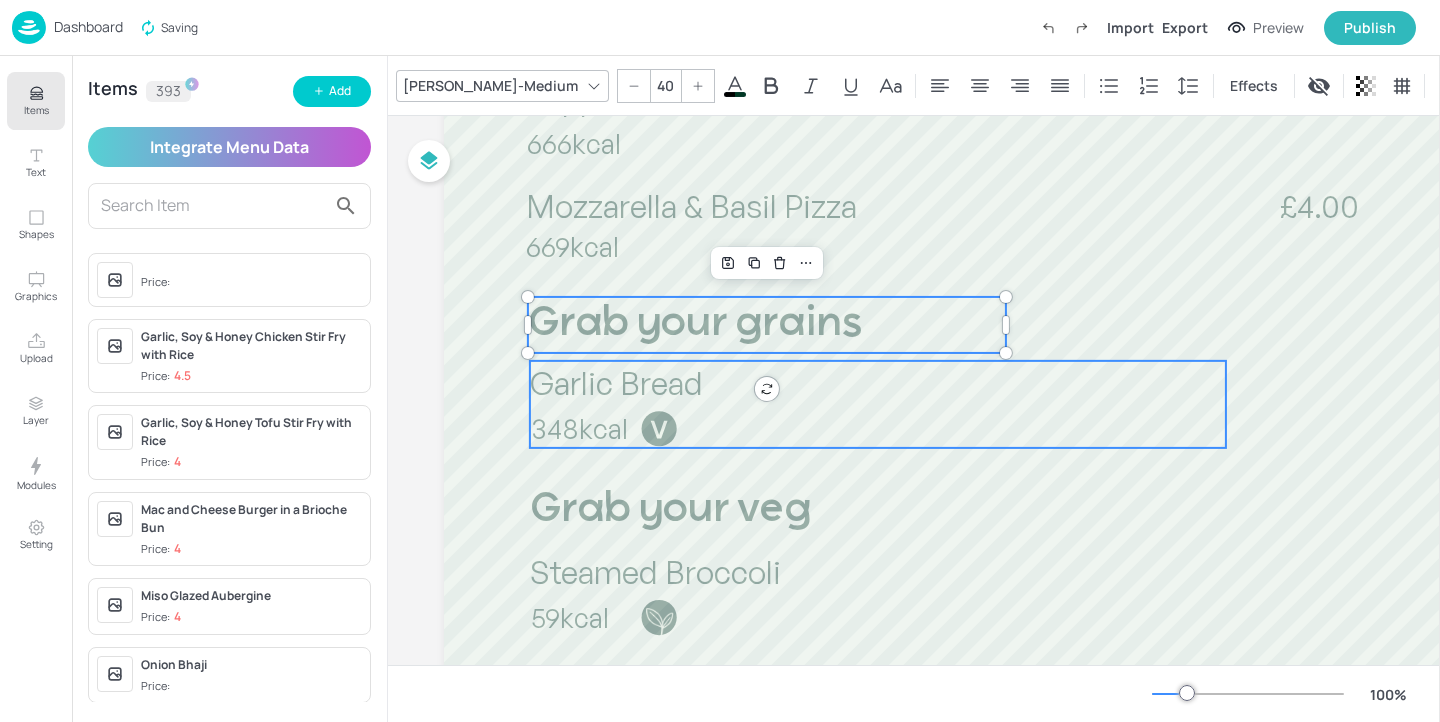 click on "Garlic Bread" at bounding box center [616, 383] 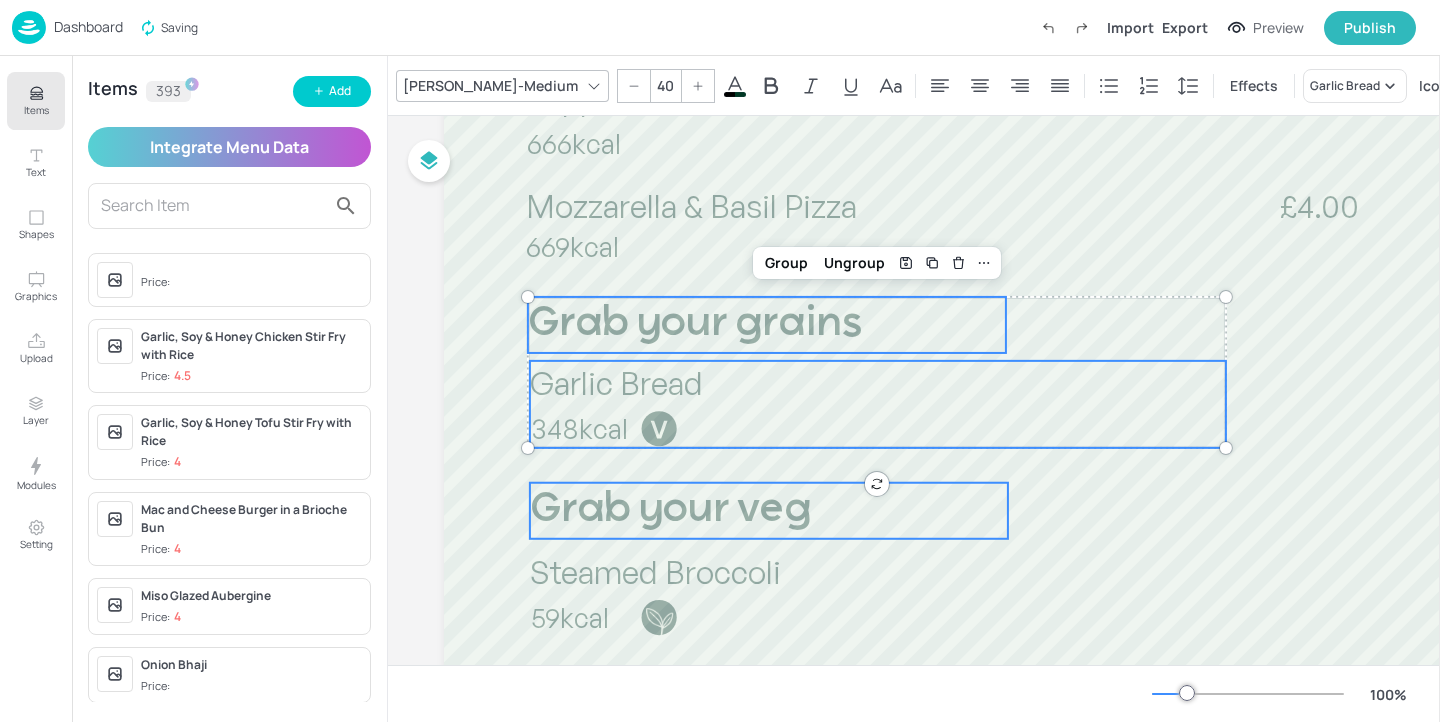 click on "Grab your veg" at bounding box center [670, 510] 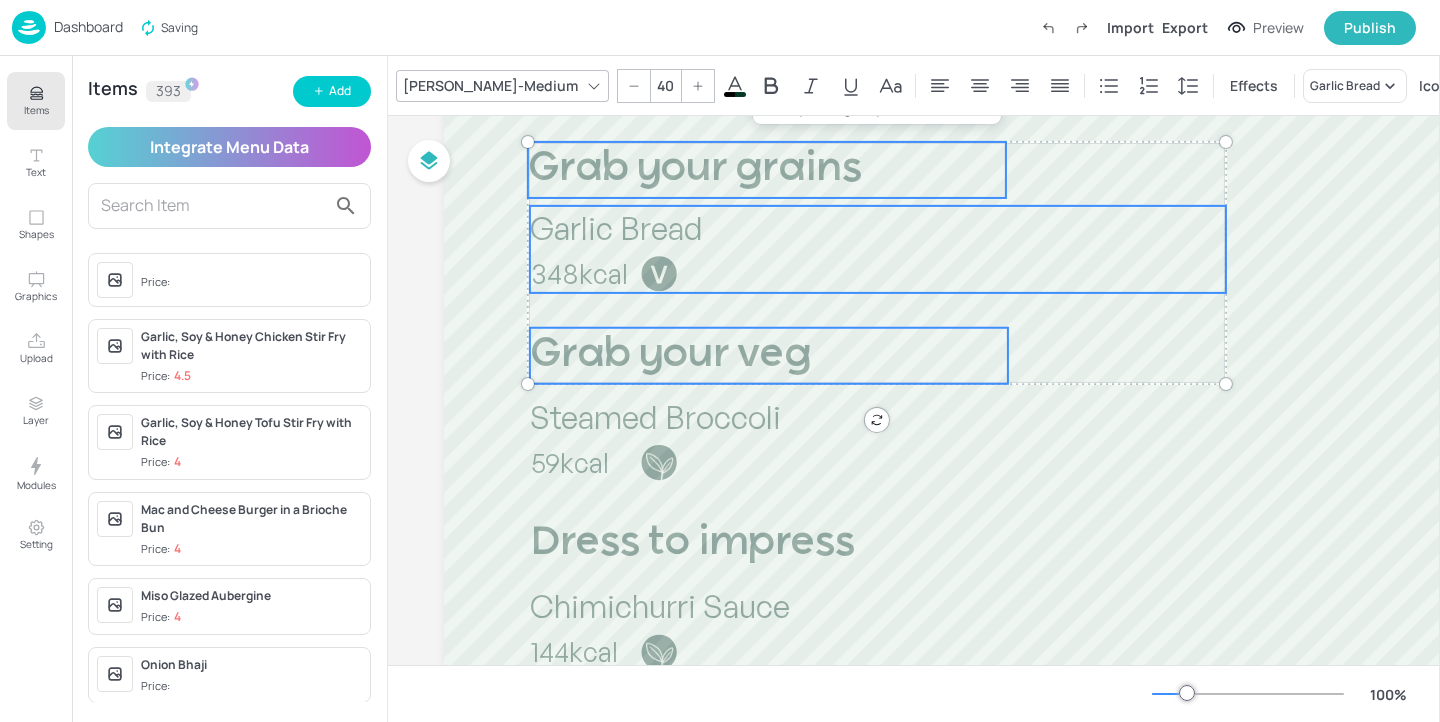 scroll, scrollTop: 702, scrollLeft: 0, axis: vertical 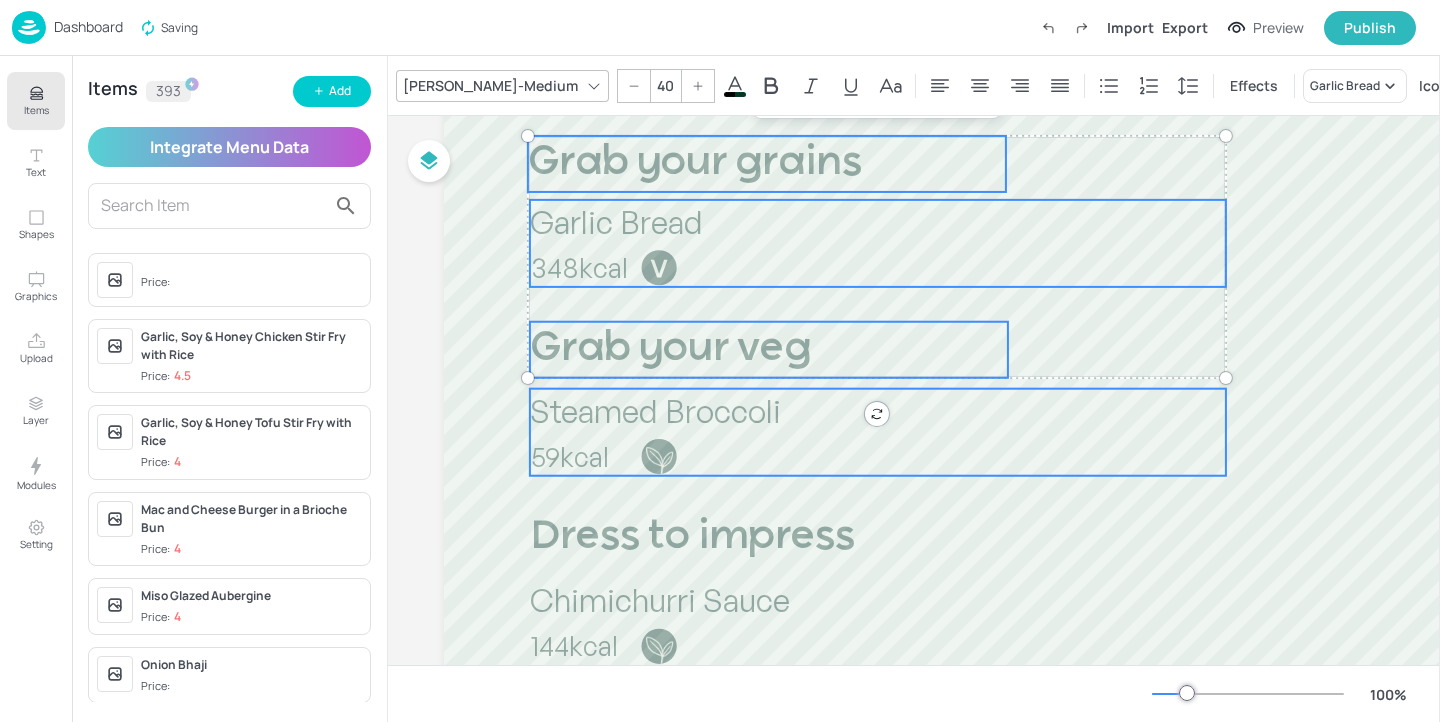 click on "Steamed Broccoli" at bounding box center [655, 411] 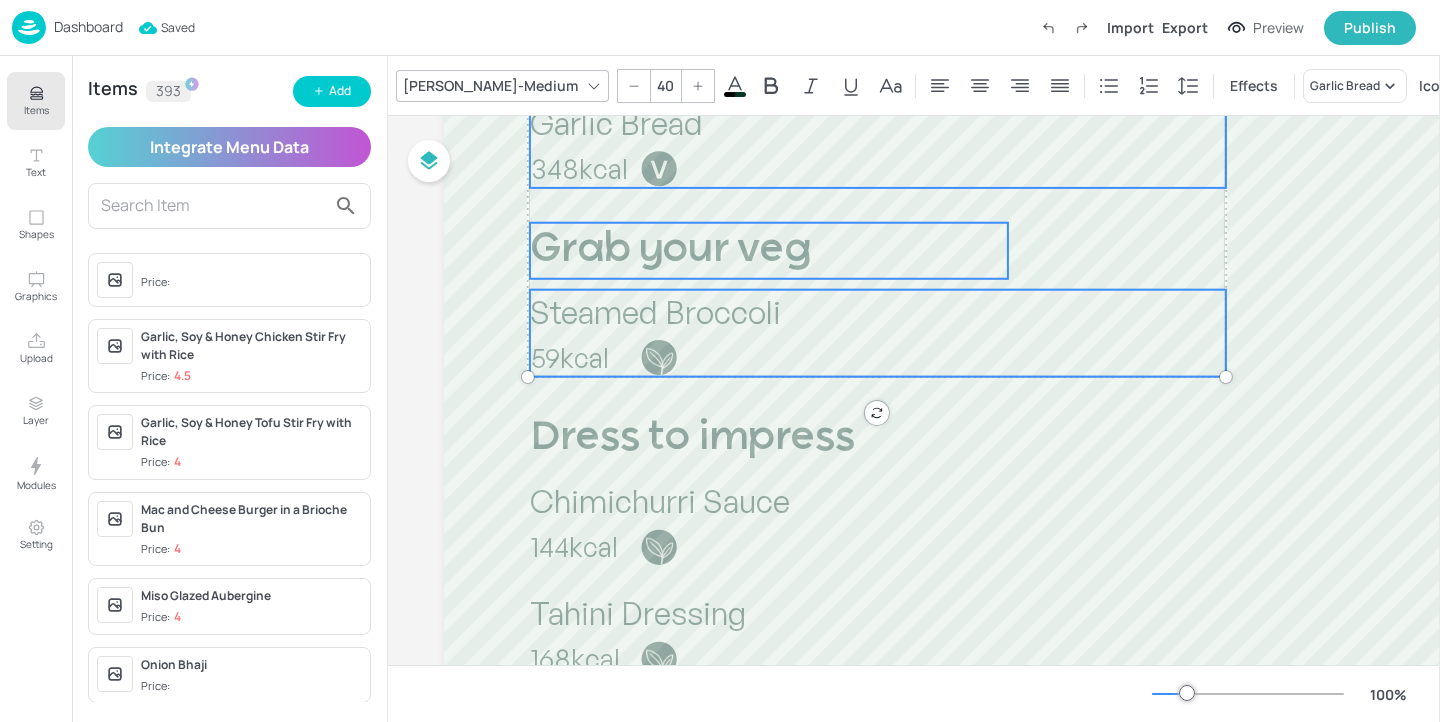 scroll, scrollTop: 1032, scrollLeft: 0, axis: vertical 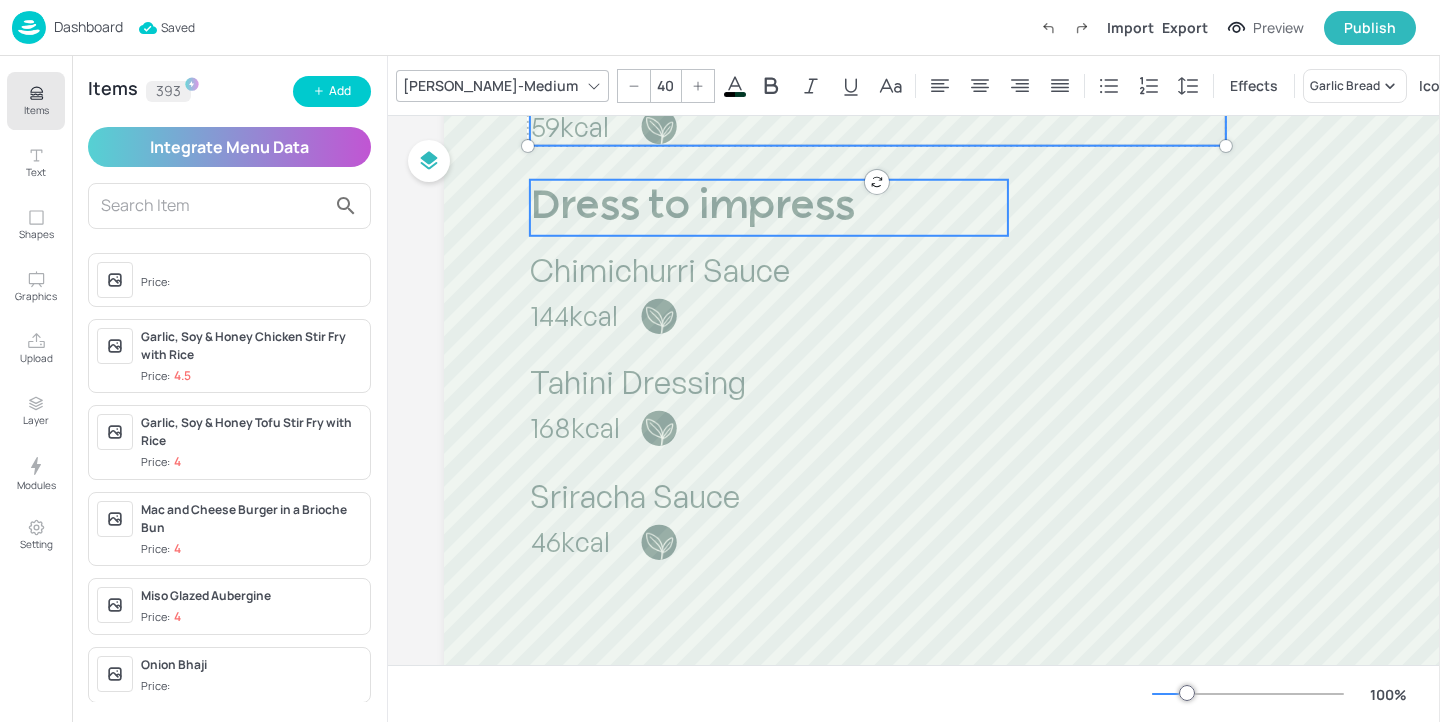 click on "Dress to impress" at bounding box center [769, 208] 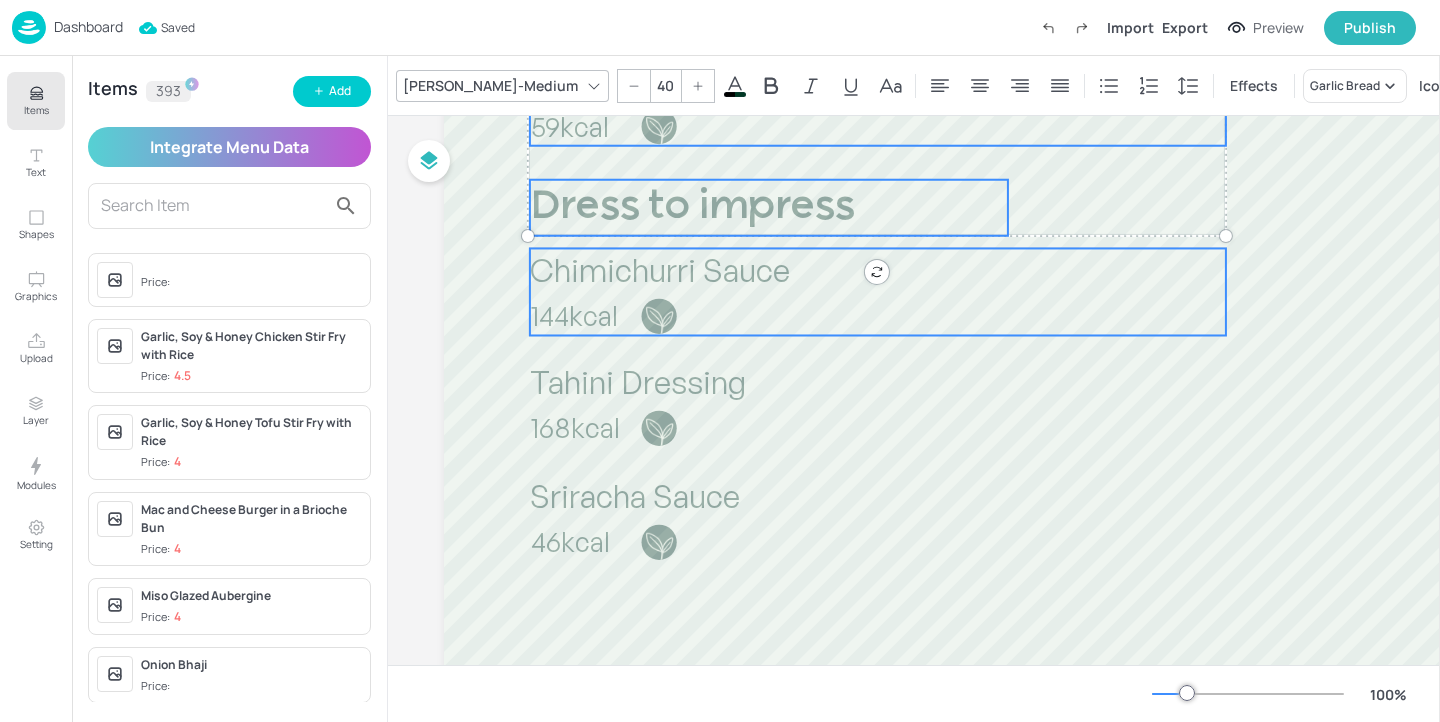 click on "Chimichurri Sauce" at bounding box center (878, 270) 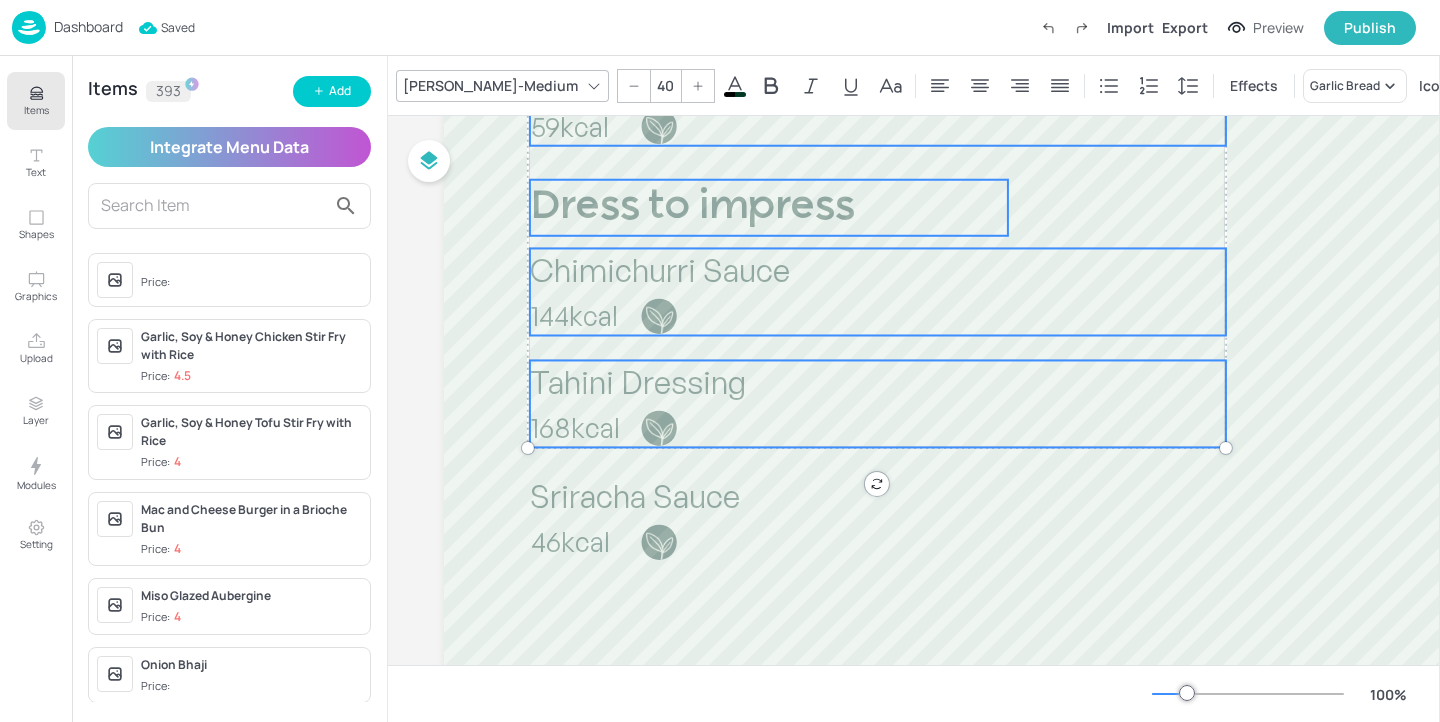 click on "168kcal" at bounding box center [669, 428] 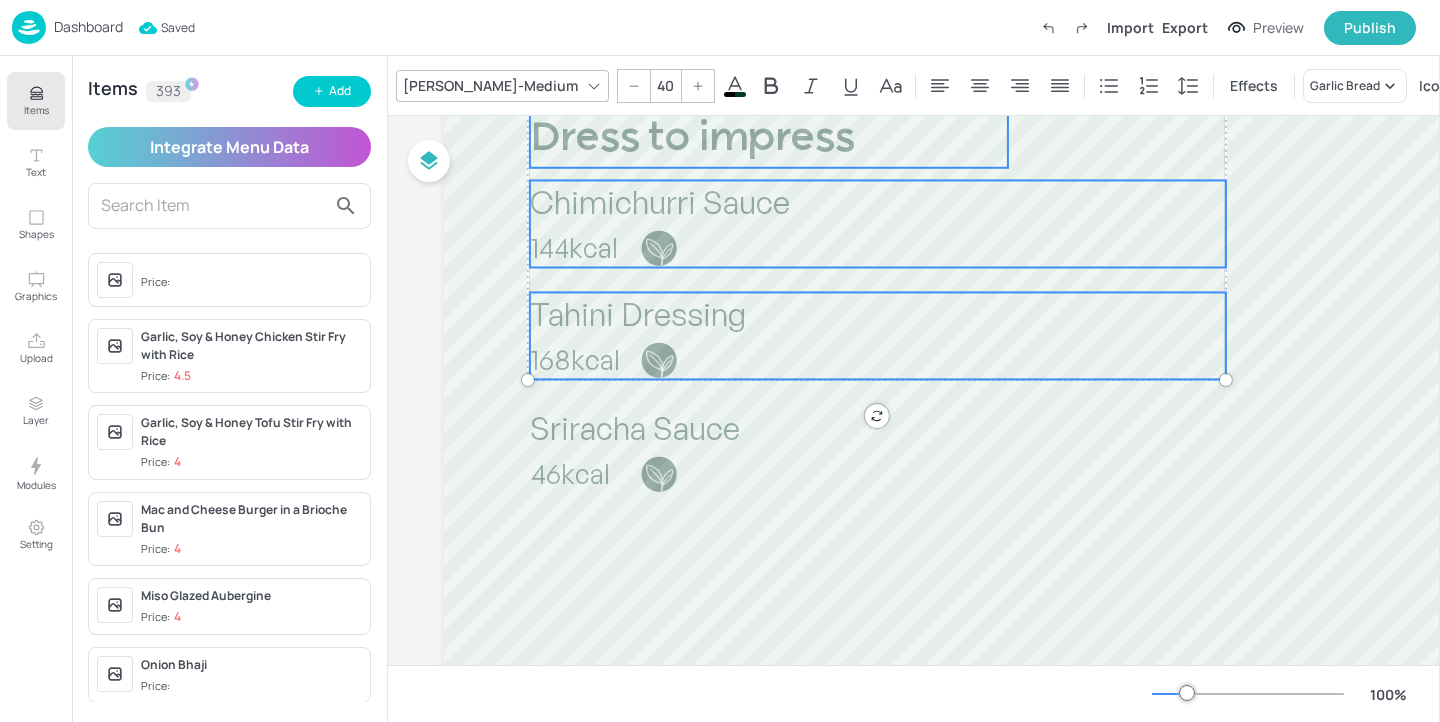 scroll, scrollTop: 1183, scrollLeft: 0, axis: vertical 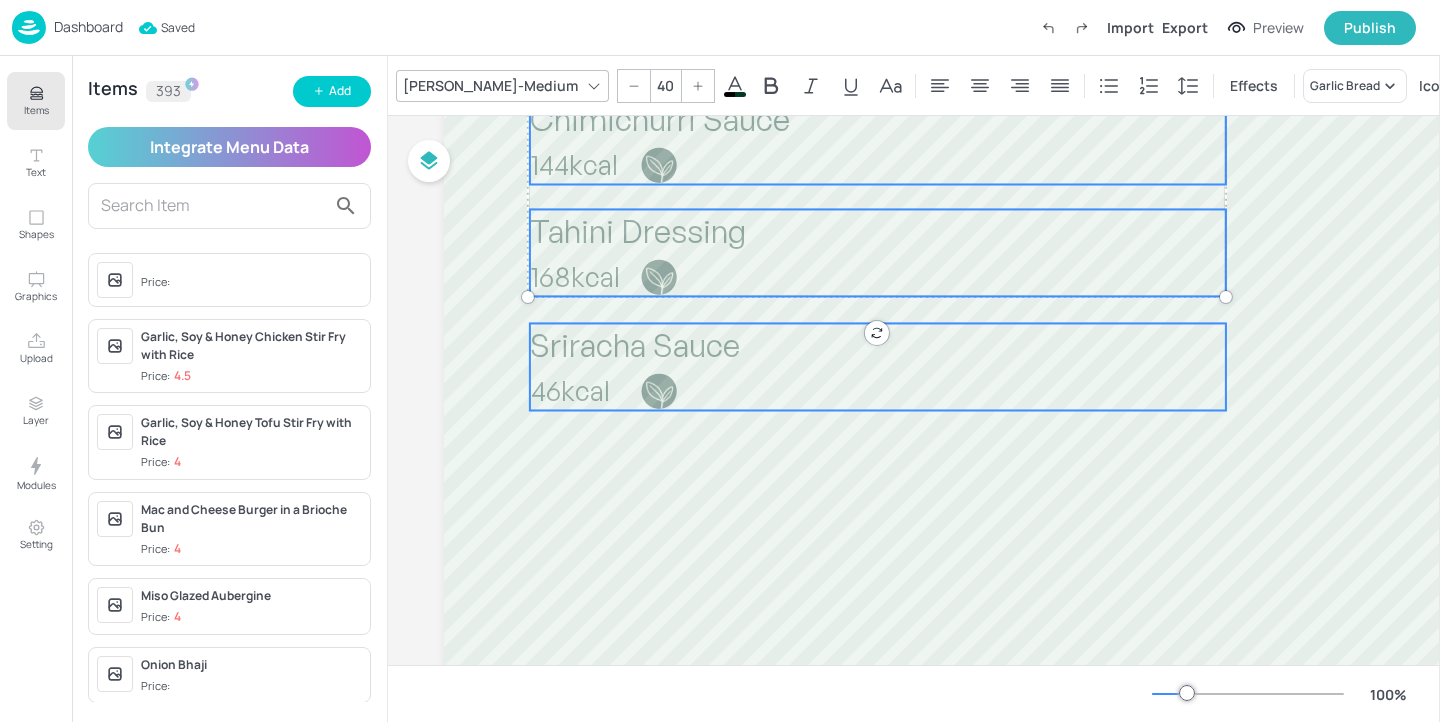 click on "Sriracha Sauce" at bounding box center [635, 345] 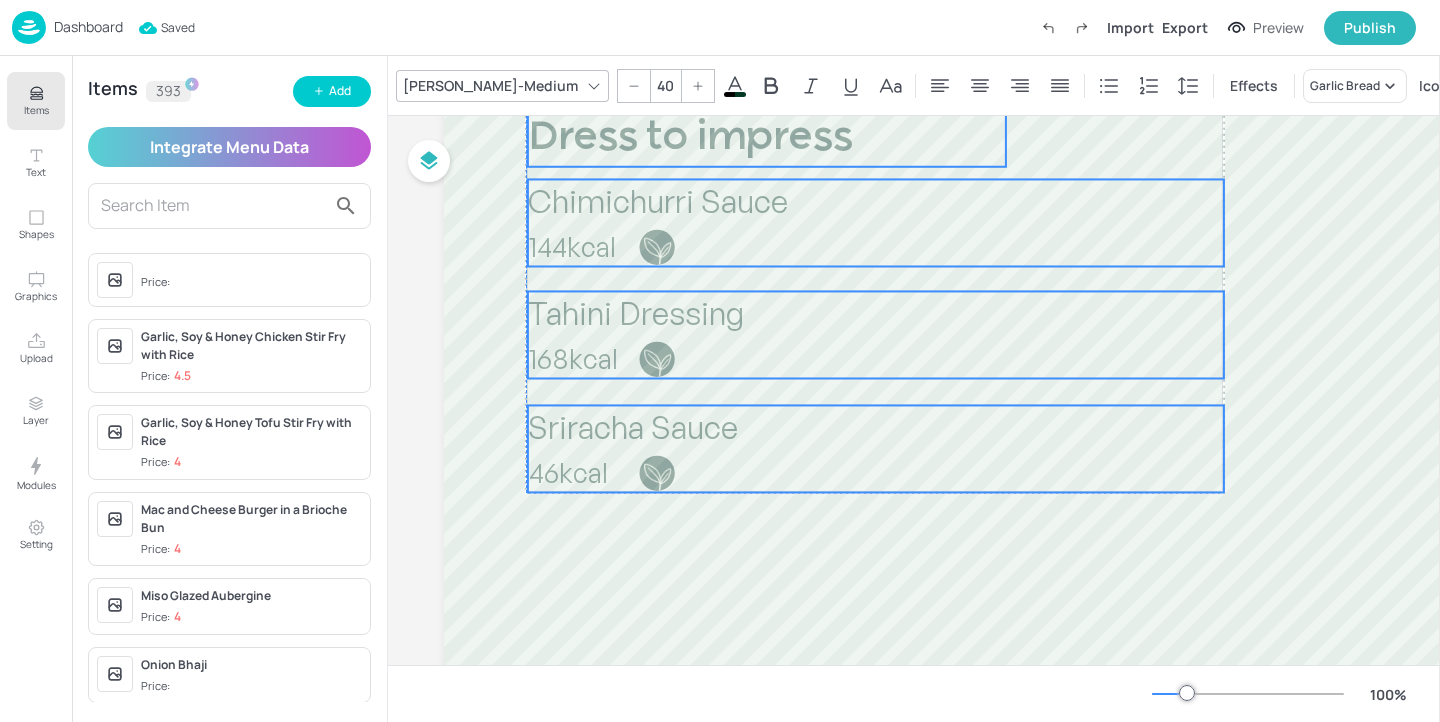 drag, startPoint x: 702, startPoint y: 359, endPoint x: 702, endPoint y: 454, distance: 95 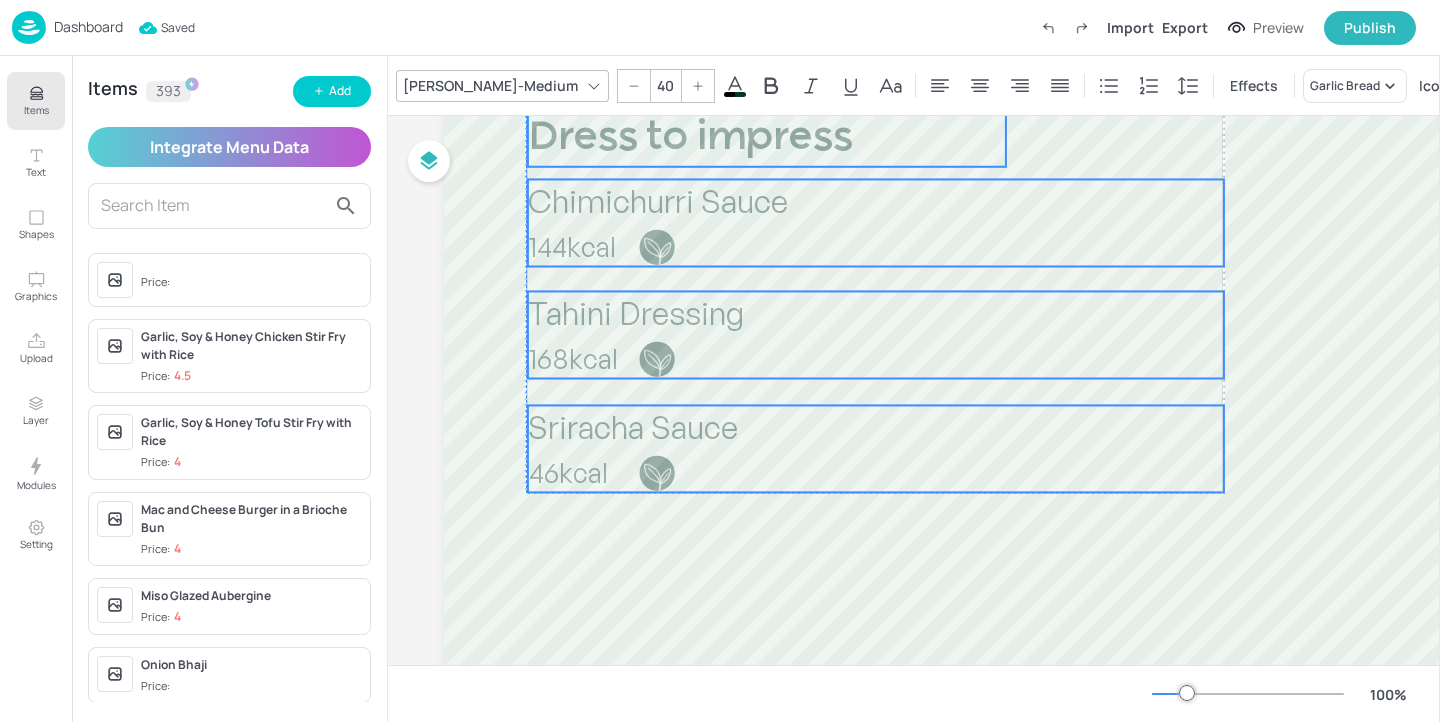click on "Sriracha Sauce" at bounding box center [633, 427] 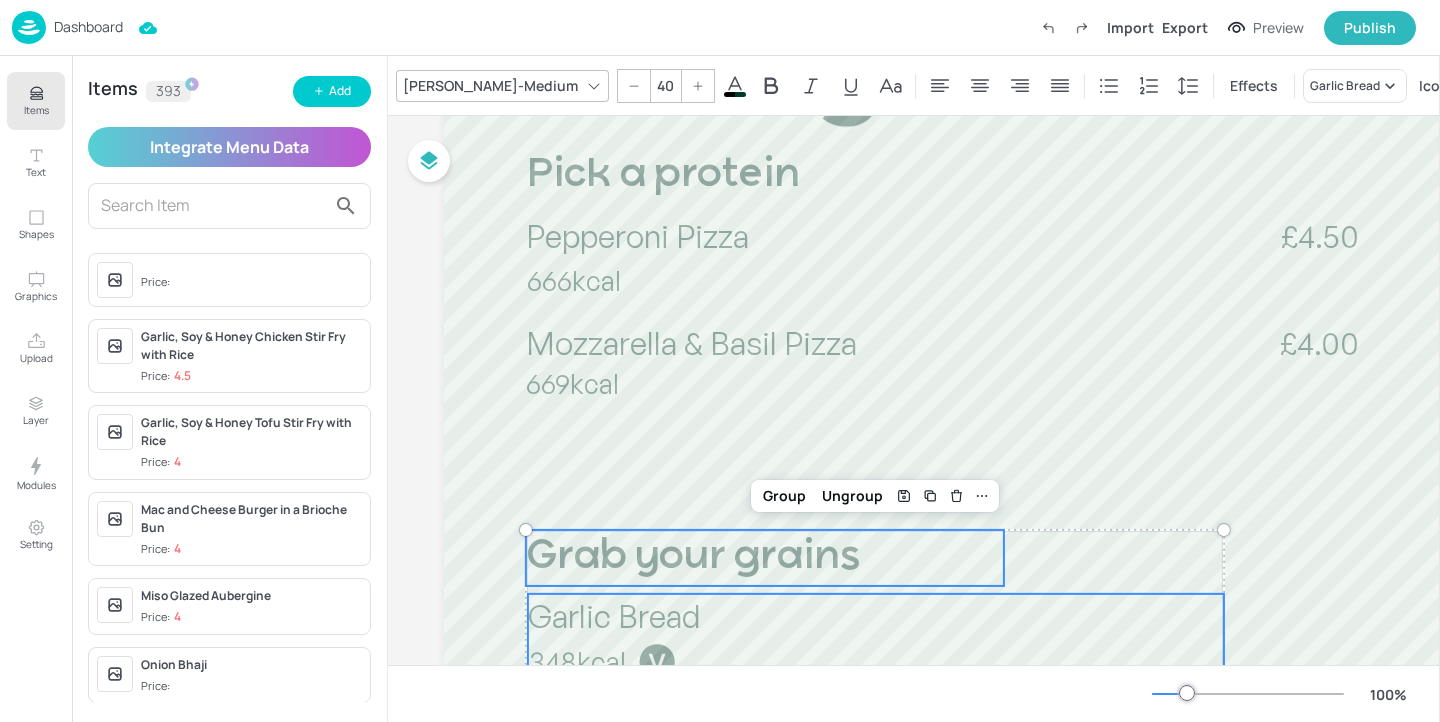 scroll, scrollTop: 356, scrollLeft: 0, axis: vertical 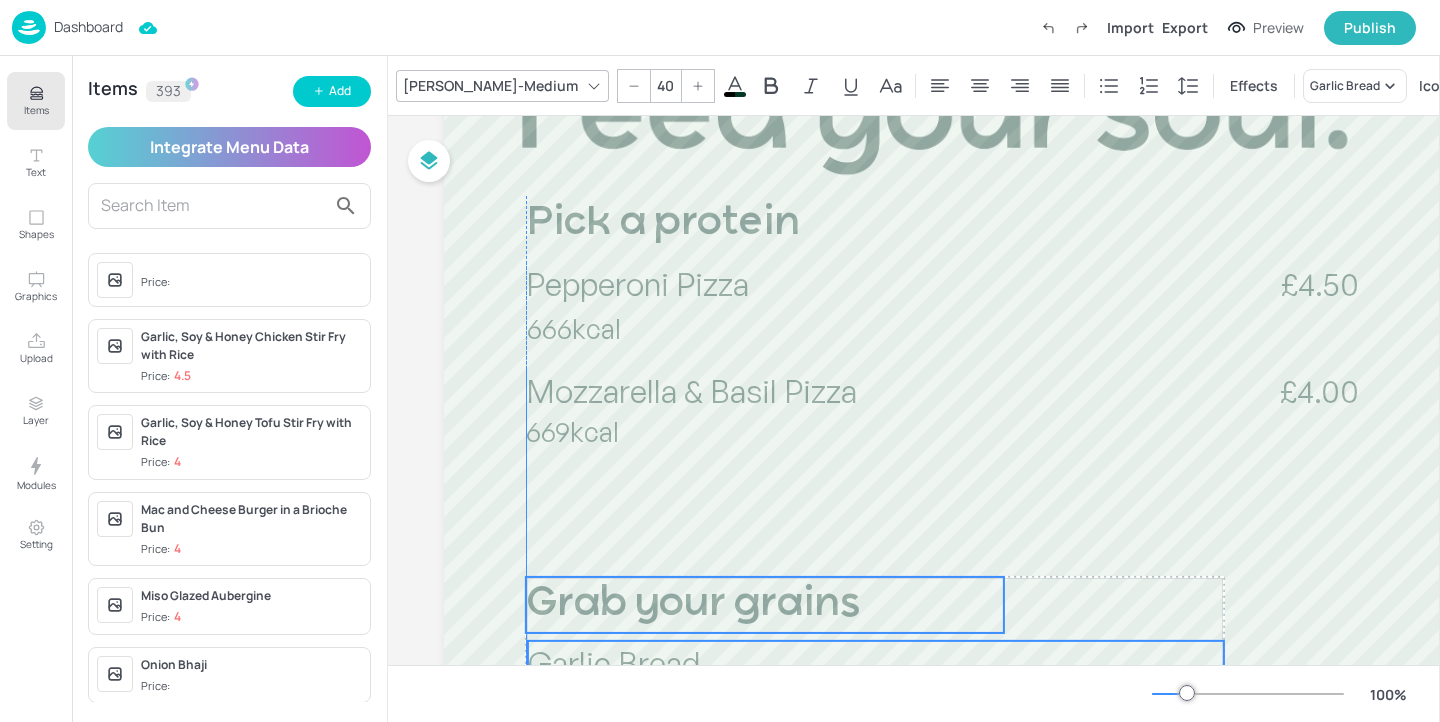 click on "Grab your grains" at bounding box center (693, 604) 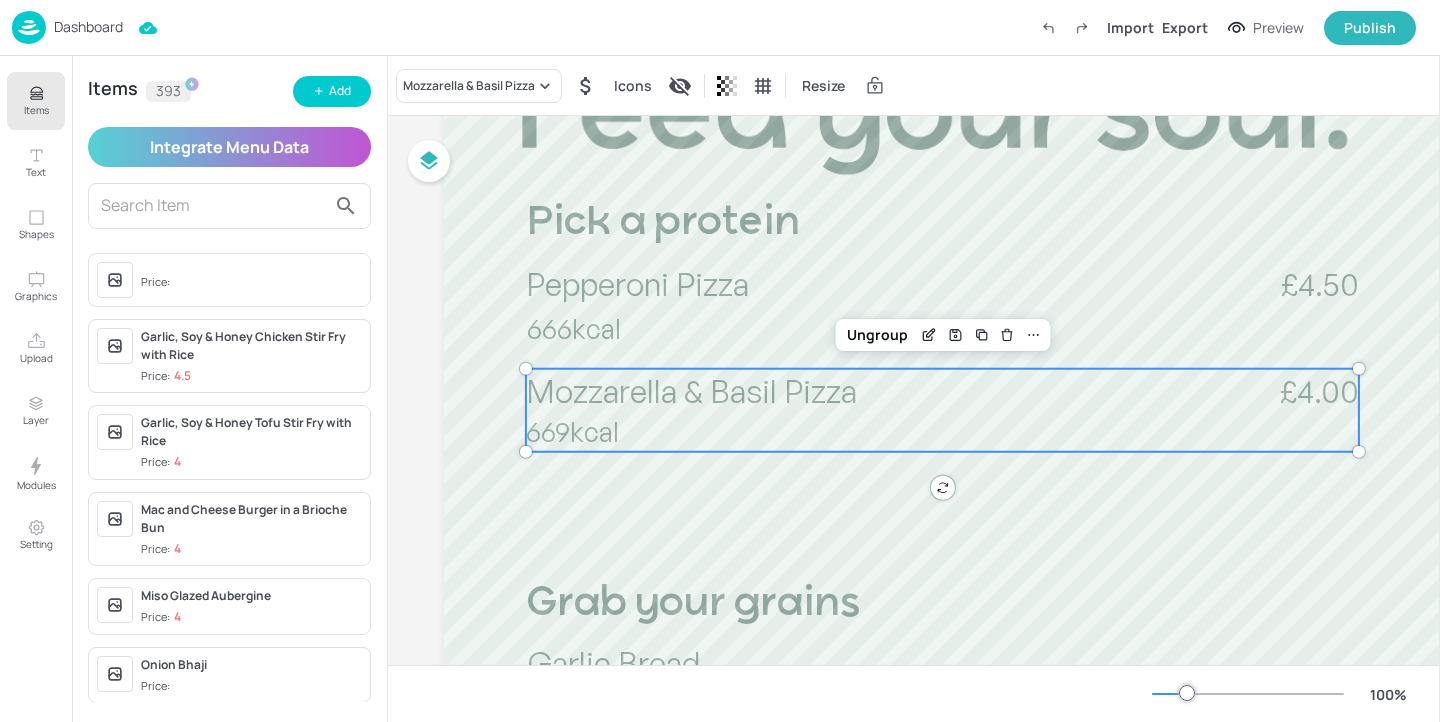click on "669kcal" at bounding box center [572, 431] 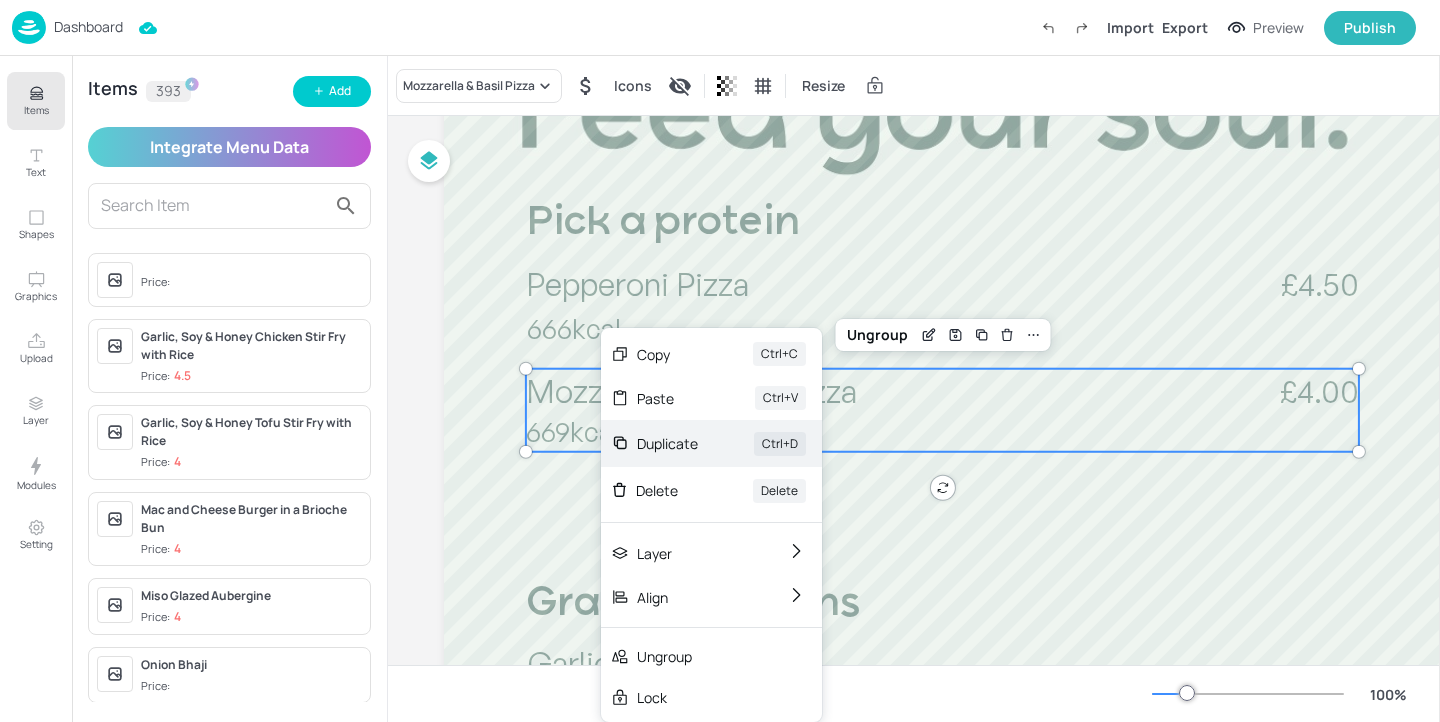 click on "Duplicate" at bounding box center (667, 443) 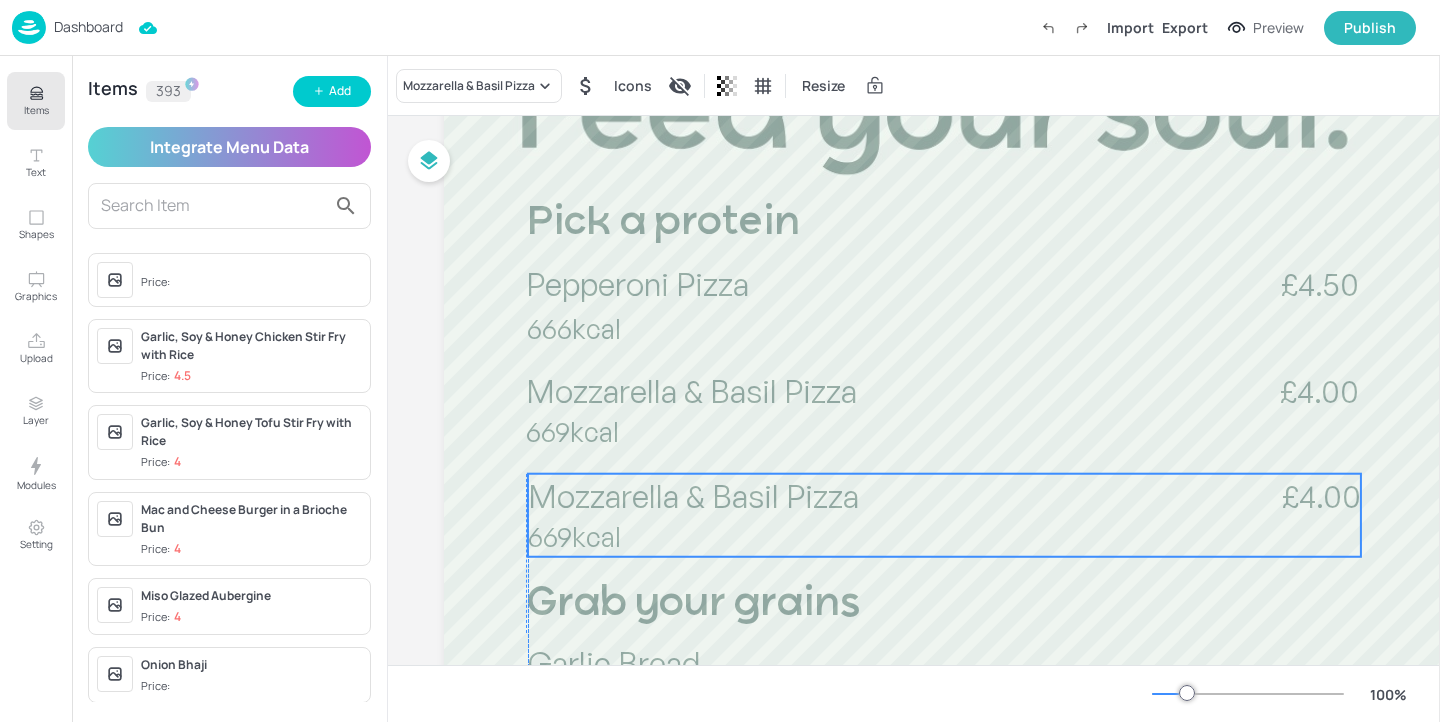 drag, startPoint x: 653, startPoint y: 420, endPoint x: 643, endPoint y: 515, distance: 95.524864 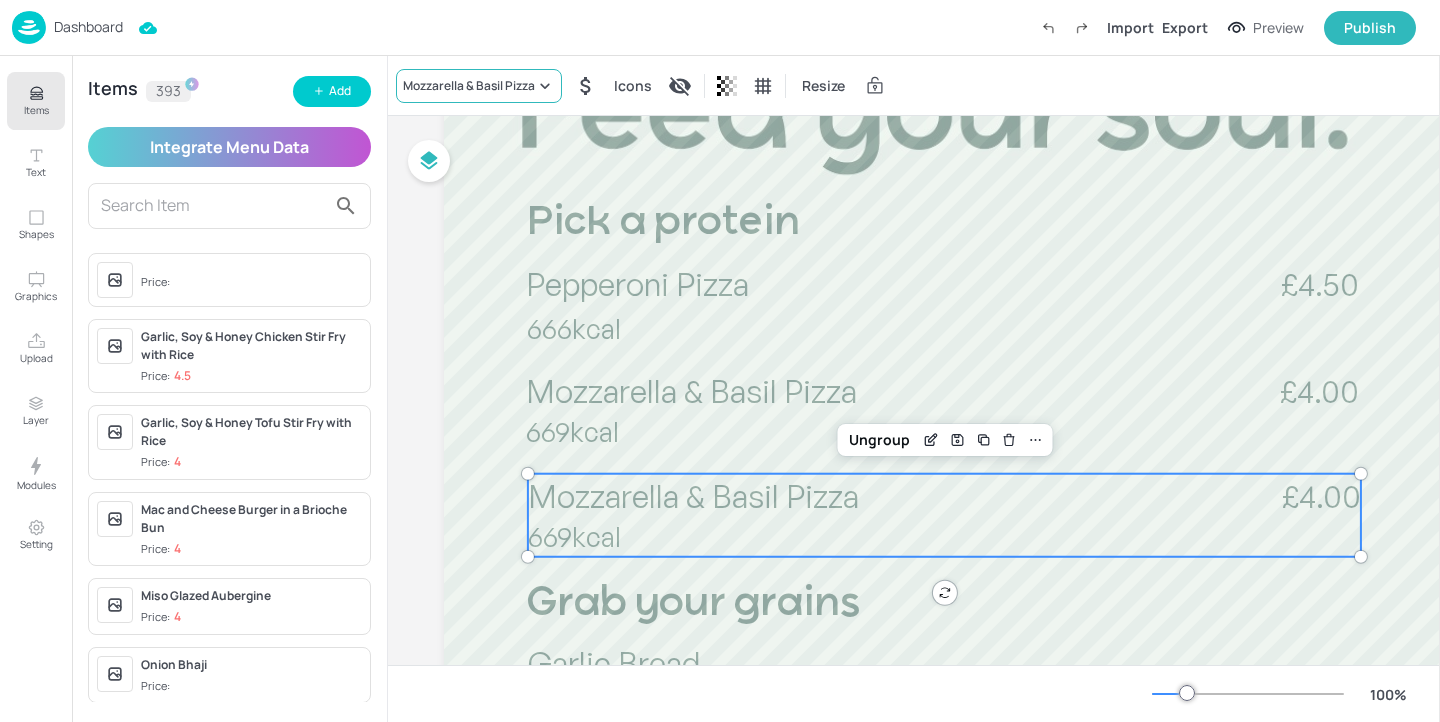 click on "Mozzarella & Basil Pizza" at bounding box center (469, 86) 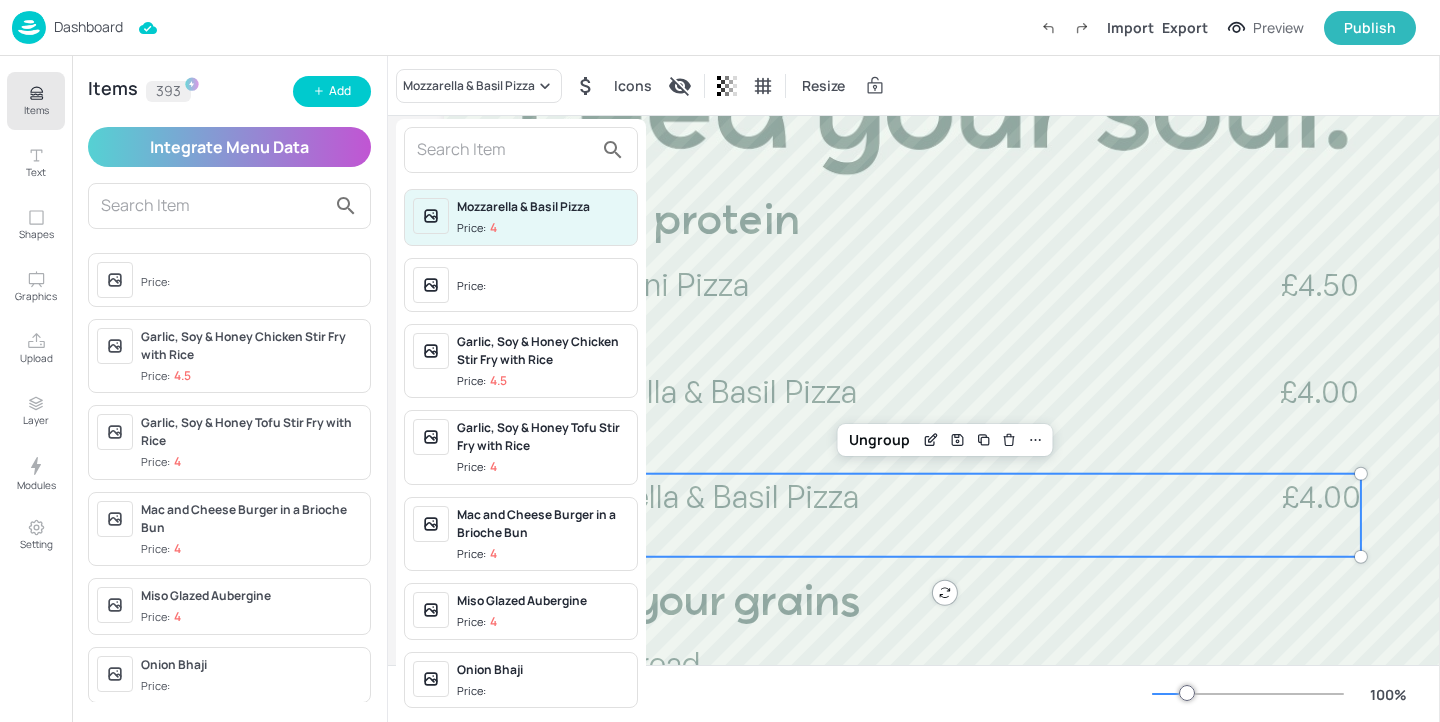 click at bounding box center (505, 150) 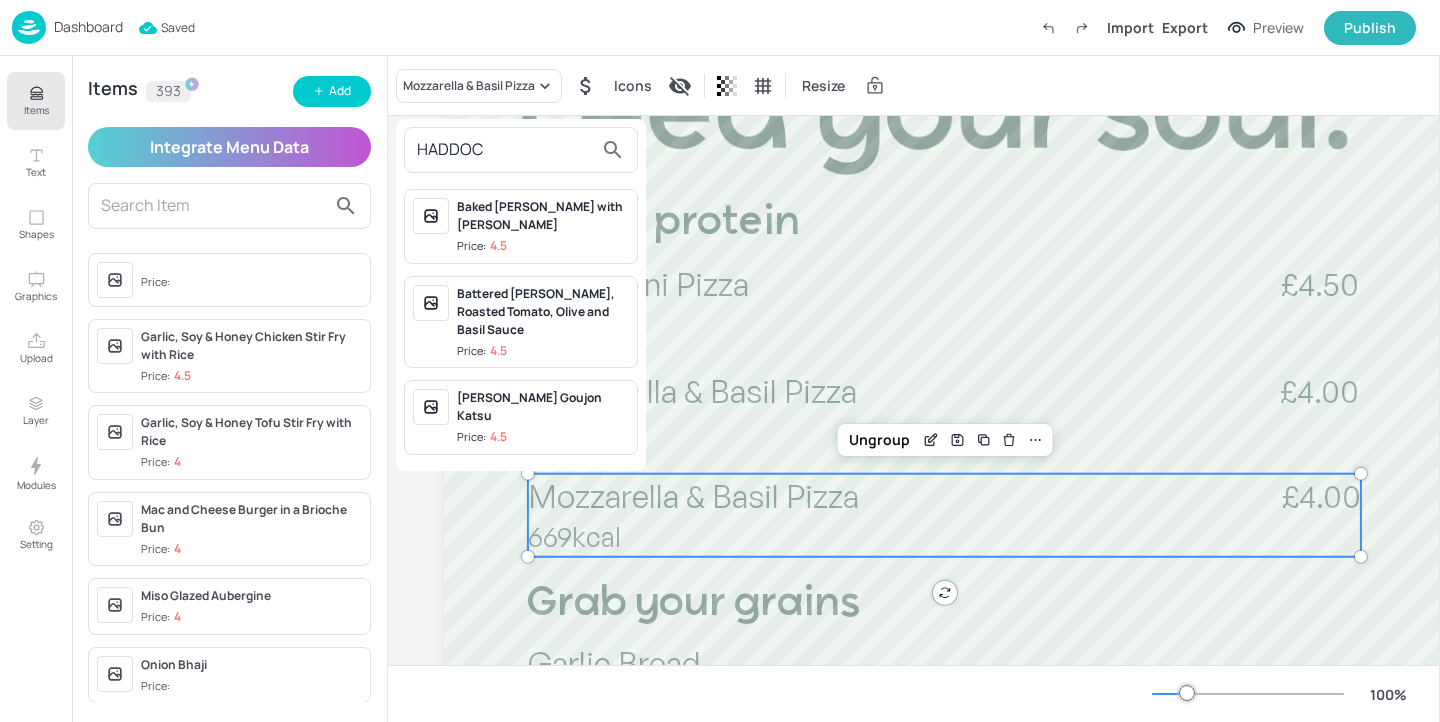 type on "HADDOC" 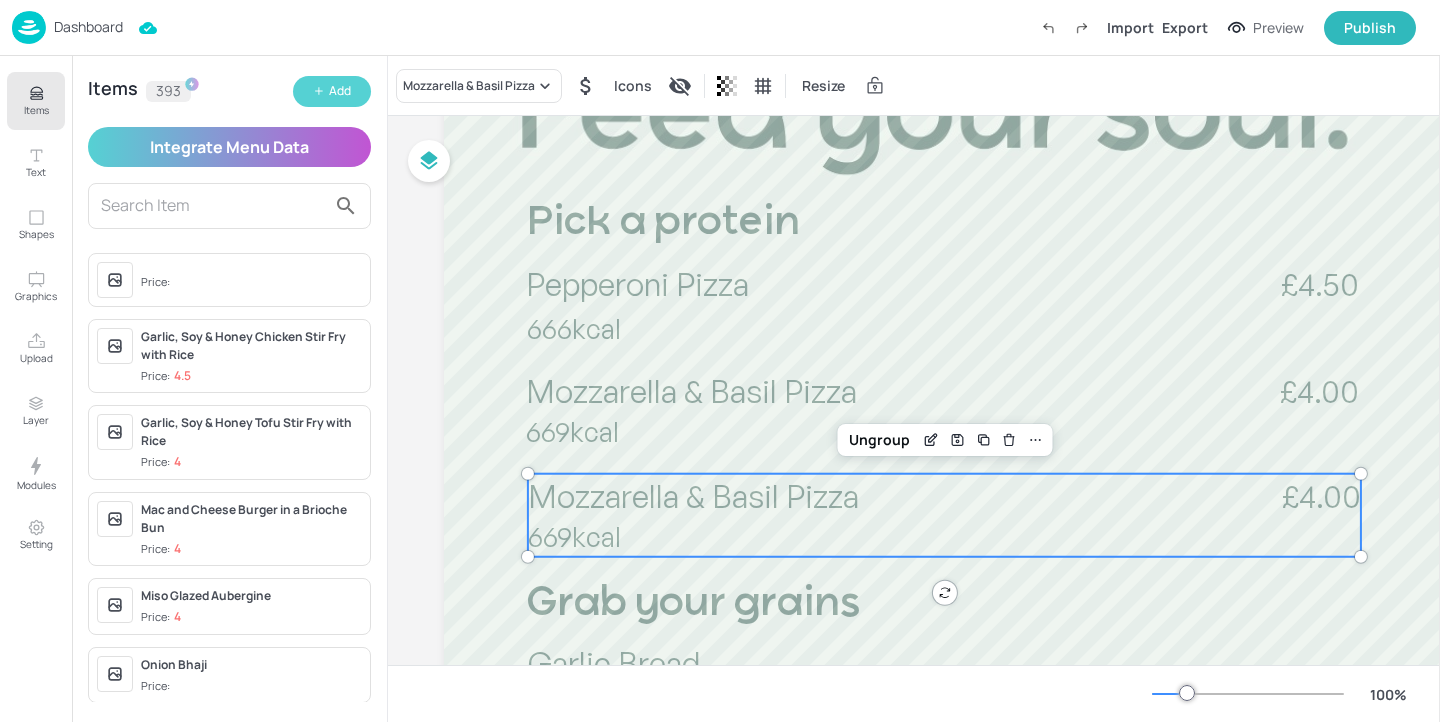 click on "Add" at bounding box center [340, 91] 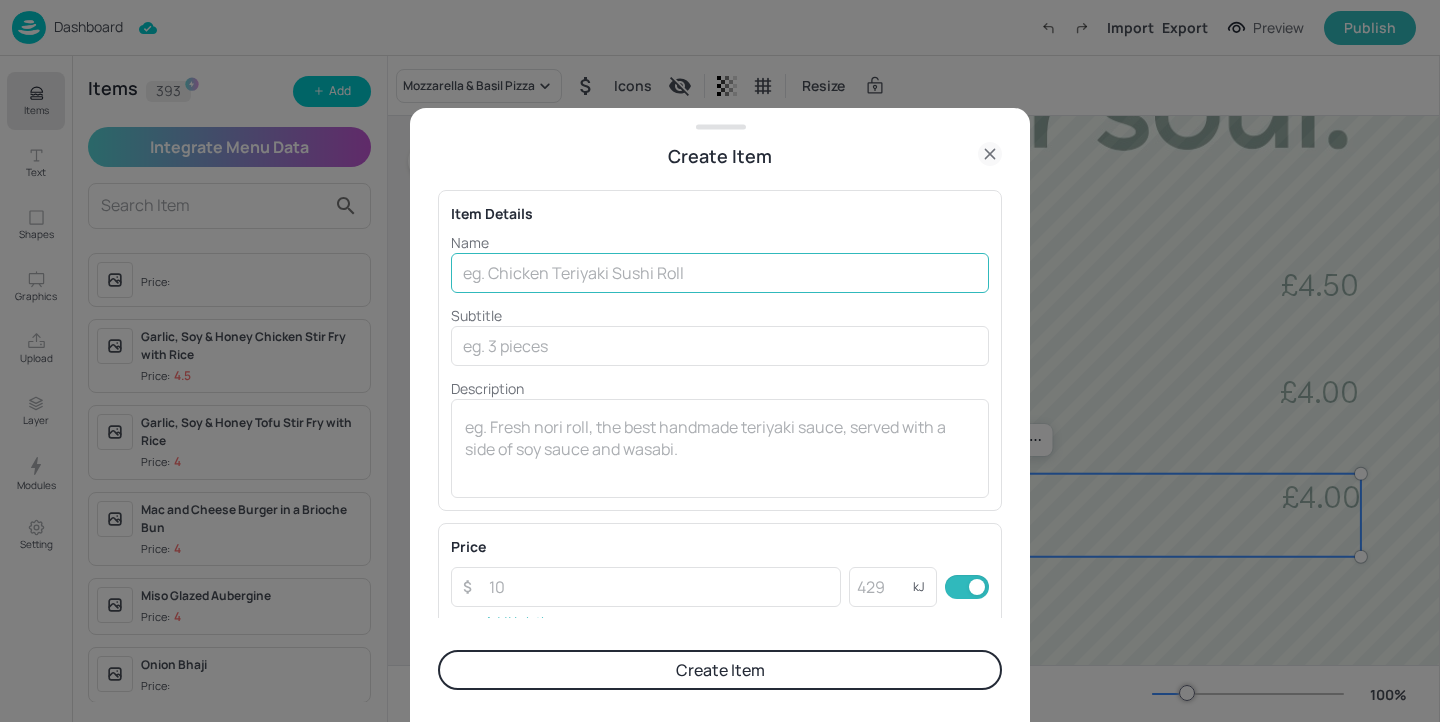 click at bounding box center (720, 273) 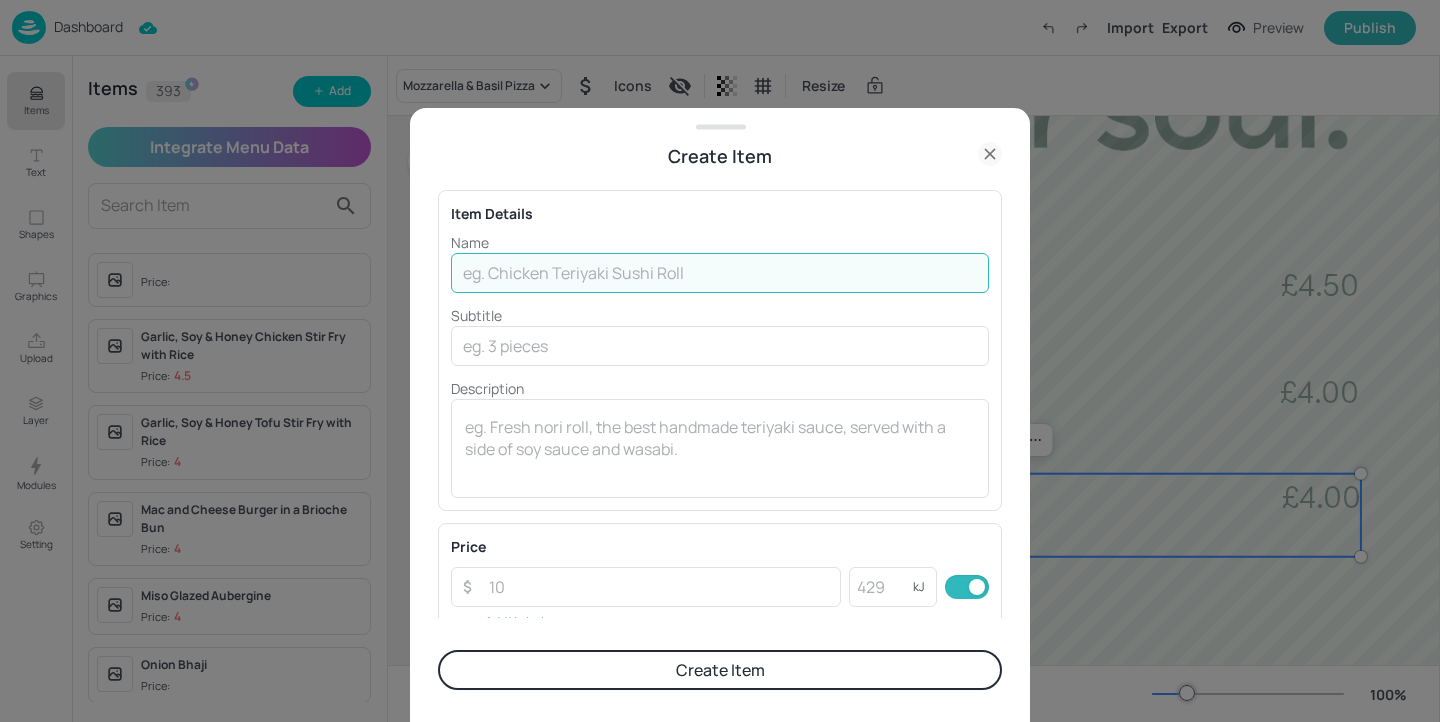 paste on "Haddock and sweet potato fritter" 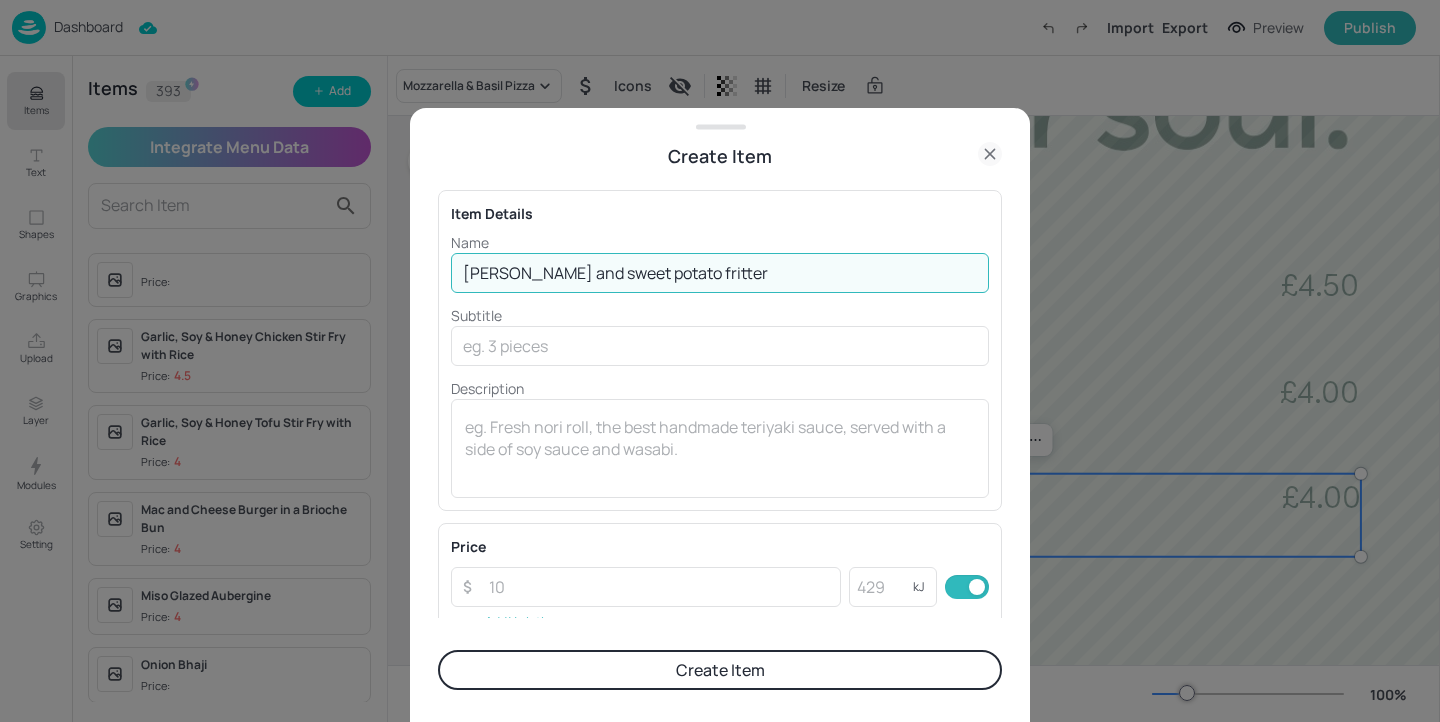drag, startPoint x: 568, startPoint y: 269, endPoint x: 533, endPoint y: 270, distance: 35.014282 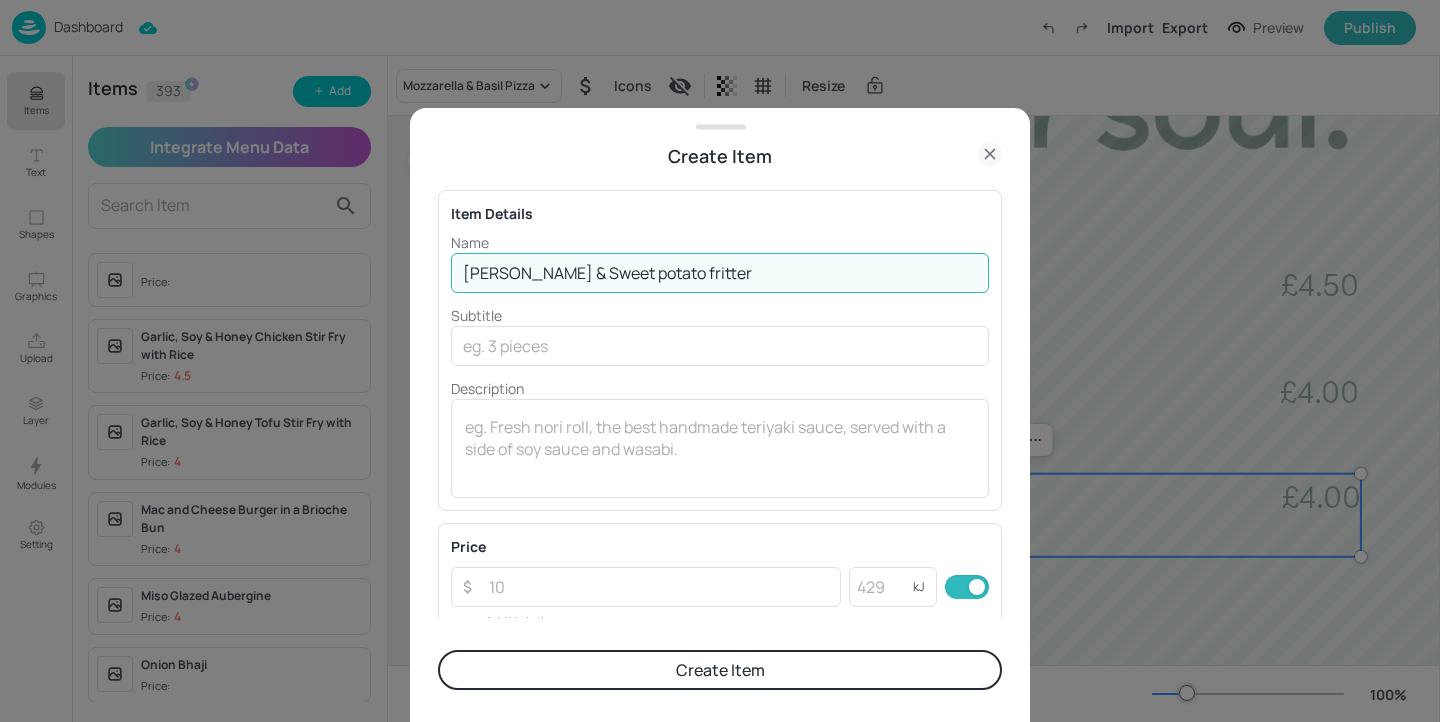 click on "Haddock & Sweet potato fritter" at bounding box center [720, 273] 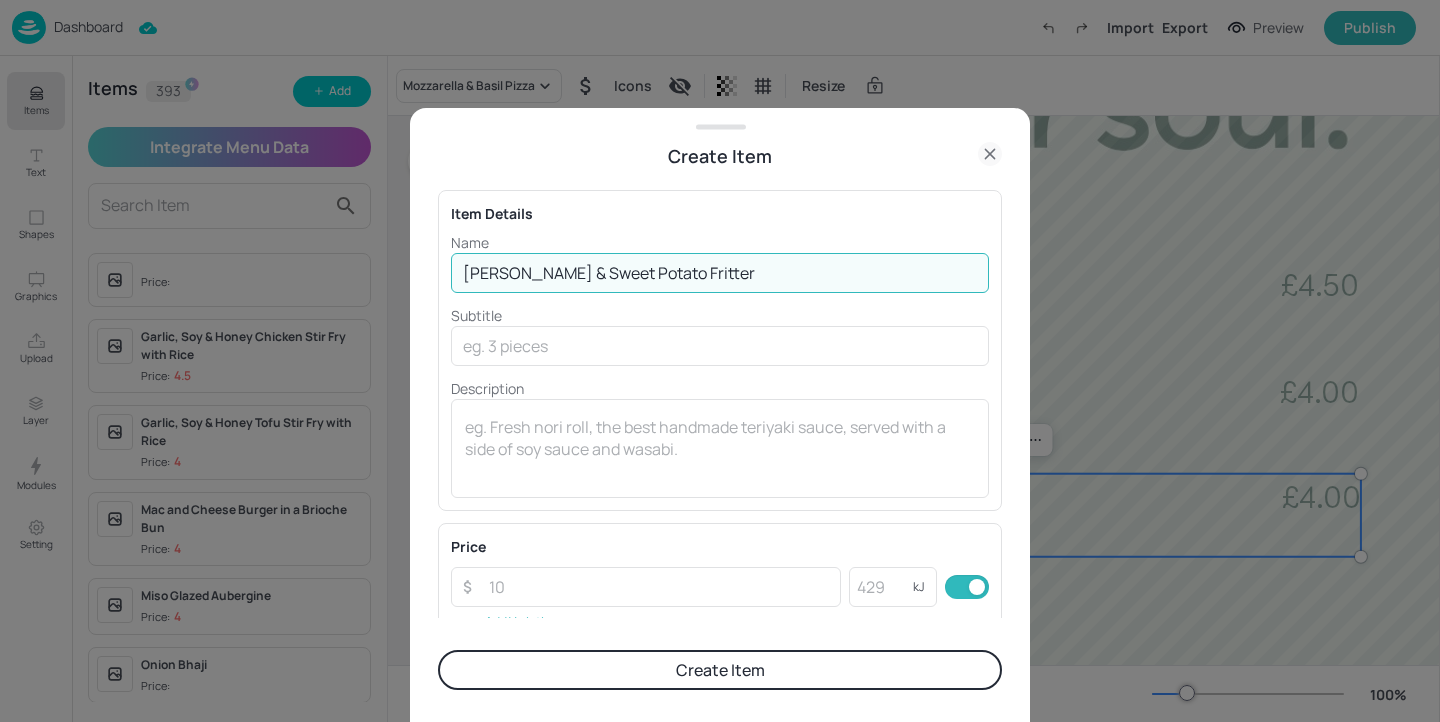 type on "Haddock & Sweet Potato Fritter" 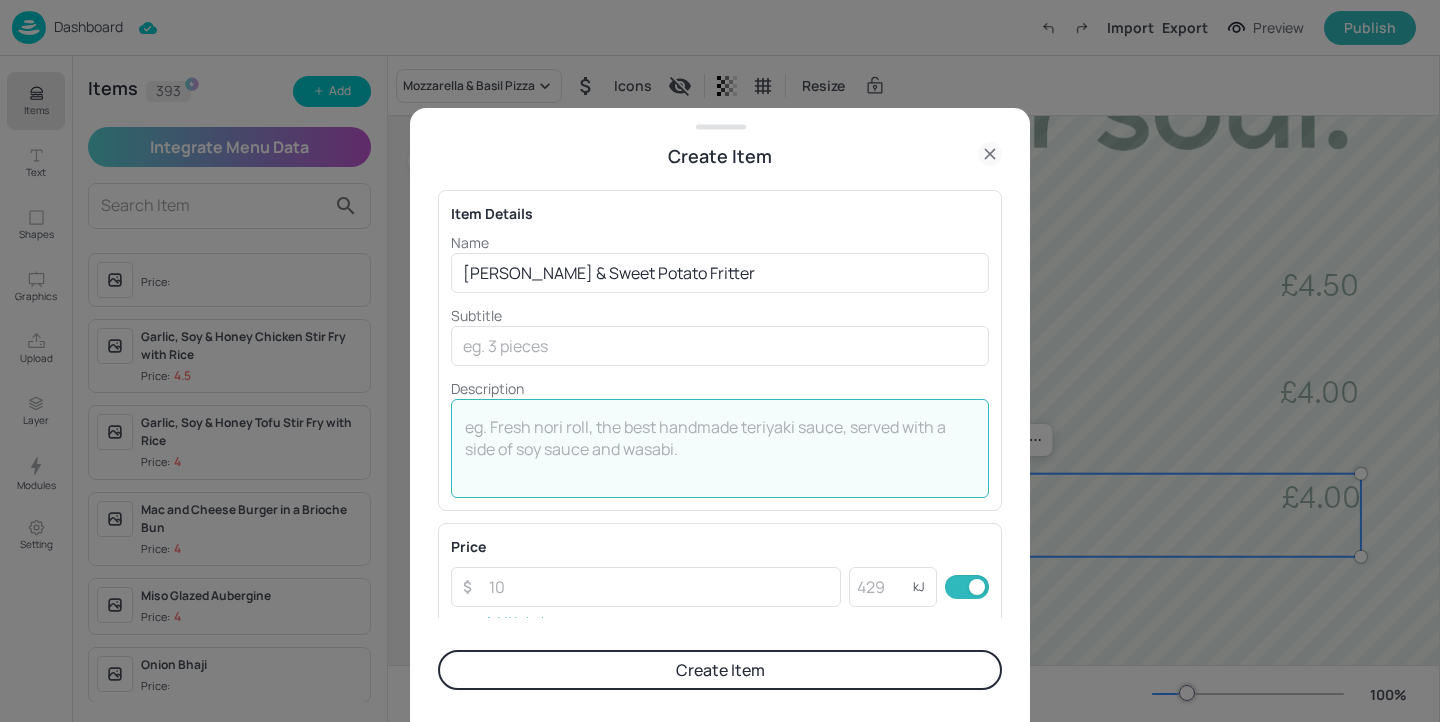 click at bounding box center [720, 449] 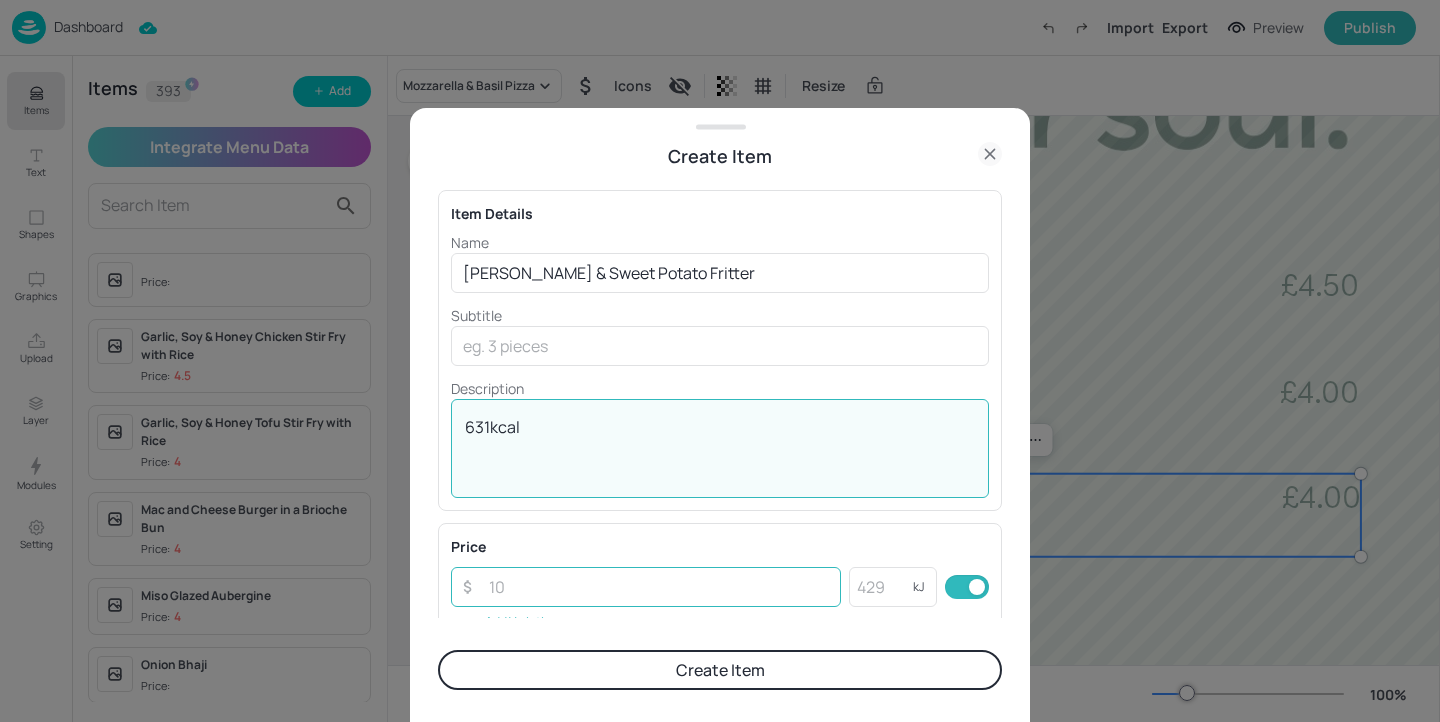 type on "631kcal" 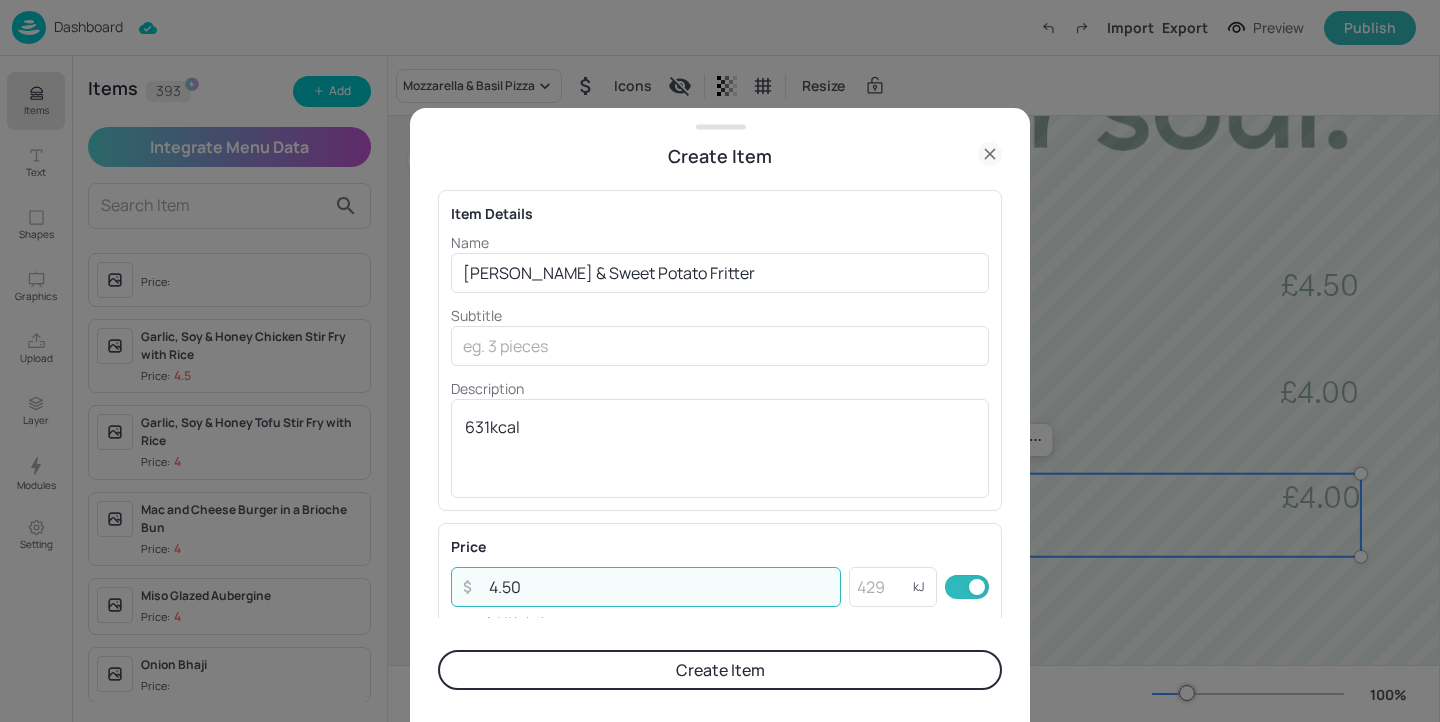 type on "4.50" 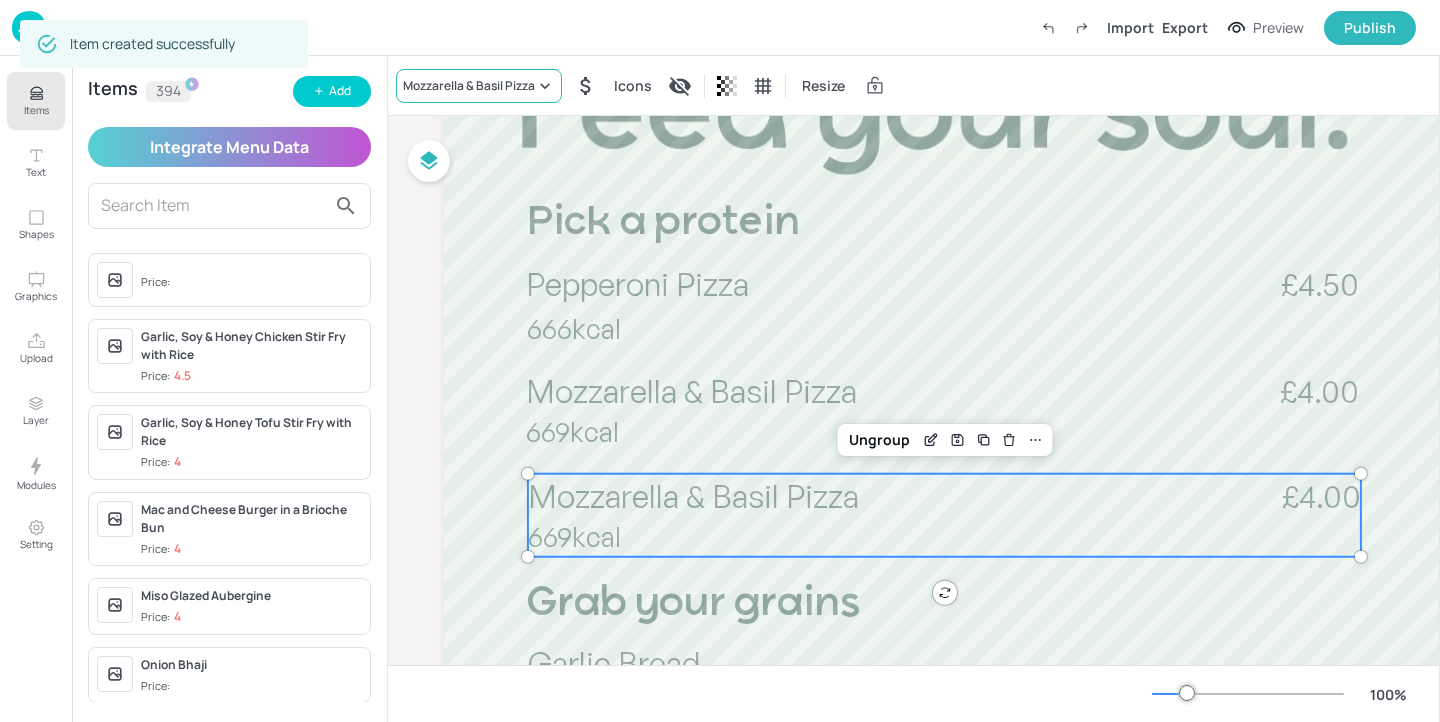 click on "Mozzarella & Basil Pizza" at bounding box center (469, 86) 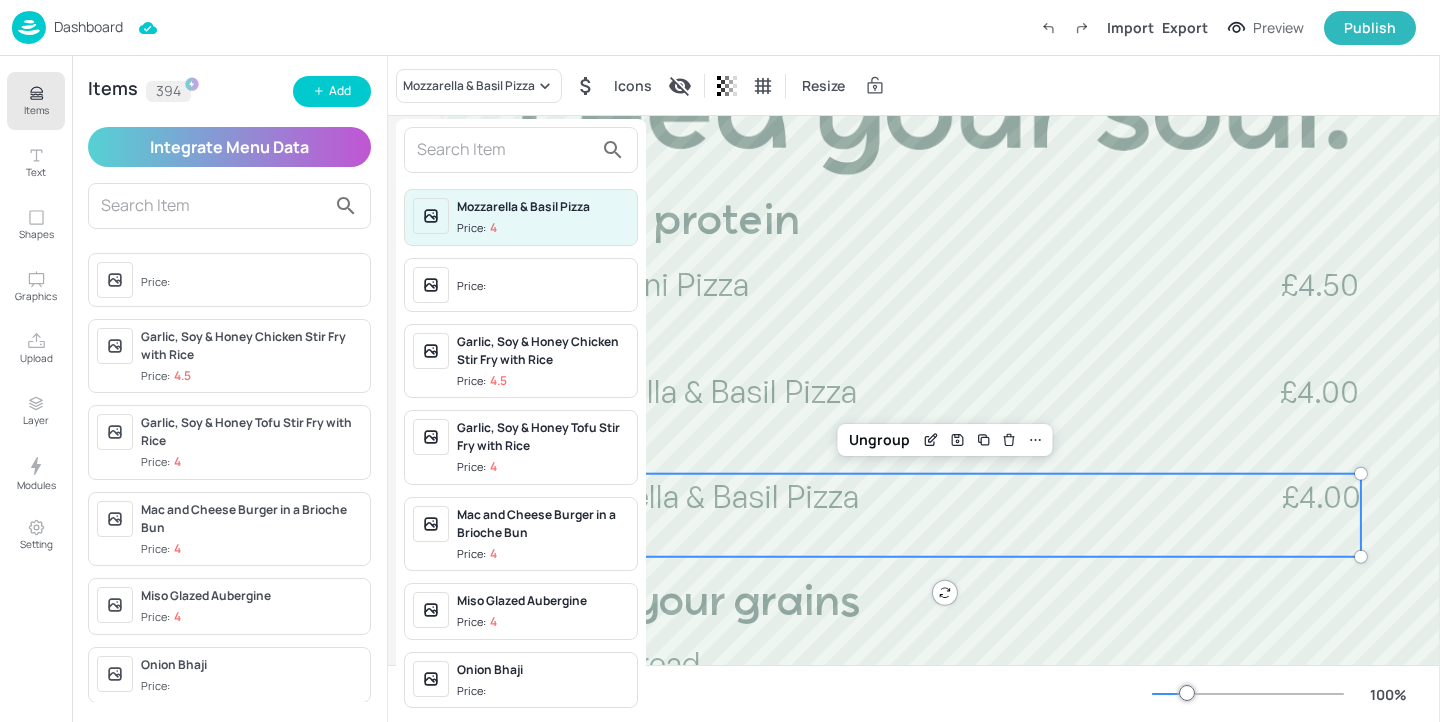 click at bounding box center [505, 150] 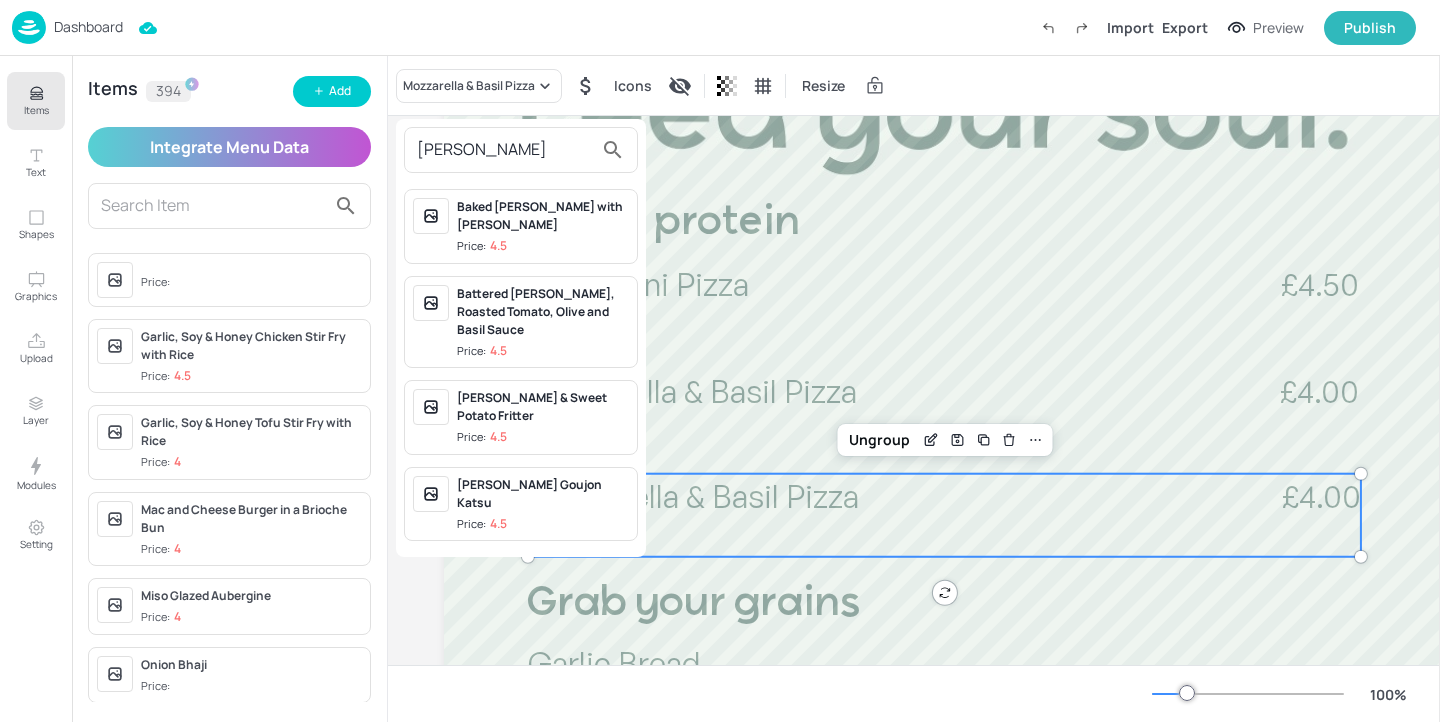 type on "HADDOCK" 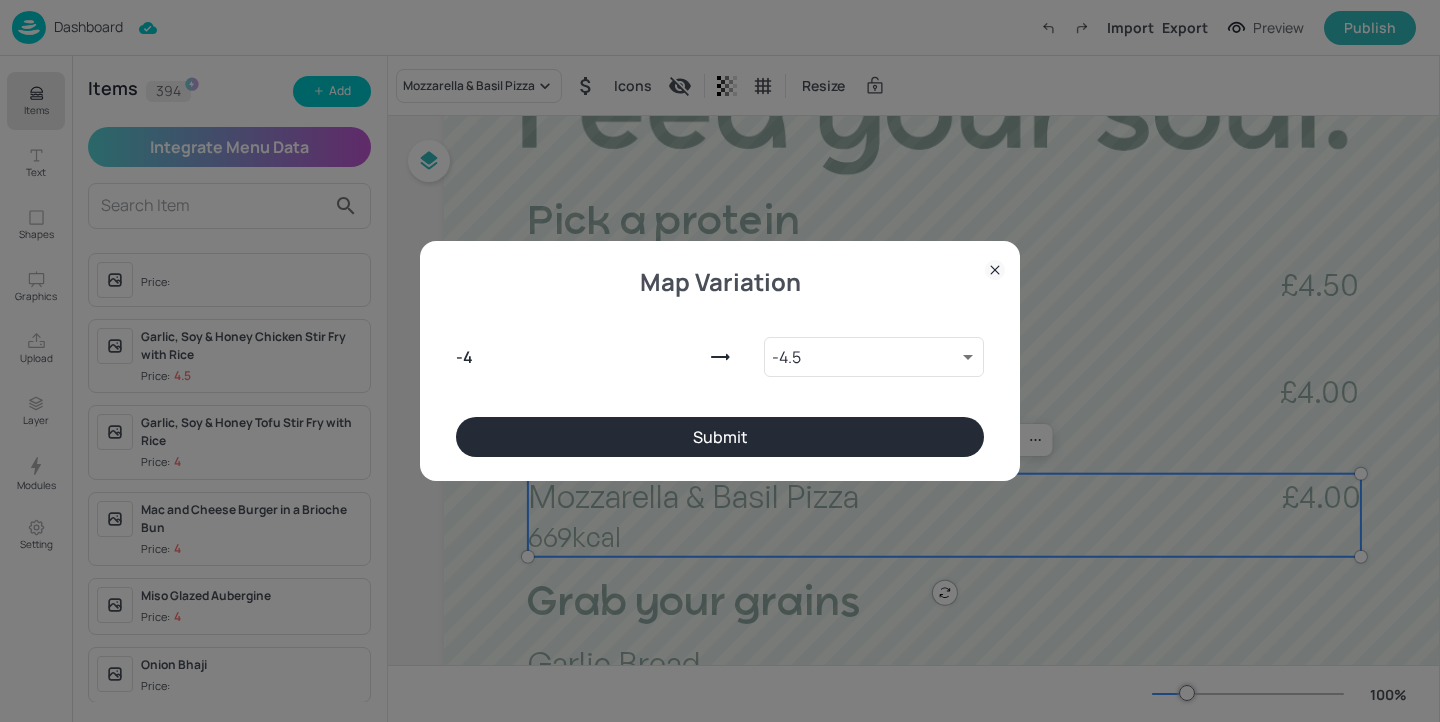 click on "Submit" at bounding box center (720, 437) 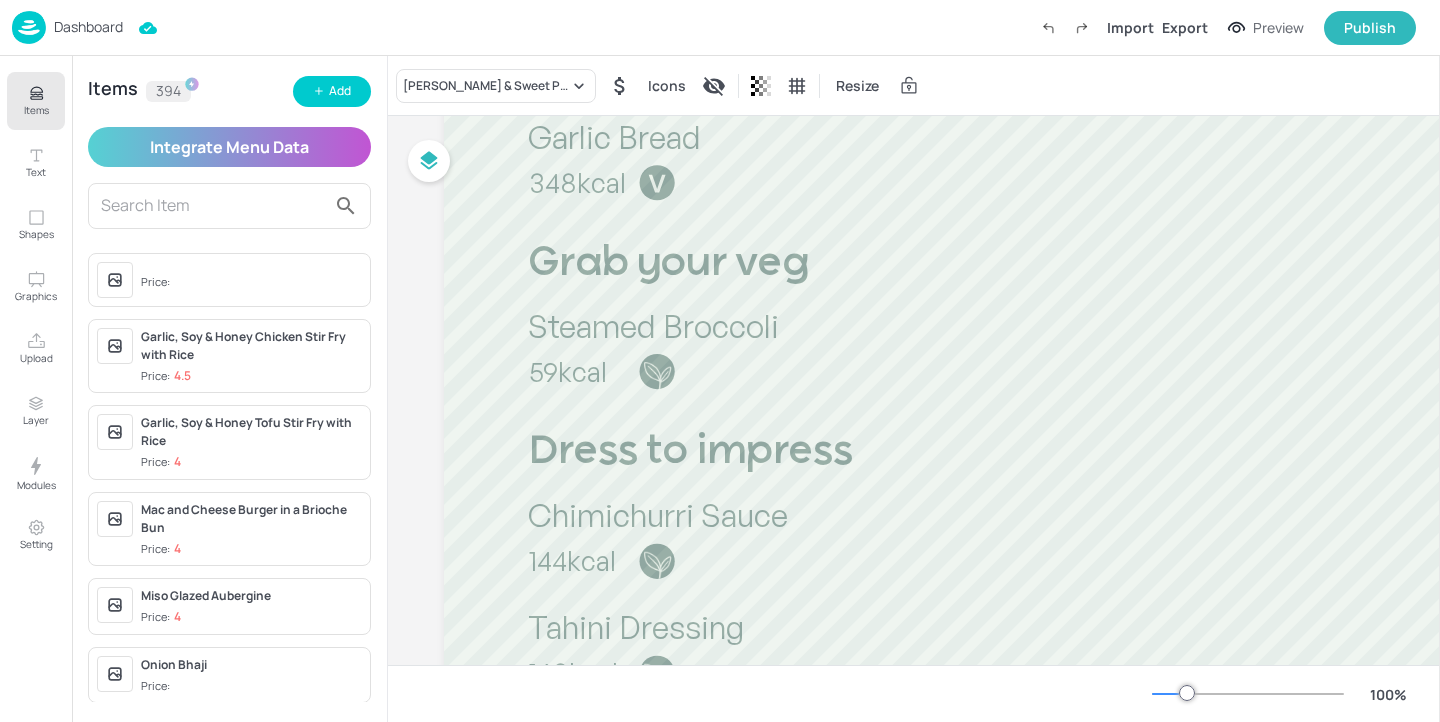 scroll, scrollTop: 900, scrollLeft: 0, axis: vertical 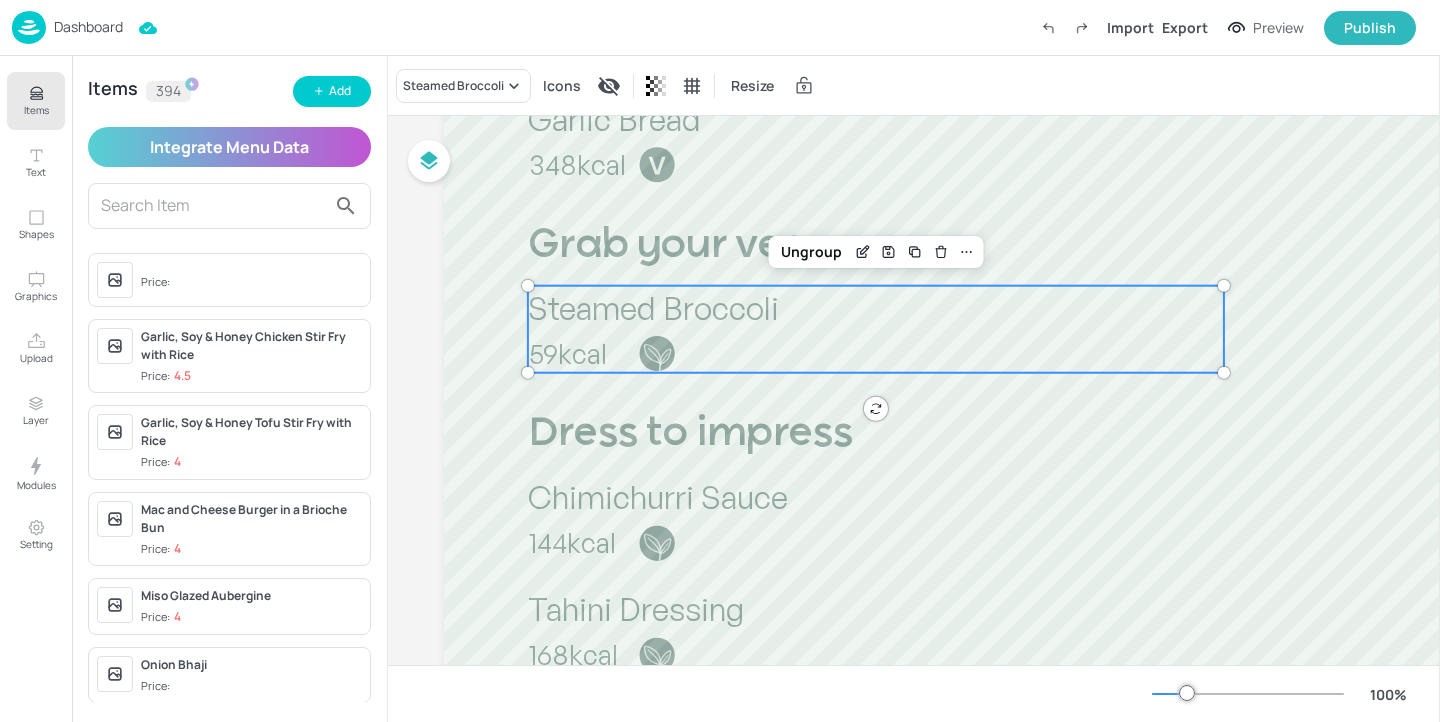 click on "59kcal" at bounding box center [667, 354] 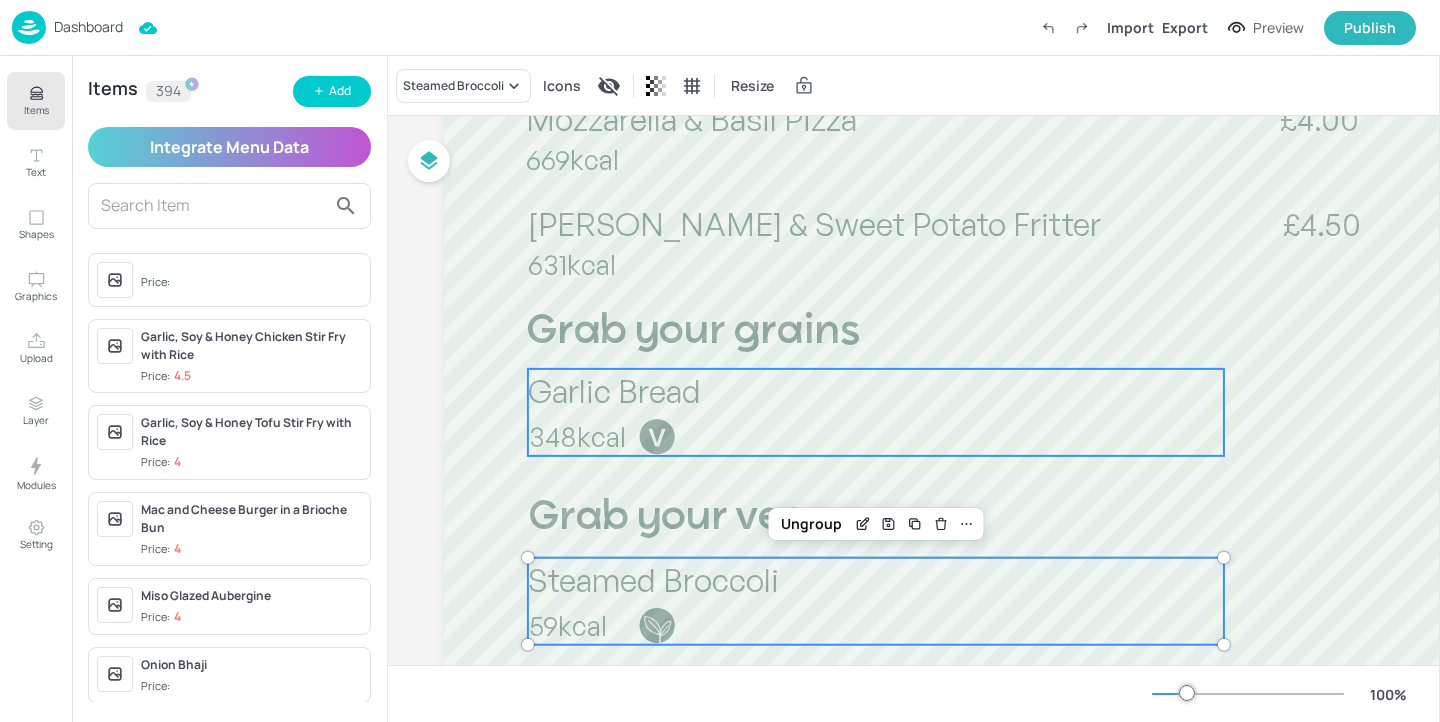 scroll, scrollTop: 727, scrollLeft: 0, axis: vertical 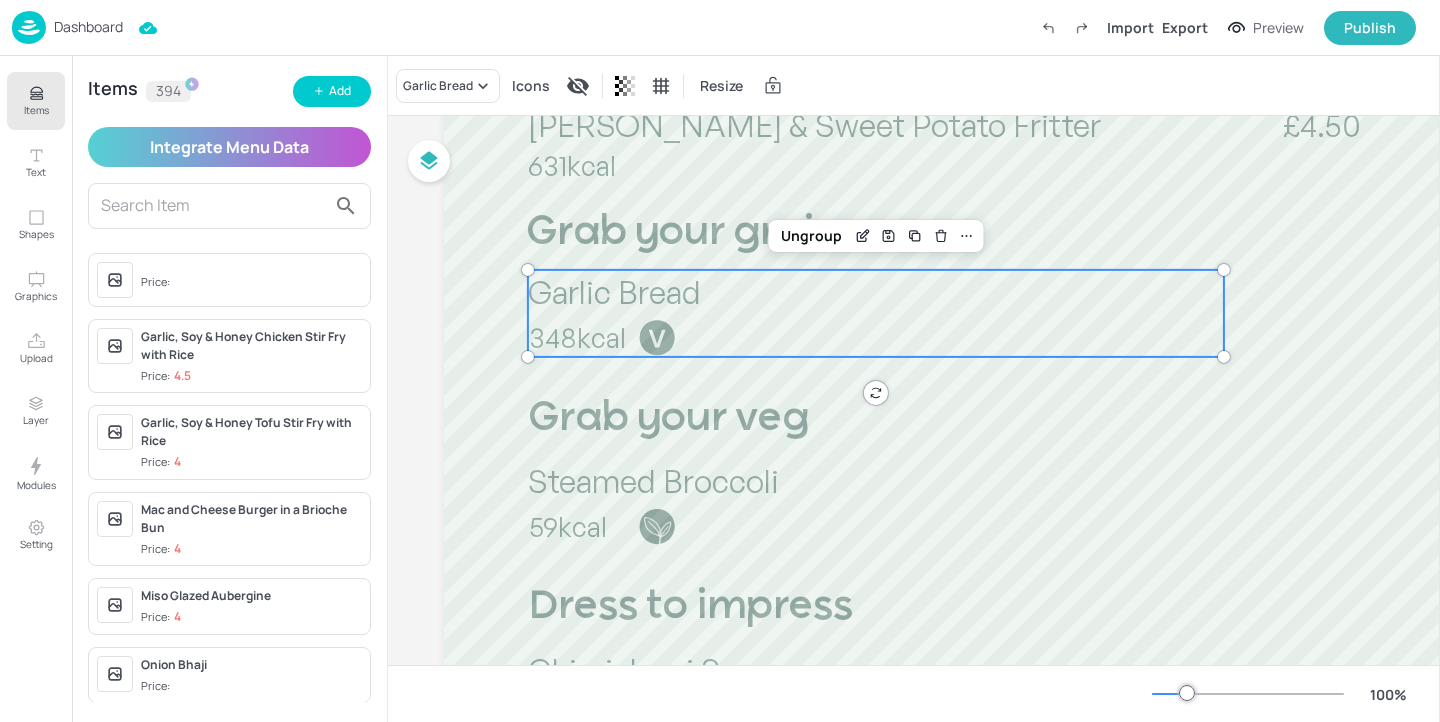 click on "Garlic Bread" at bounding box center (614, 292) 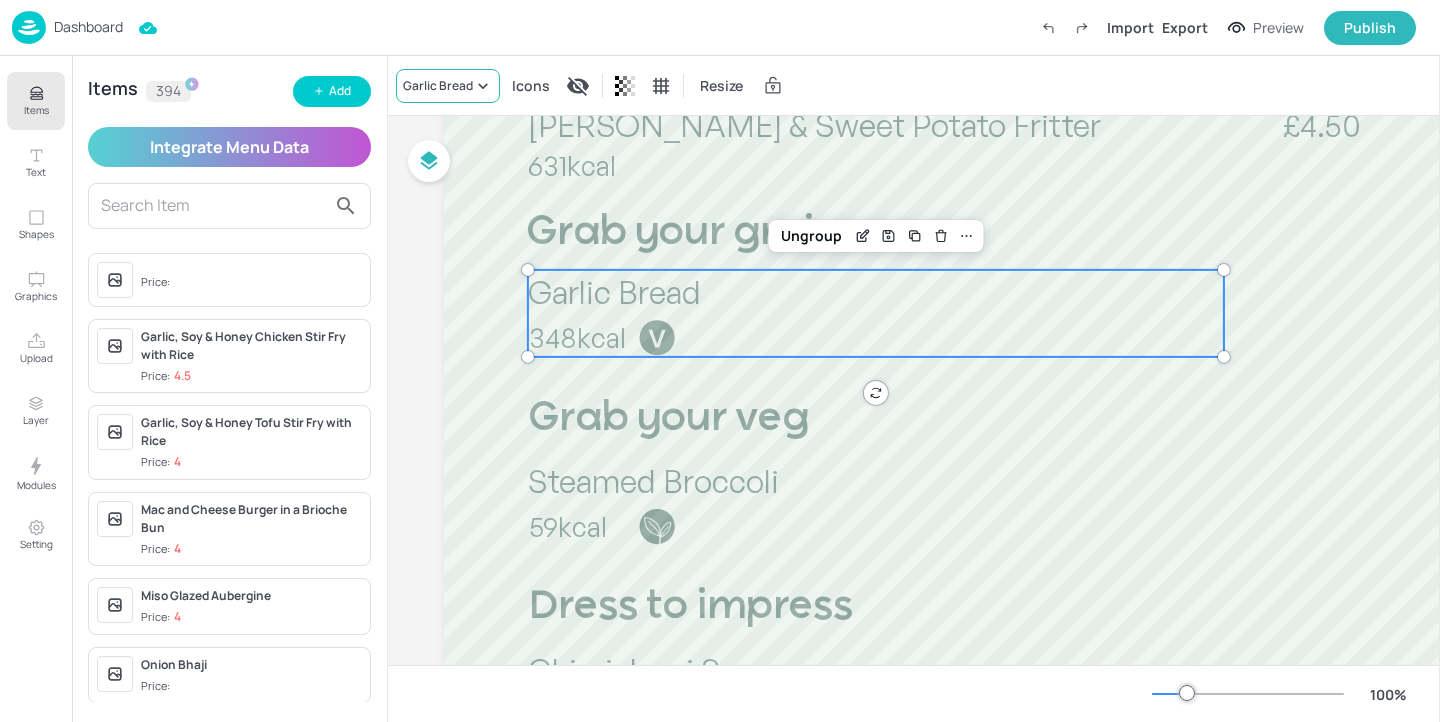 click on "Garlic Bread" at bounding box center (438, 86) 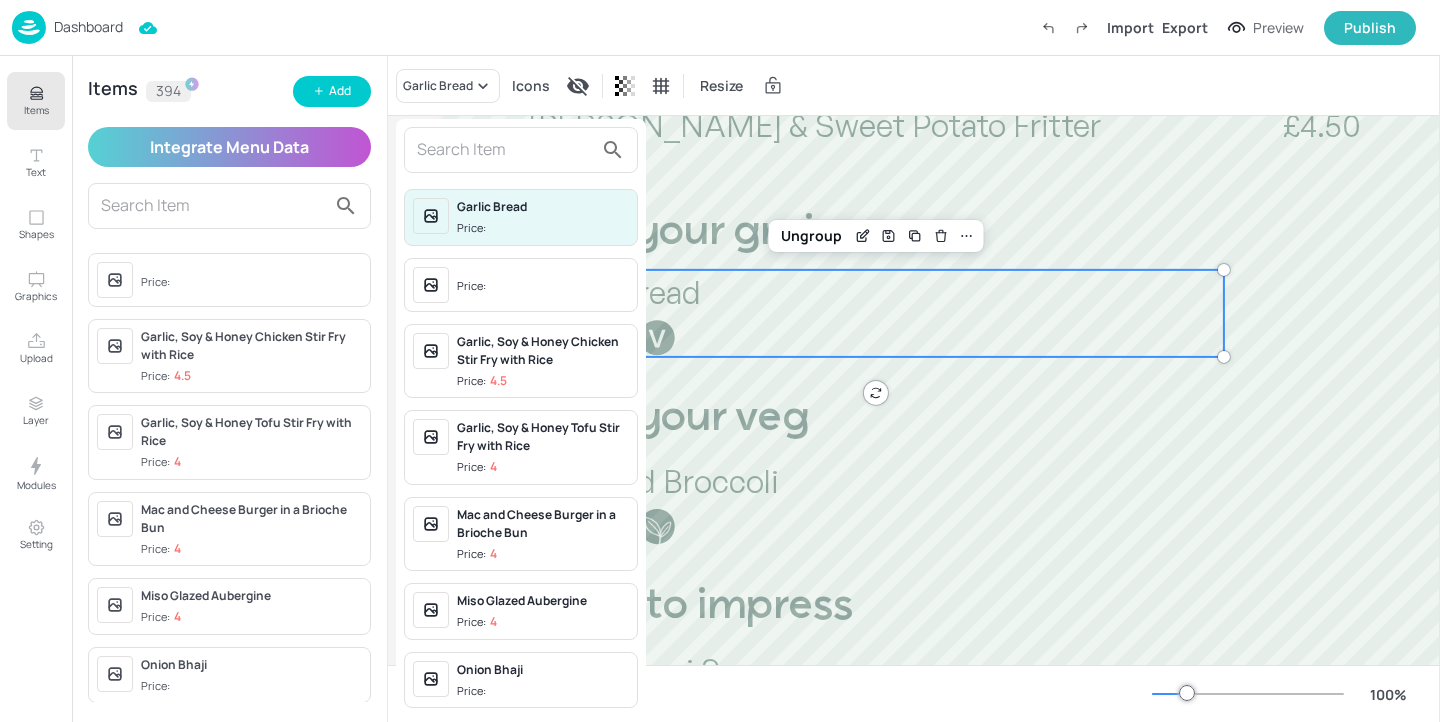 click at bounding box center (505, 150) 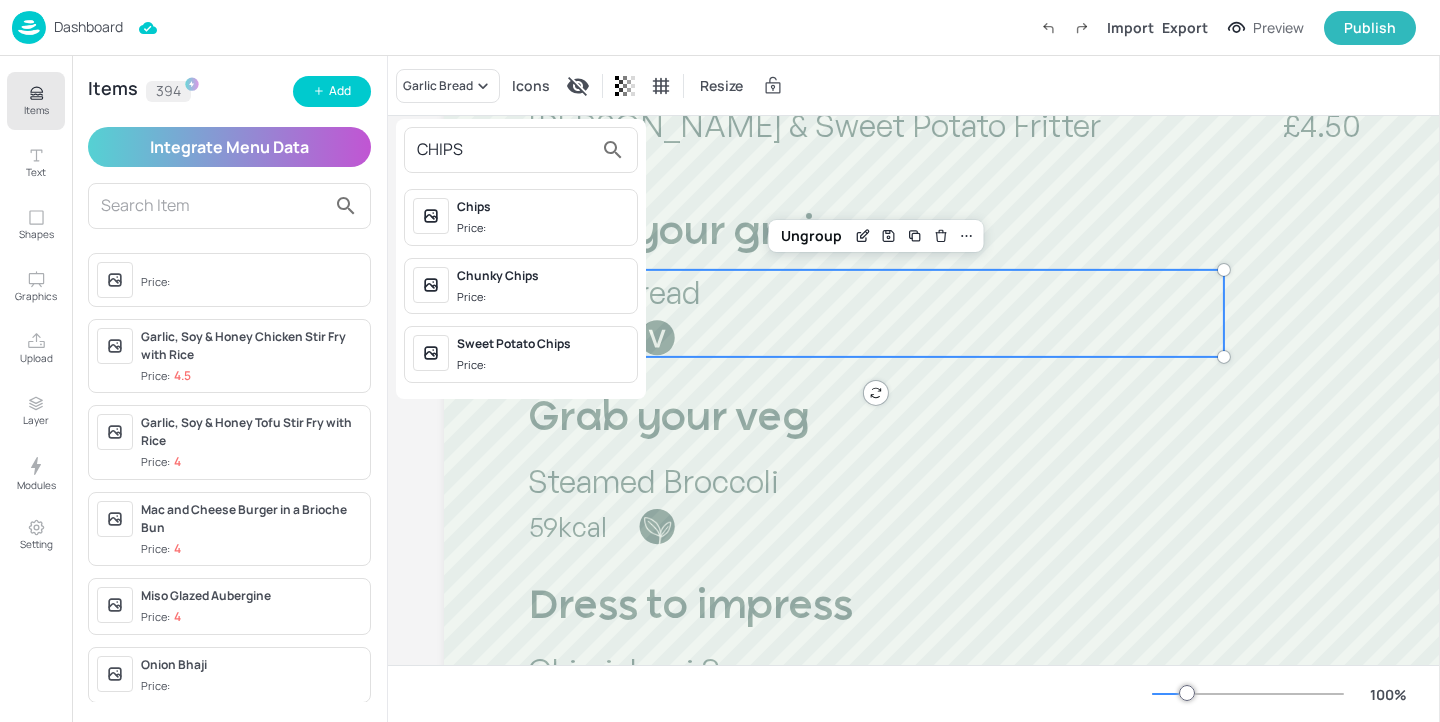 type on "CHIPS" 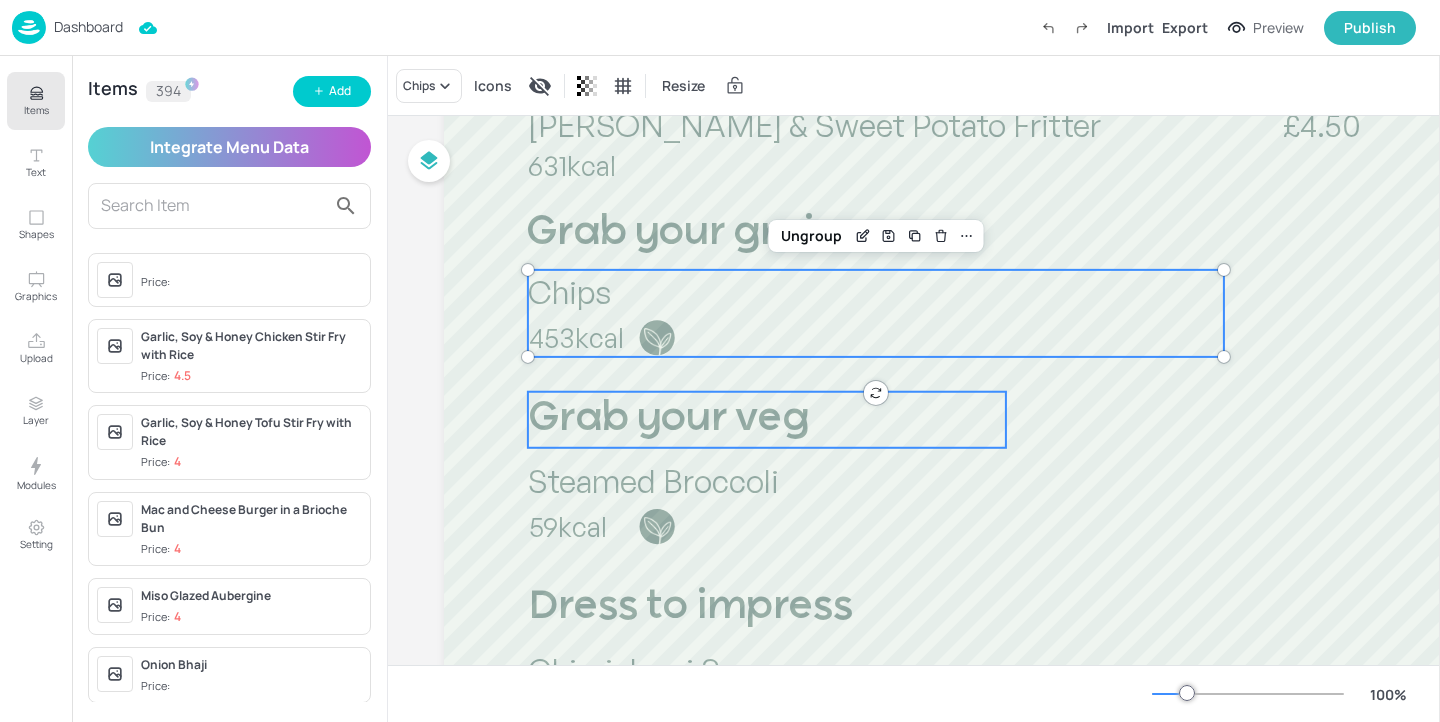 click on "Grab your veg" at bounding box center [668, 419] 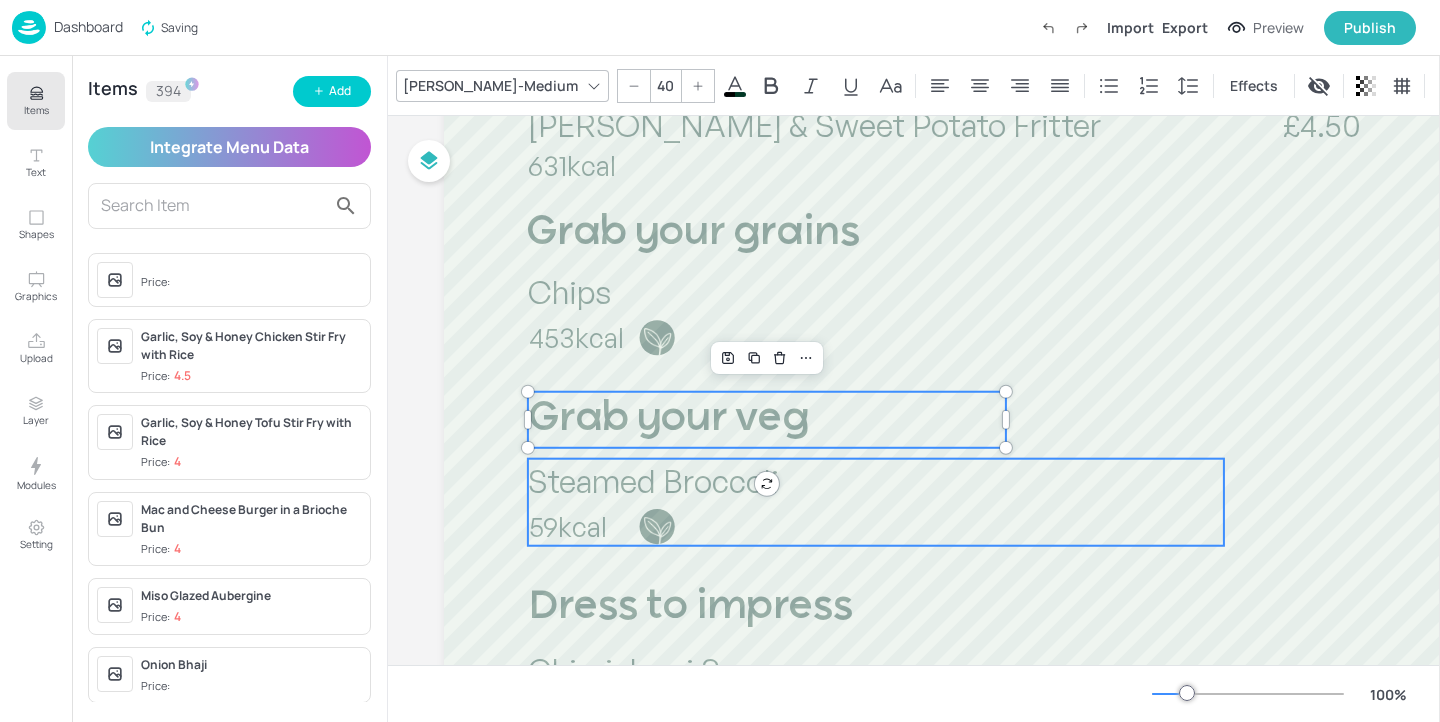 click on "Steamed Broccoli" at bounding box center [653, 481] 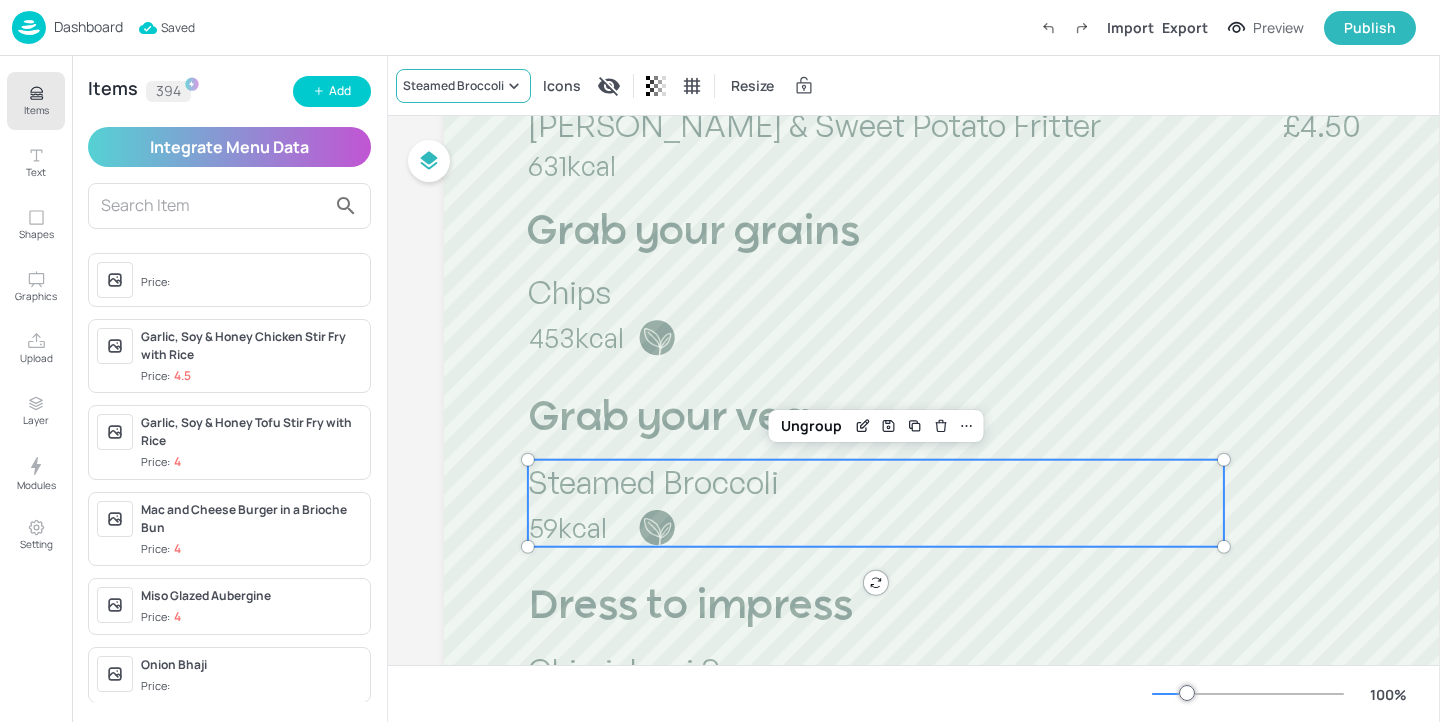 click on "Steamed Broccoli" at bounding box center [453, 86] 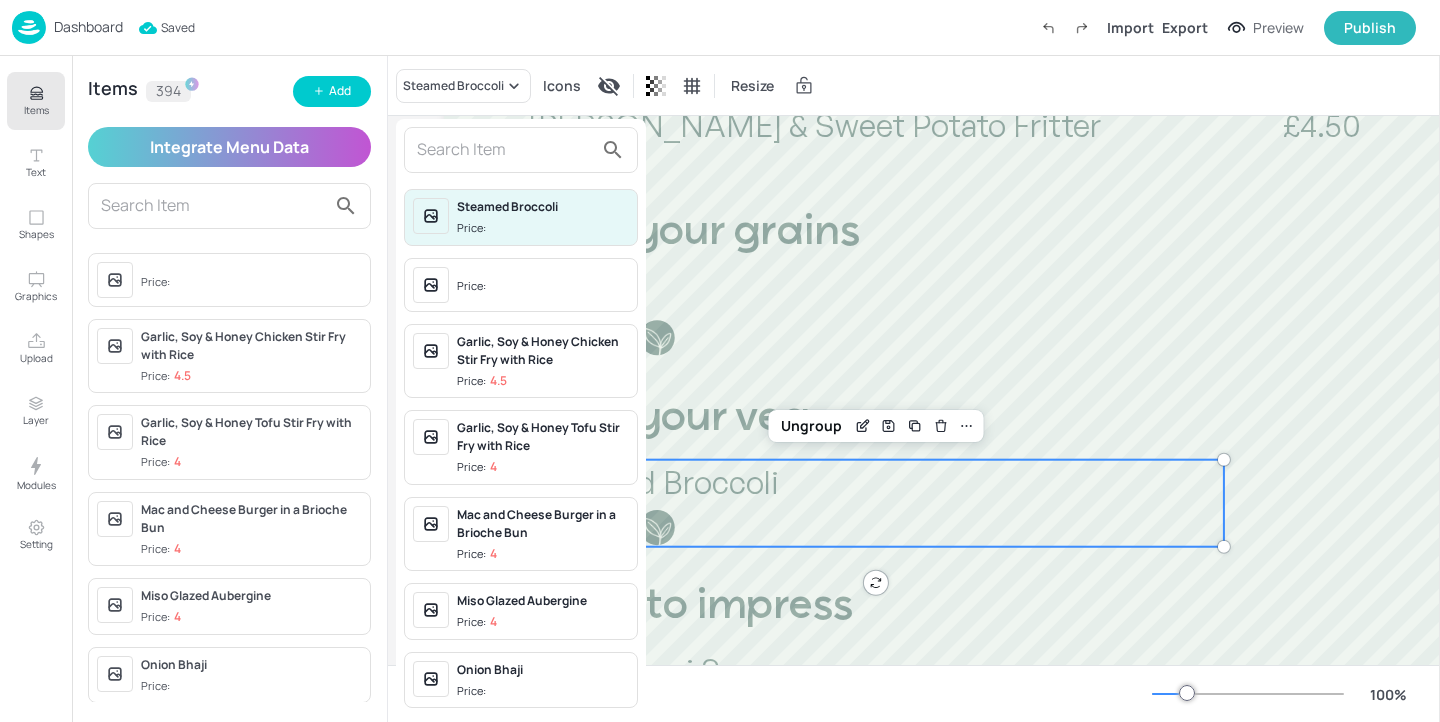 click at bounding box center (505, 150) 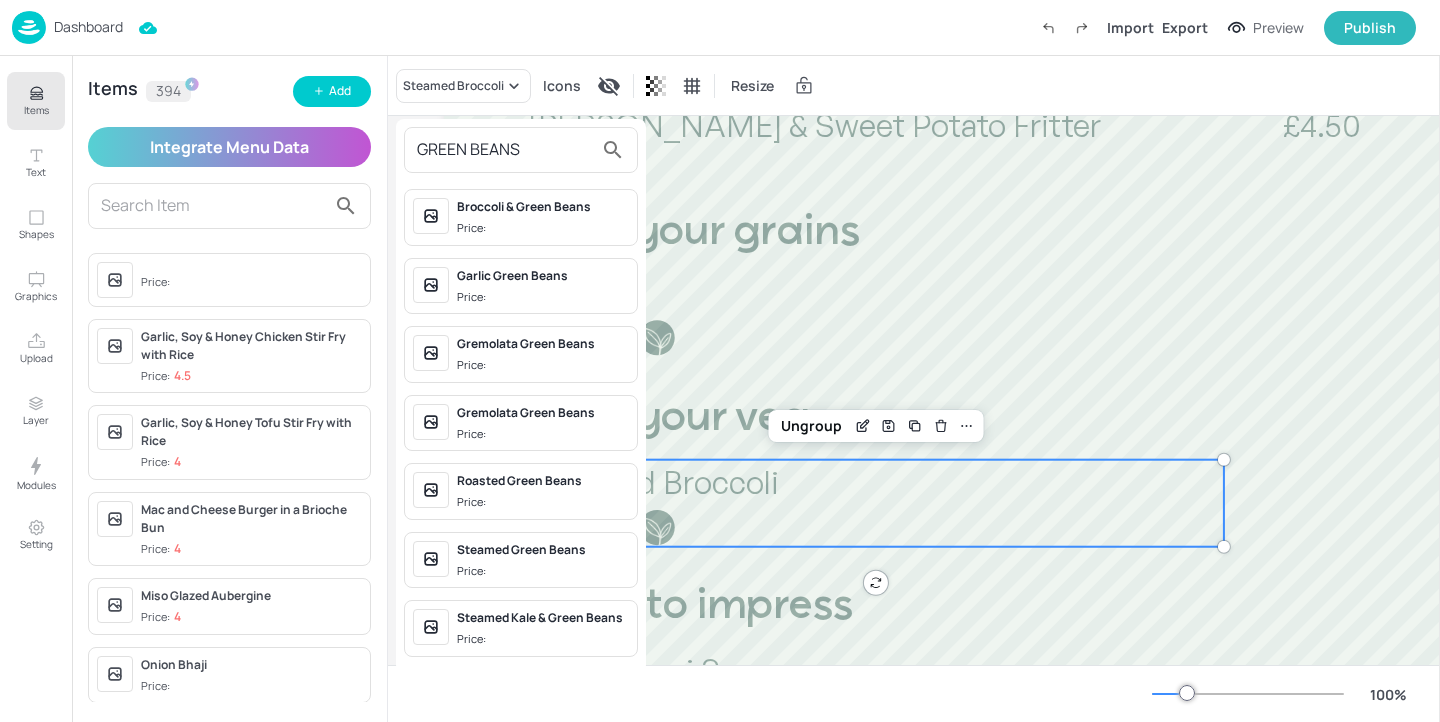 click on "GREEN BEANS" at bounding box center [505, 150] 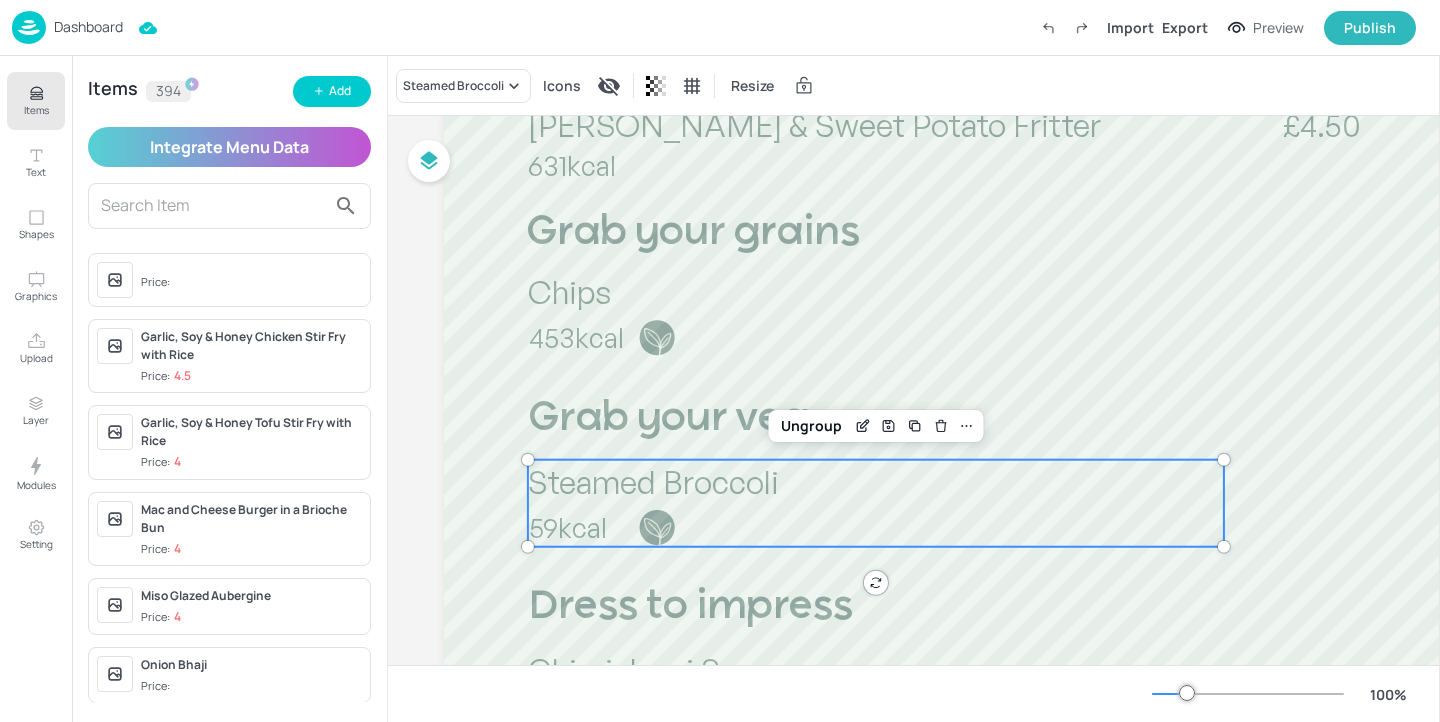 click on "Add" at bounding box center (340, 91) 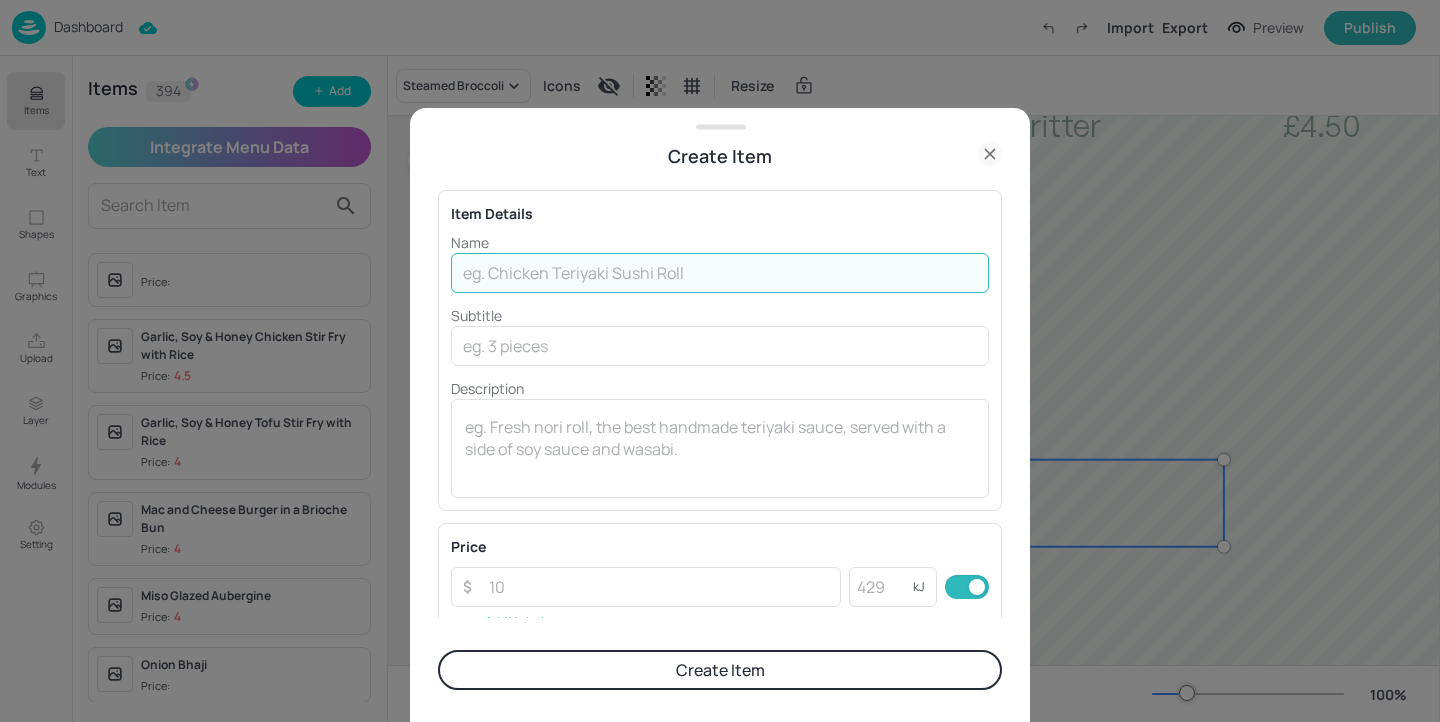 click at bounding box center [720, 273] 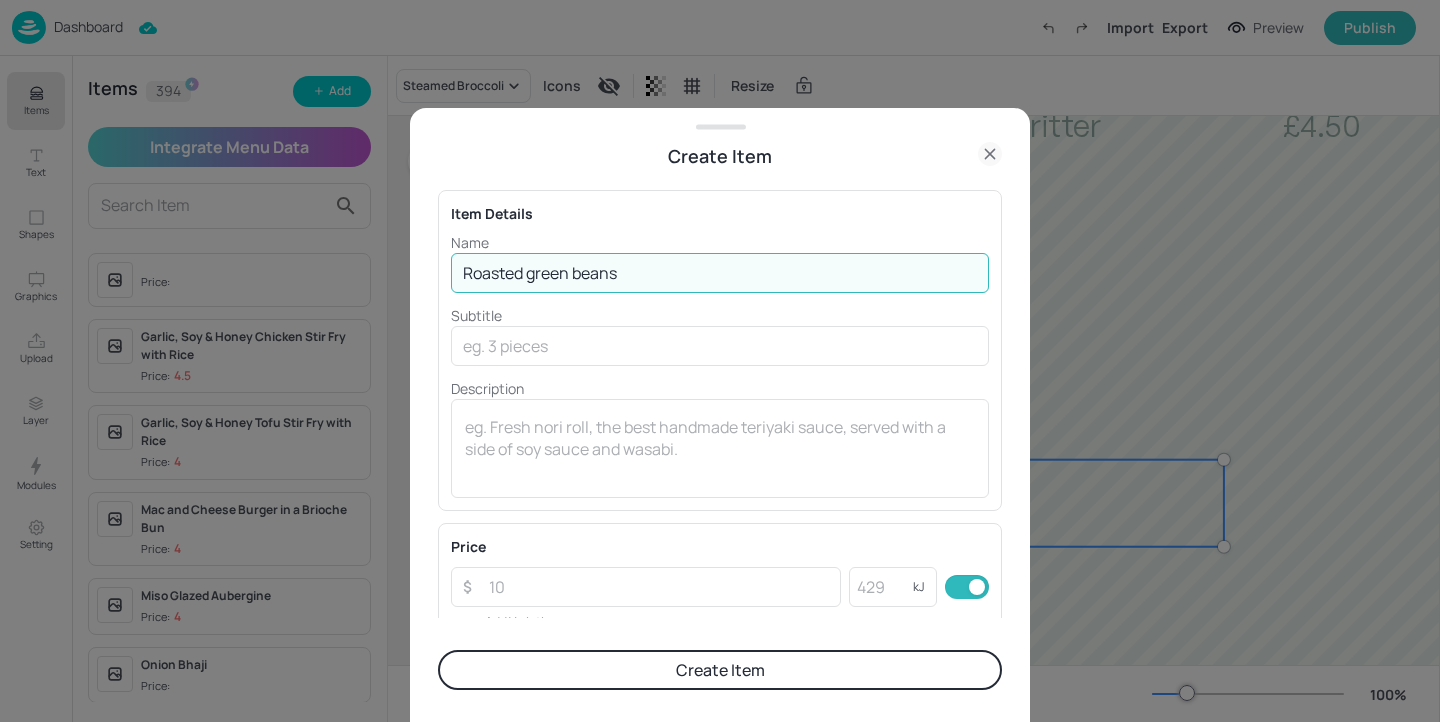 click on "Roasted green beans" at bounding box center (720, 273) 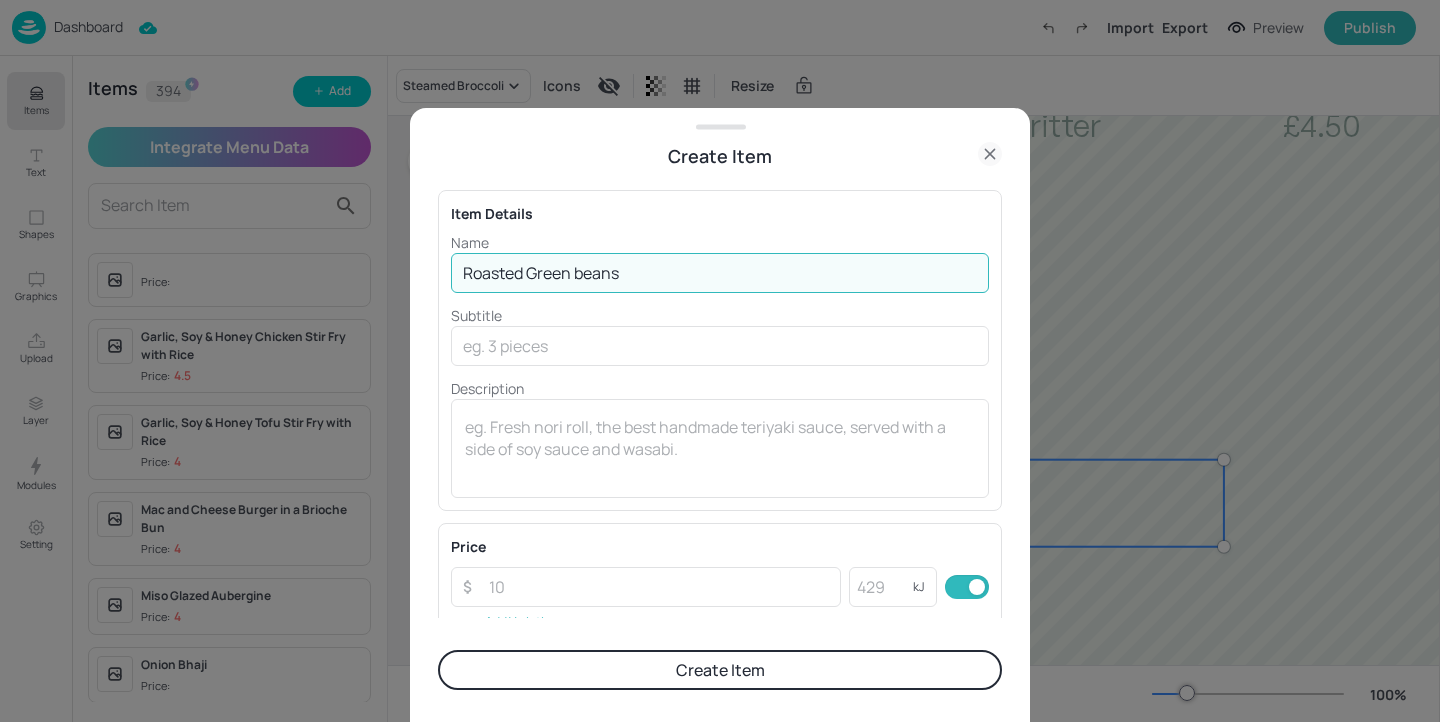 click on "Roasted Green beans" at bounding box center (720, 273) 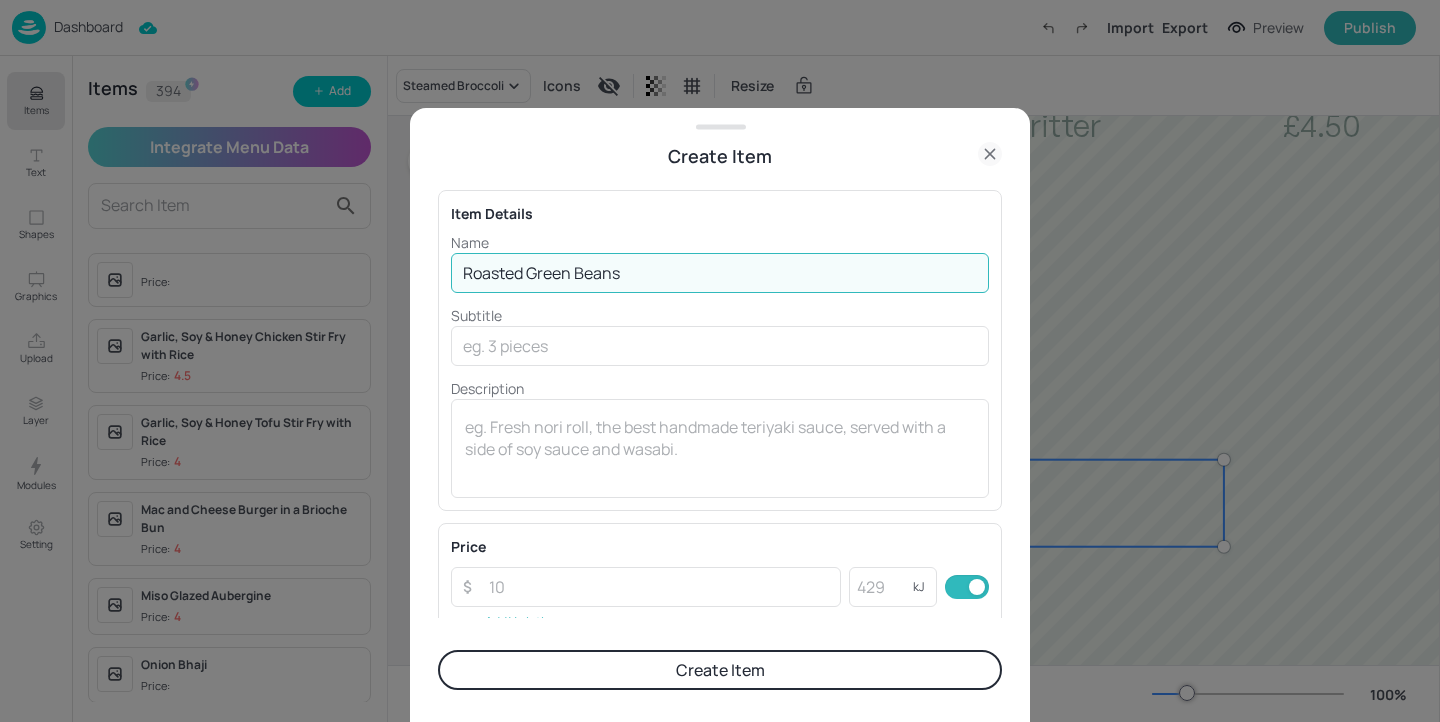 type on "Roasted Green Beans" 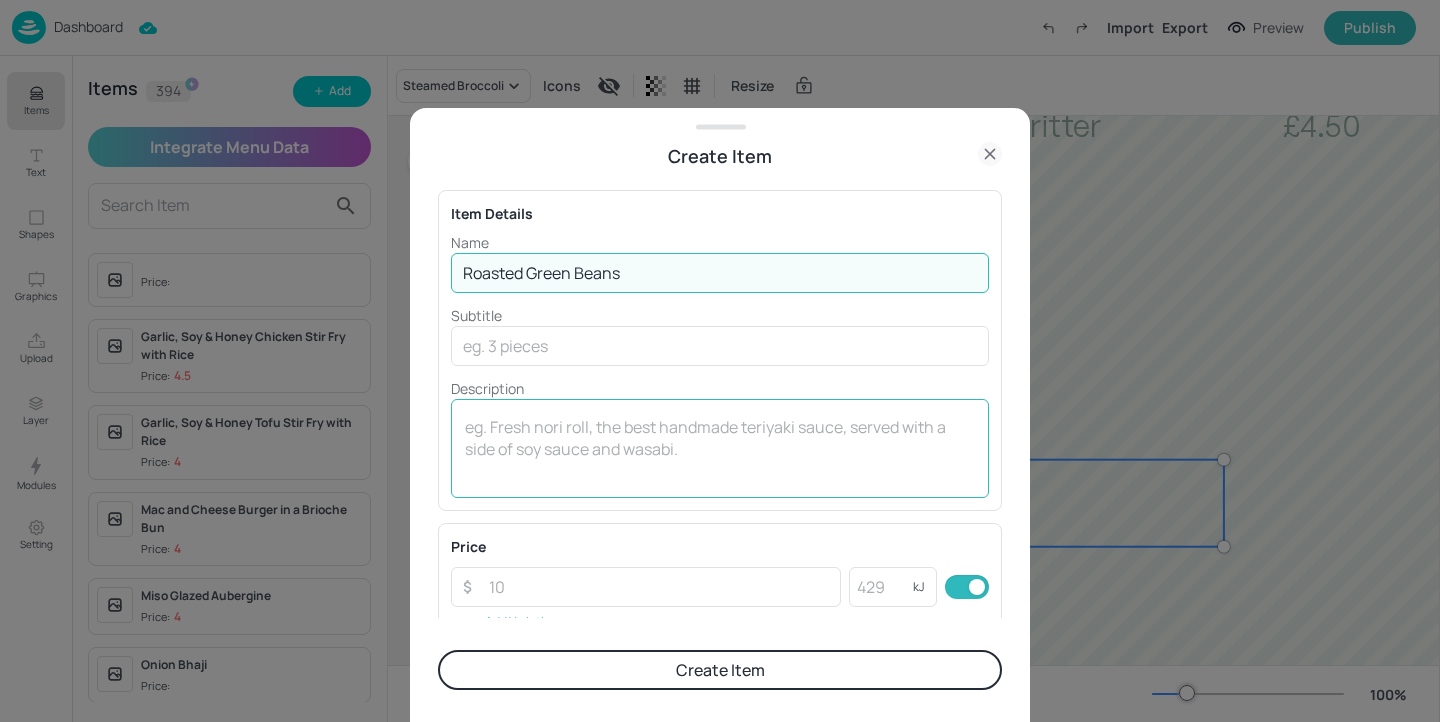 click at bounding box center (720, 449) 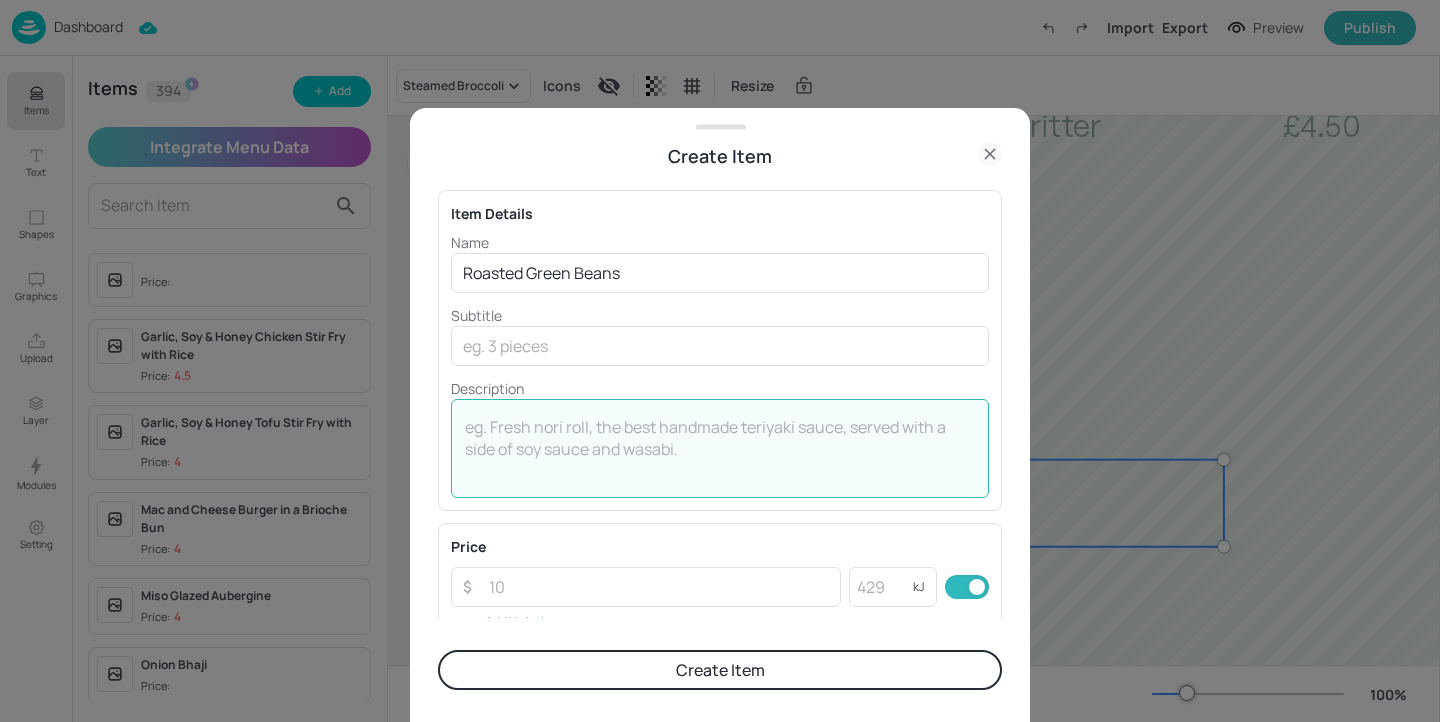 paste on "247kcal" 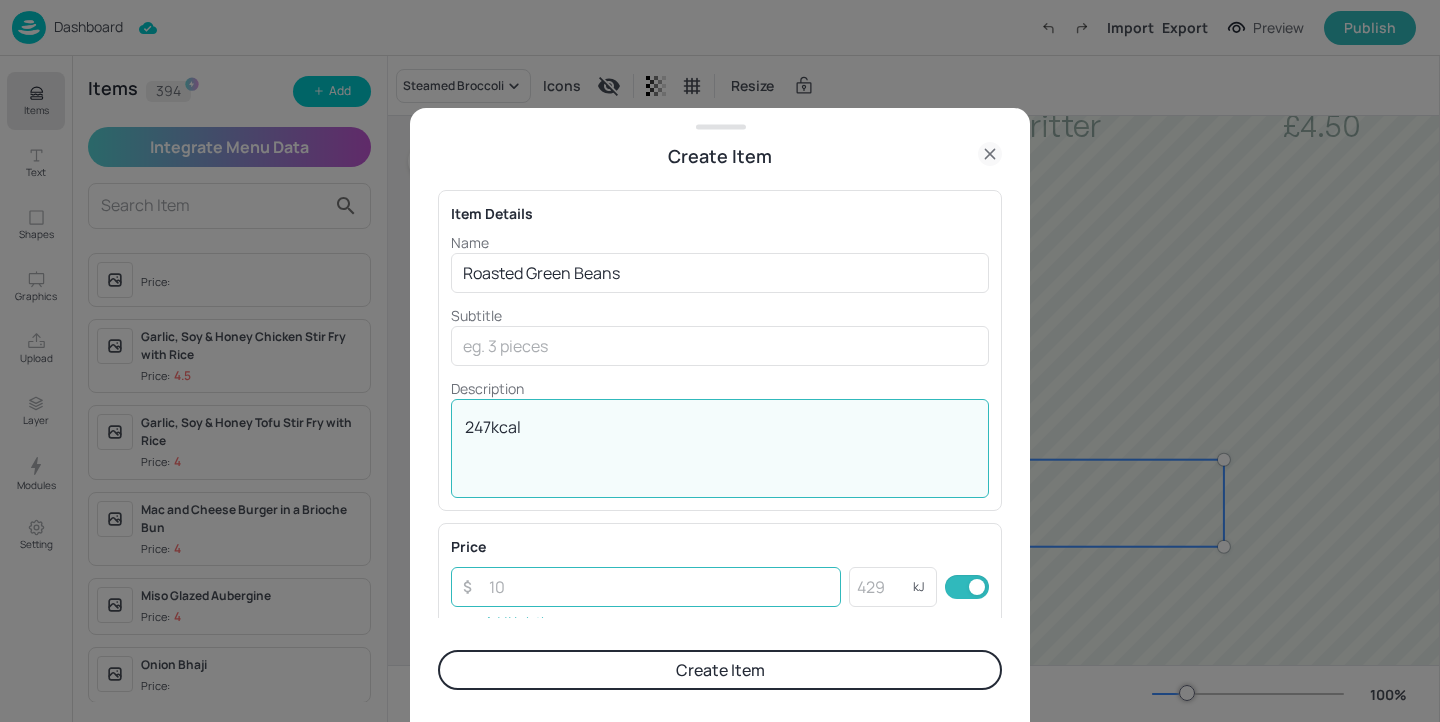 type on "247kcal" 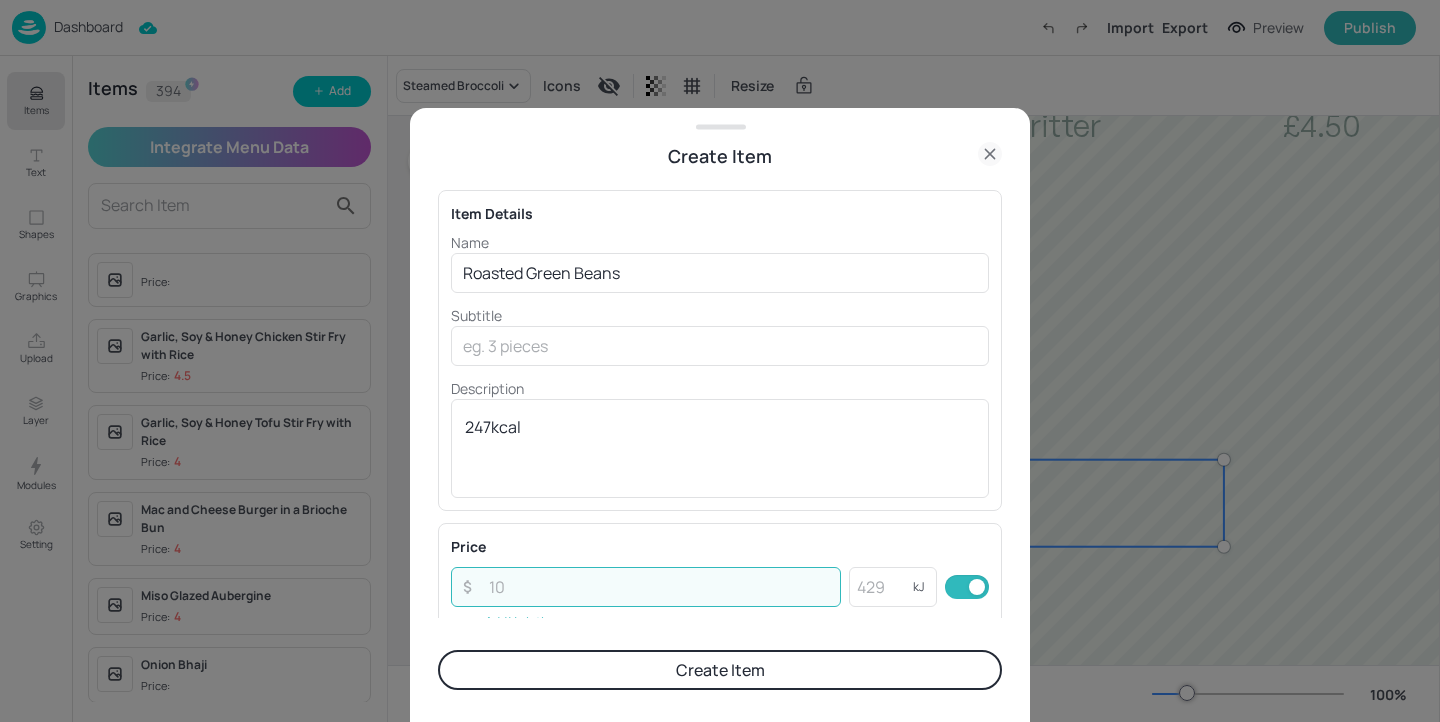 scroll, scrollTop: 345, scrollLeft: 0, axis: vertical 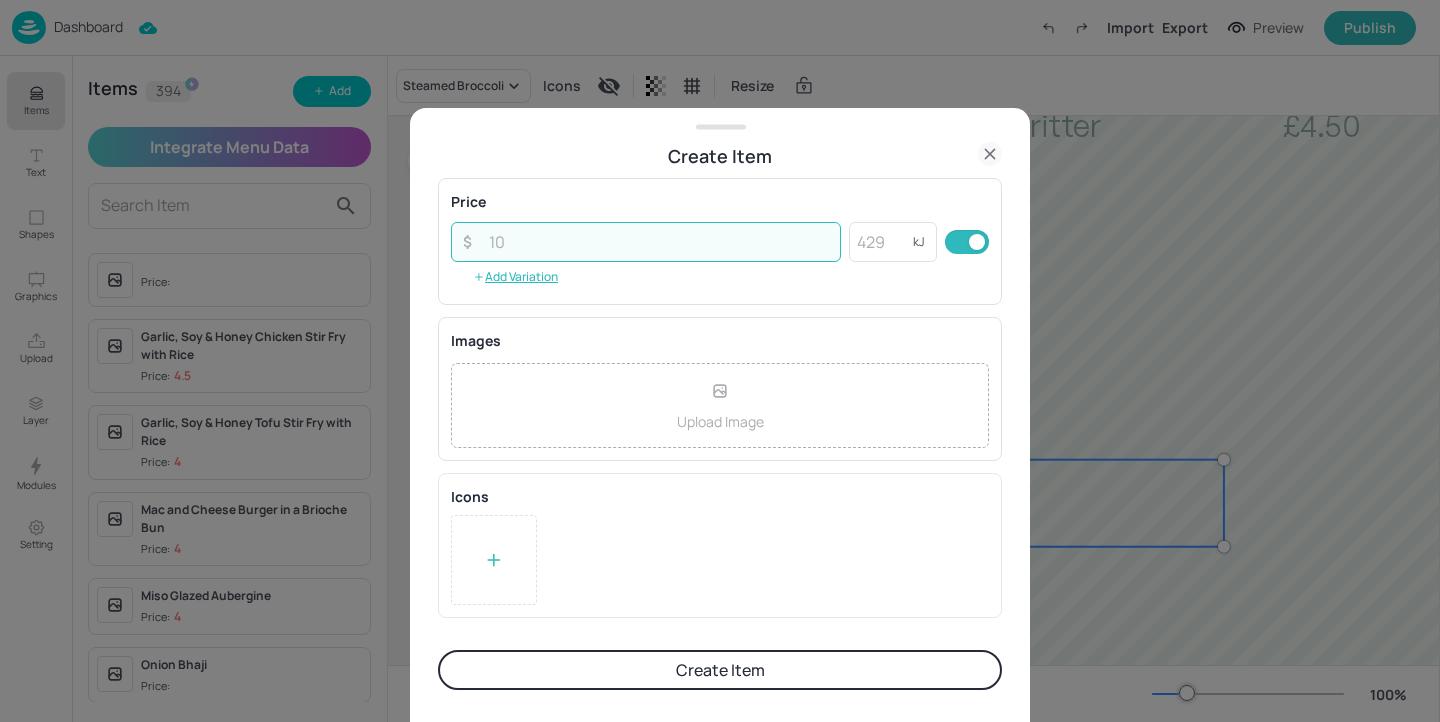 click at bounding box center (494, 560) 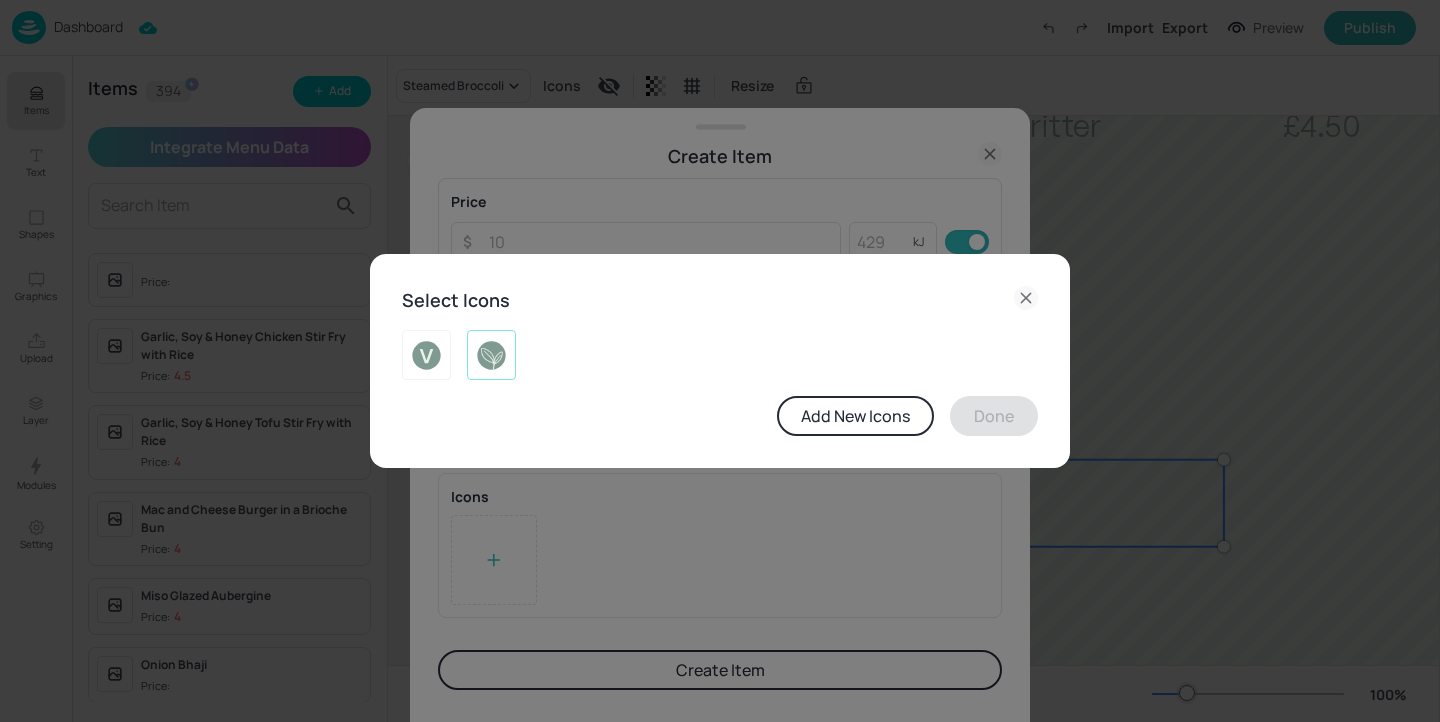 click at bounding box center [491, 355] 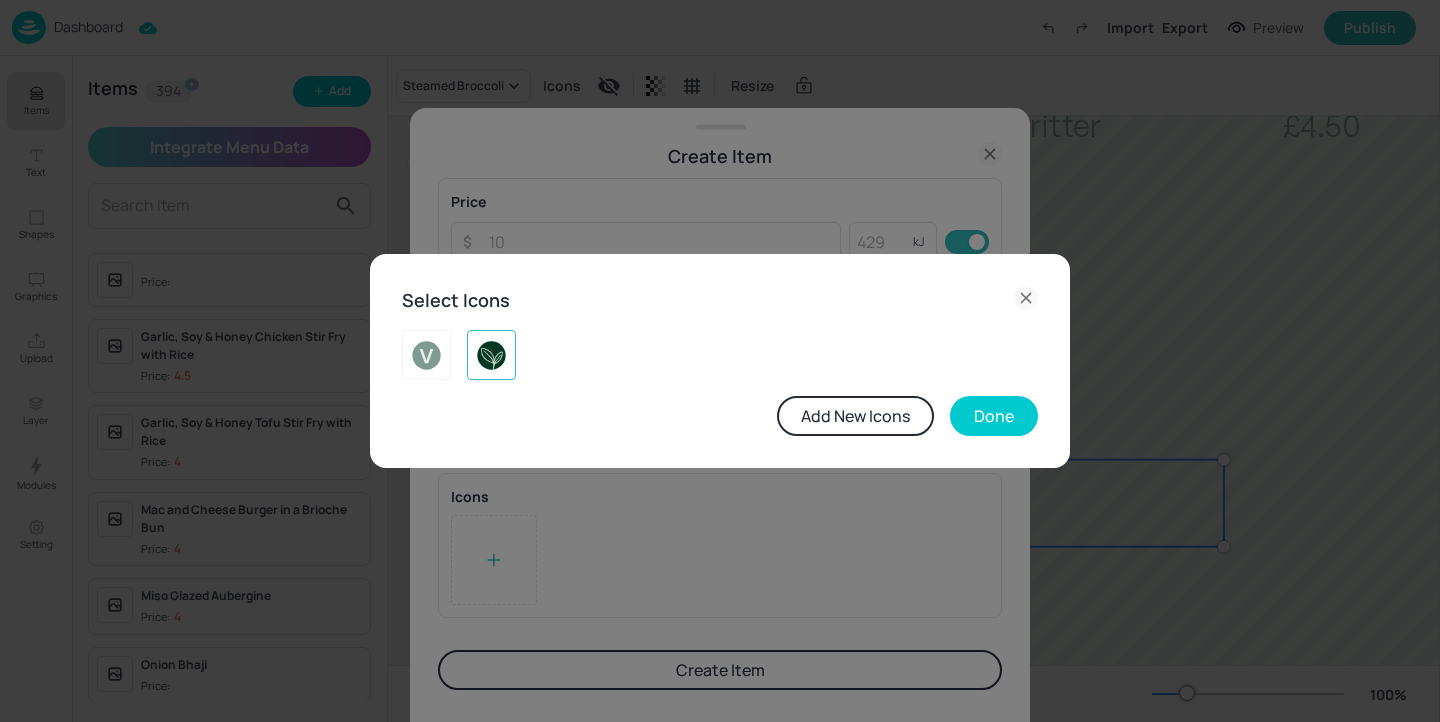 drag, startPoint x: 1003, startPoint y: 421, endPoint x: 991, endPoint y: 438, distance: 20.808653 